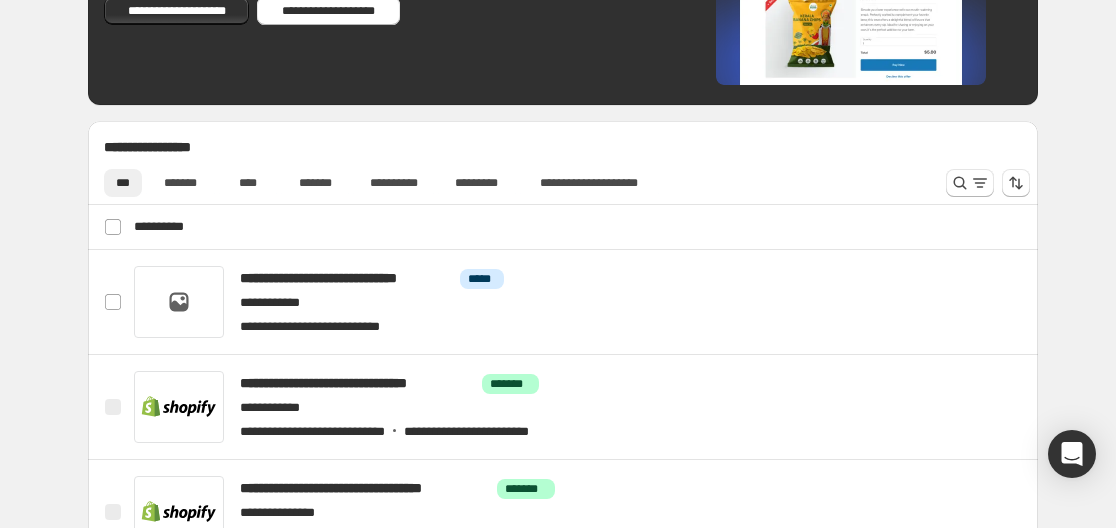 scroll, scrollTop: 520, scrollLeft: 0, axis: vertical 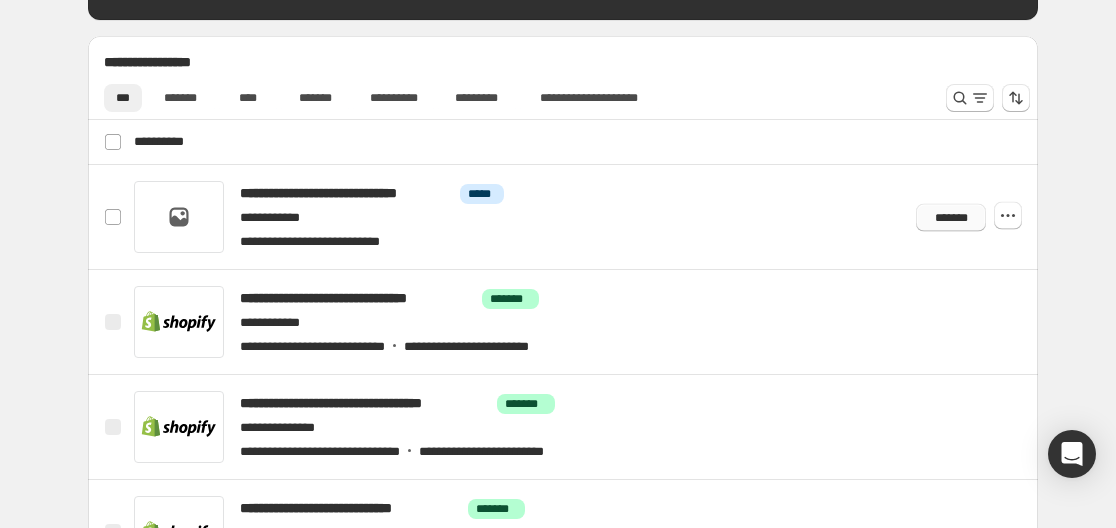 click on "*******" at bounding box center (951, 217) 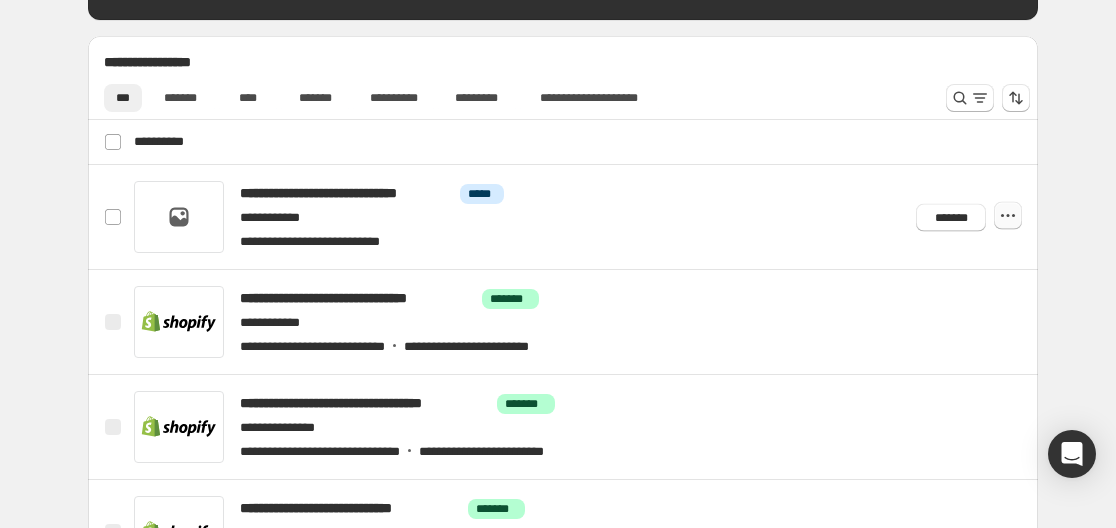click 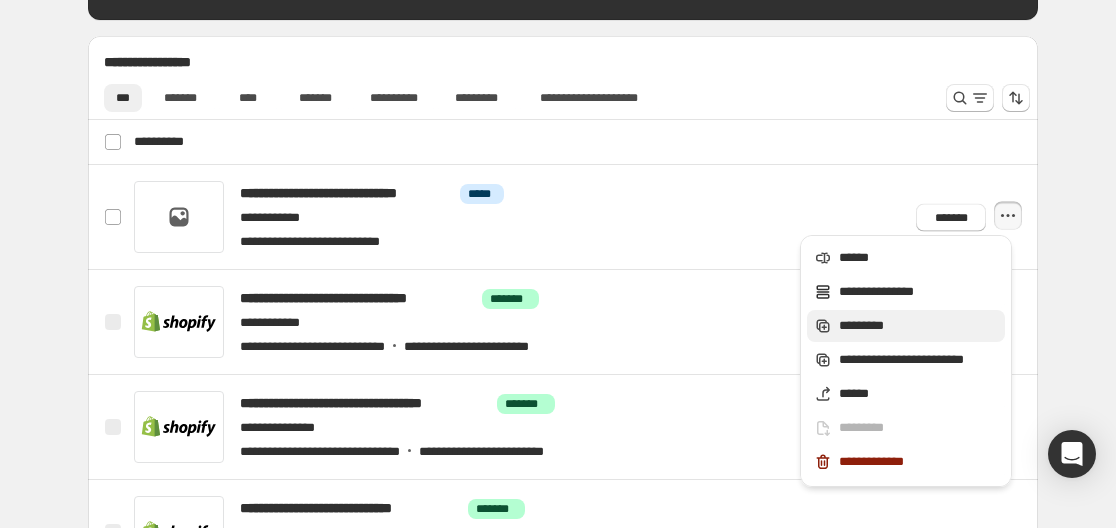 click on "*********" at bounding box center (906, 326) 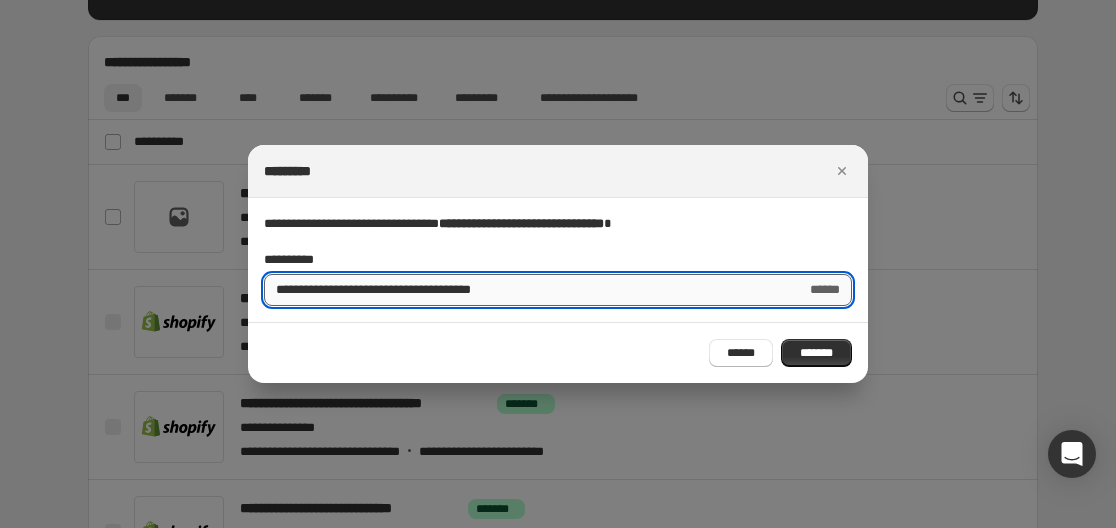 click on "**********" at bounding box center (527, 290) 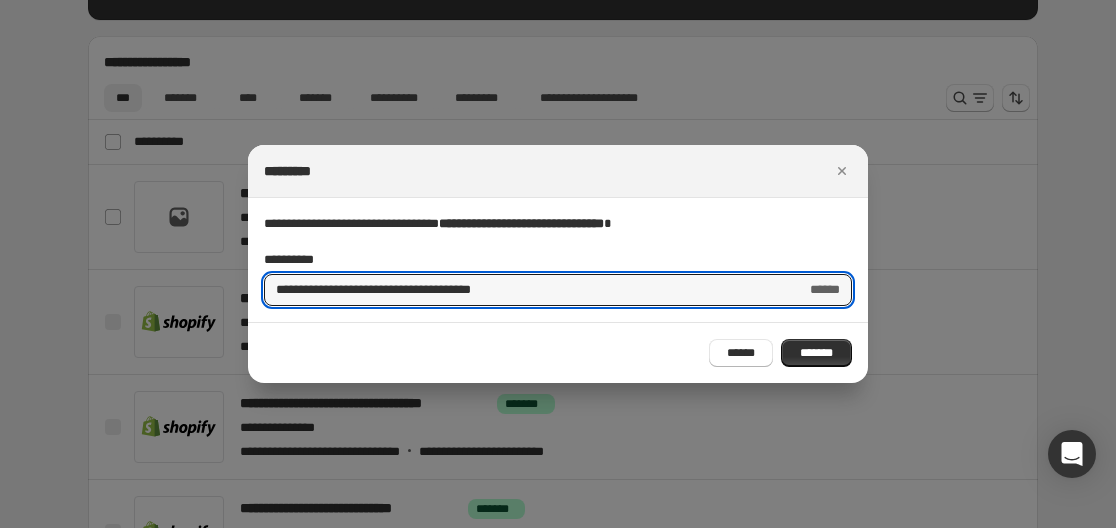 drag, startPoint x: 377, startPoint y: 292, endPoint x: 231, endPoint y: 283, distance: 146.27713 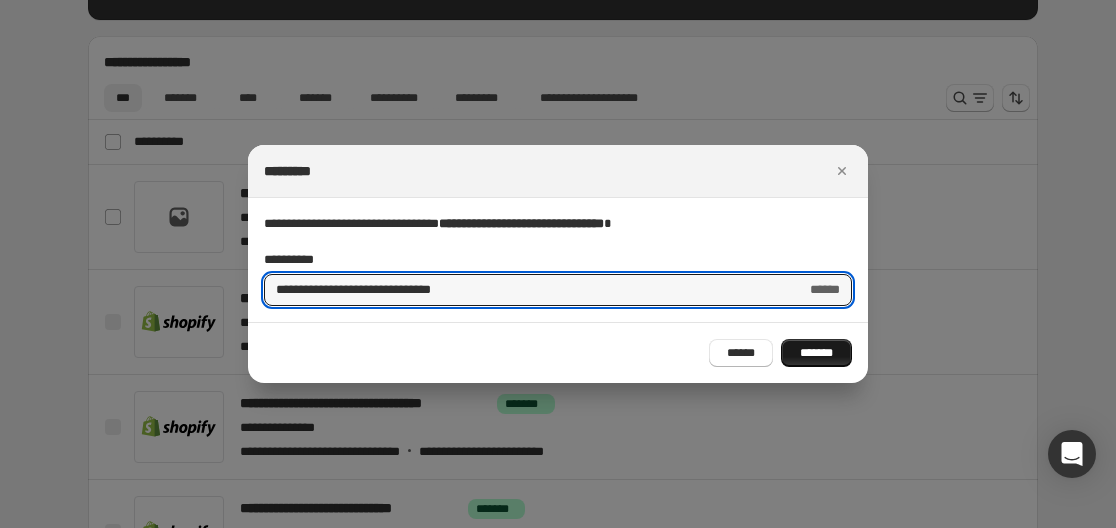 type on "**********" 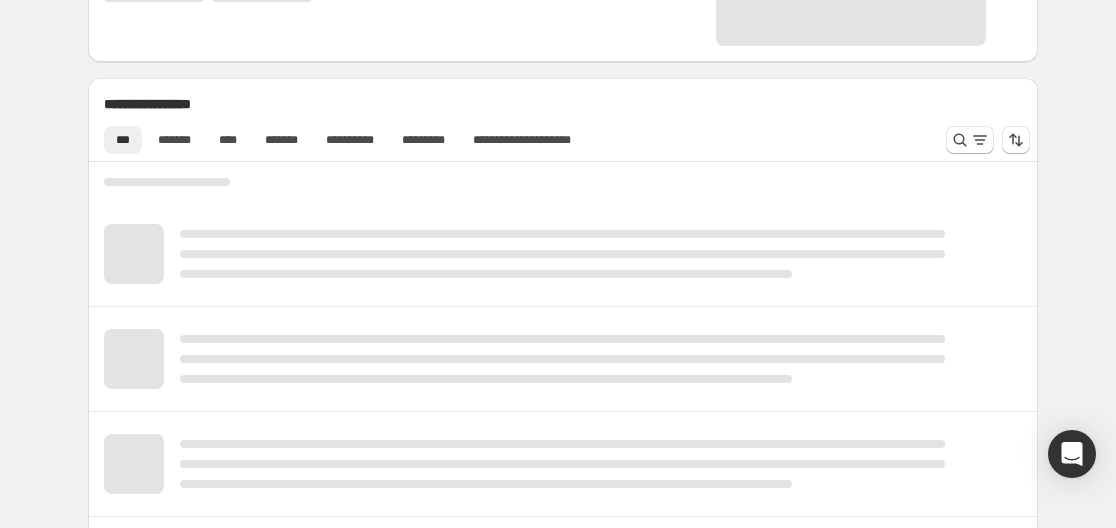 scroll, scrollTop: 638, scrollLeft: 0, axis: vertical 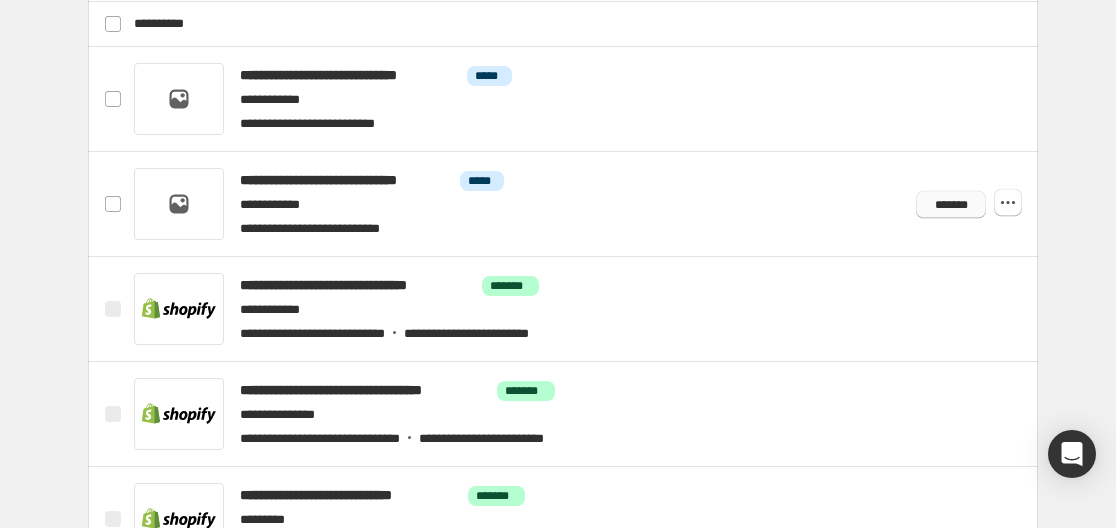 click on "*******" at bounding box center (951, 204) 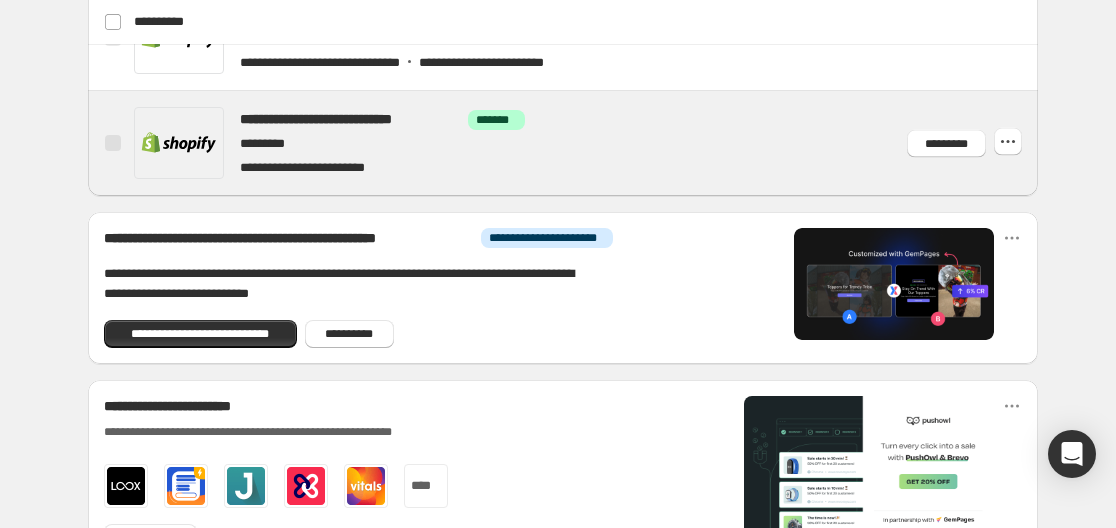 scroll, scrollTop: 1015, scrollLeft: 0, axis: vertical 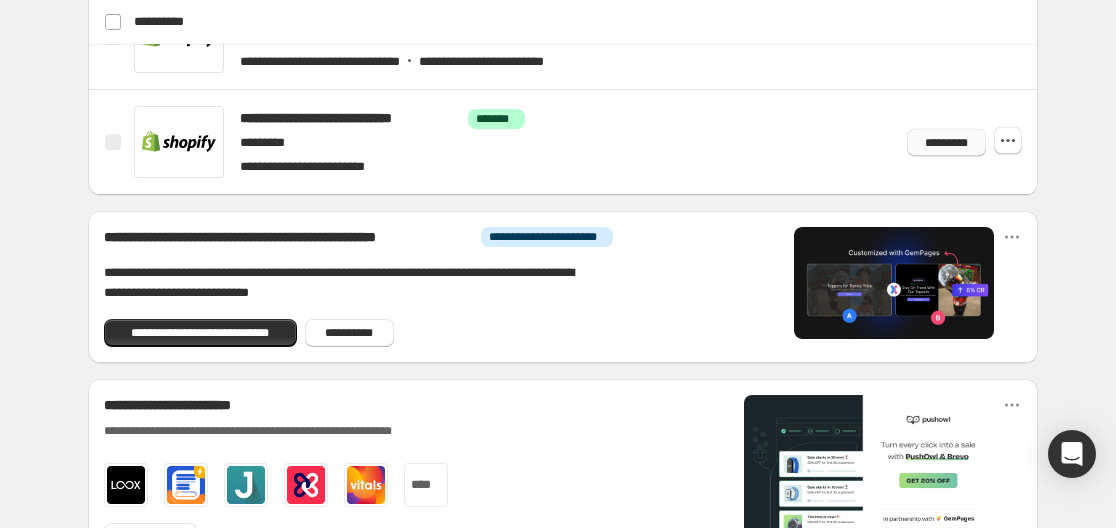 click on "*********" at bounding box center [946, 142] 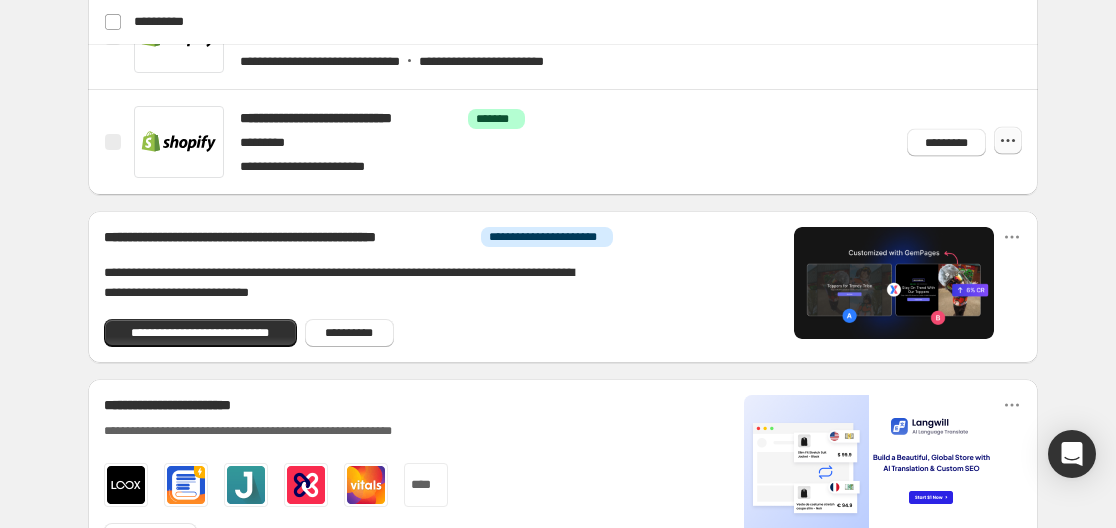 click 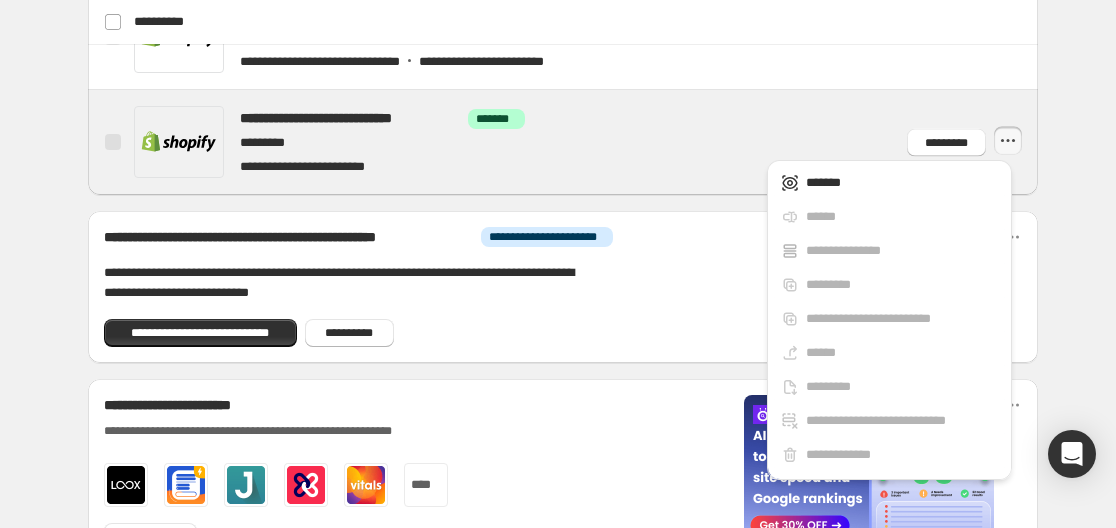 click at bounding box center [587, 142] 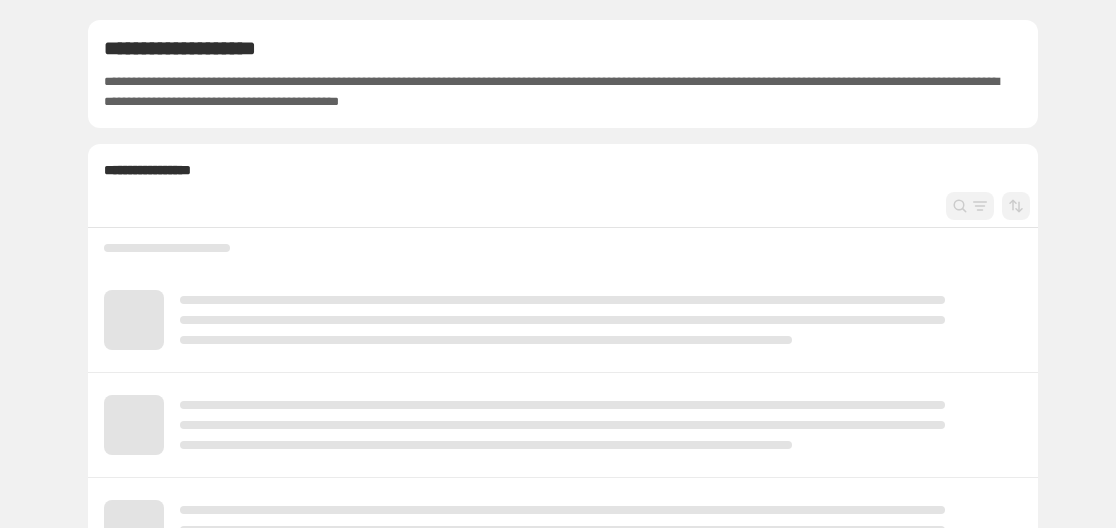 scroll, scrollTop: 0, scrollLeft: 0, axis: both 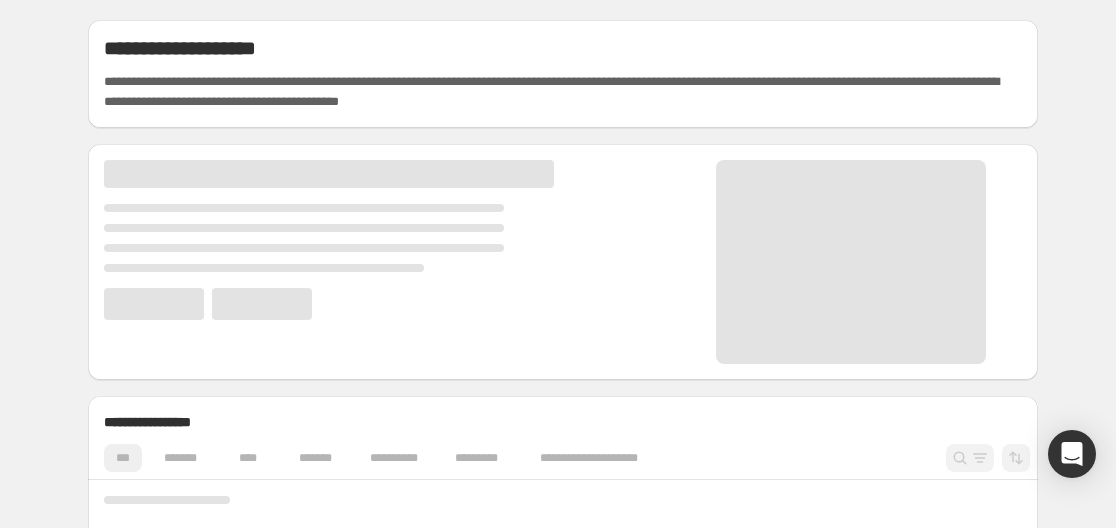 click on "**********" at bounding box center [563, 778] 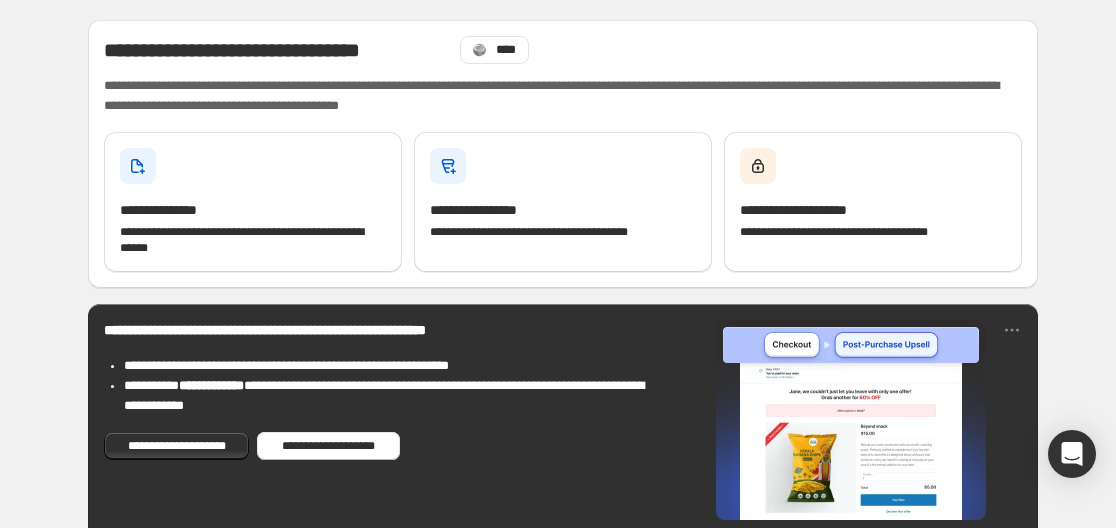 click on "**********" at bounding box center (563, 909) 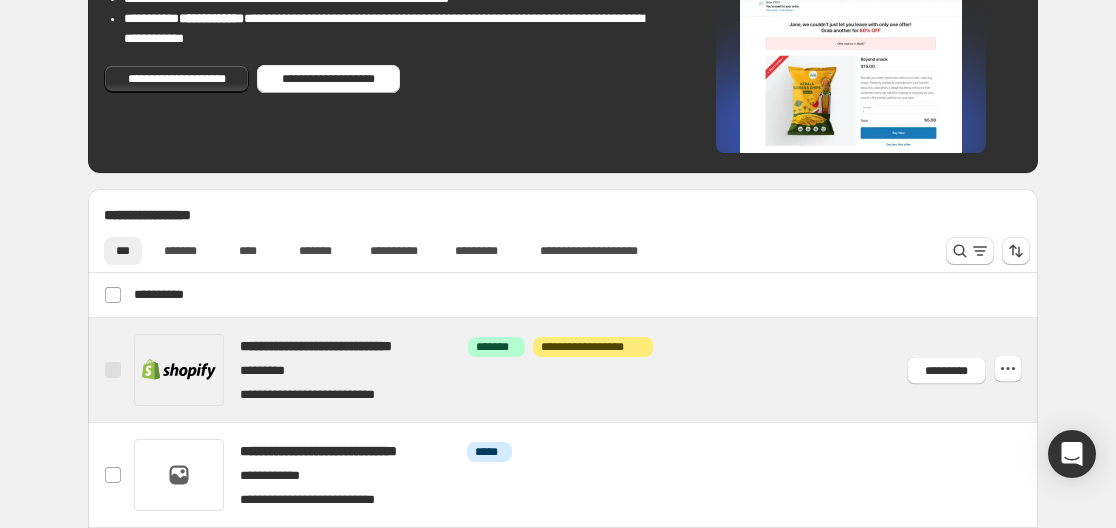 scroll, scrollTop: 372, scrollLeft: 0, axis: vertical 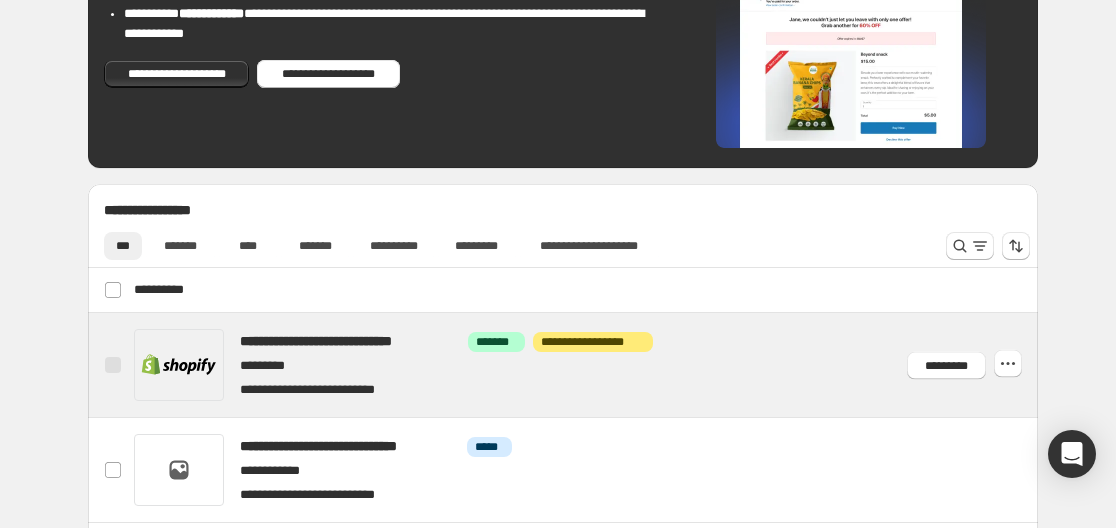 click at bounding box center [587, 365] 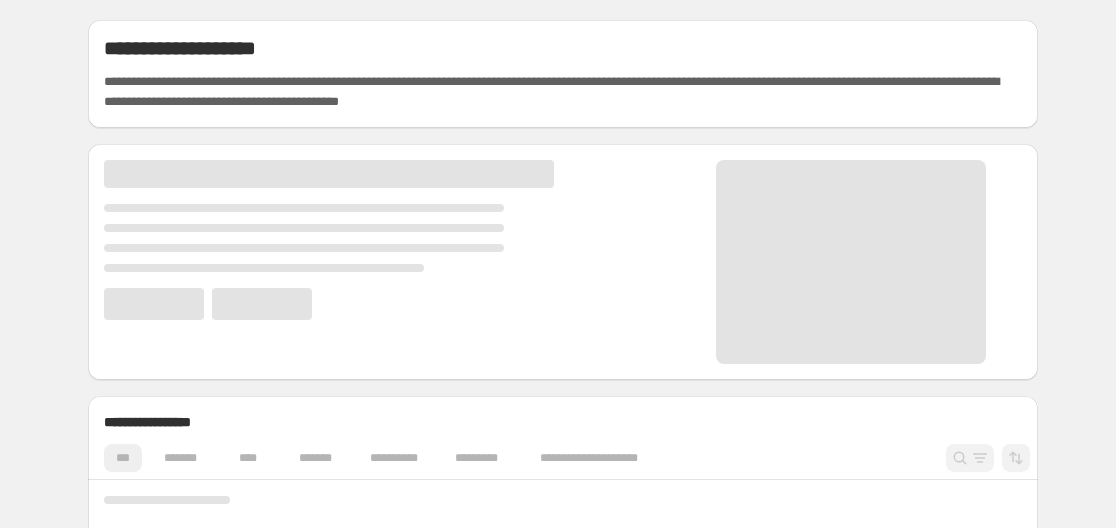 scroll, scrollTop: 0, scrollLeft: 0, axis: both 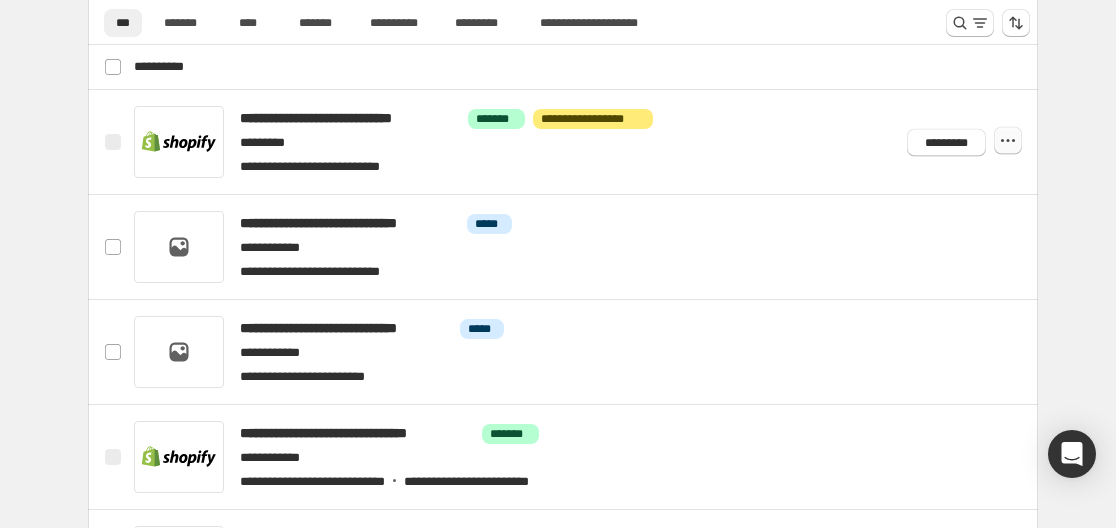 click 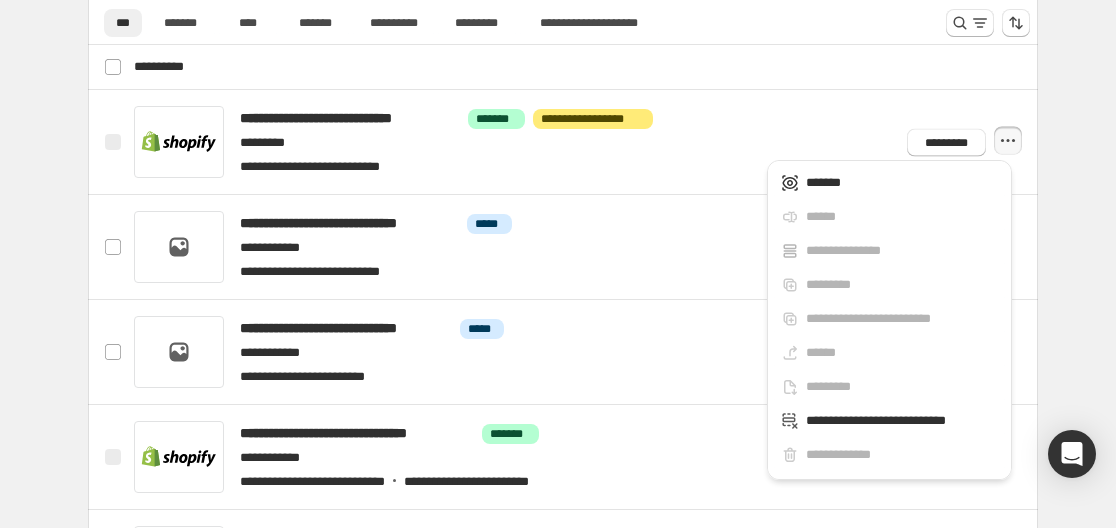 click on "**********" at bounding box center [563, 314] 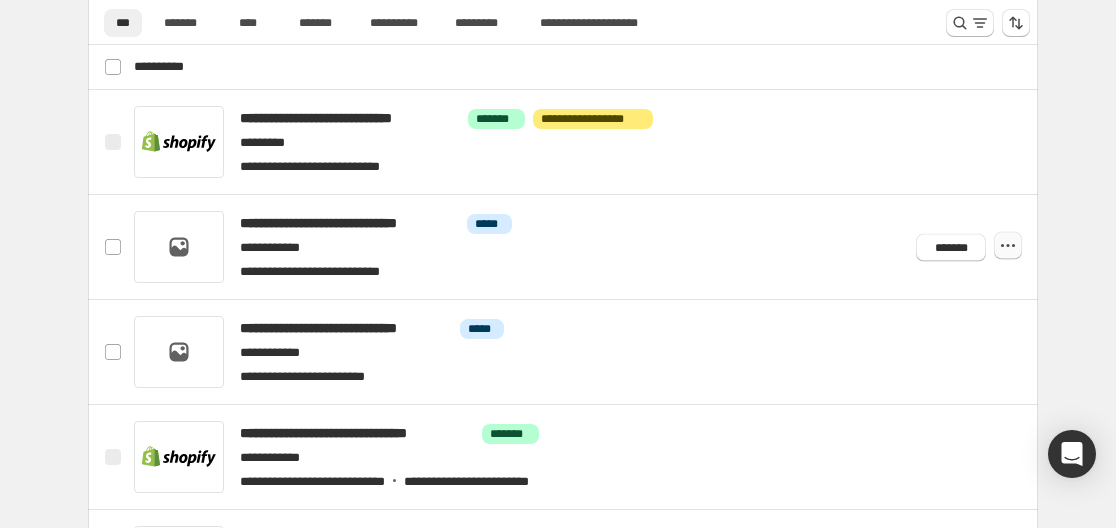 click 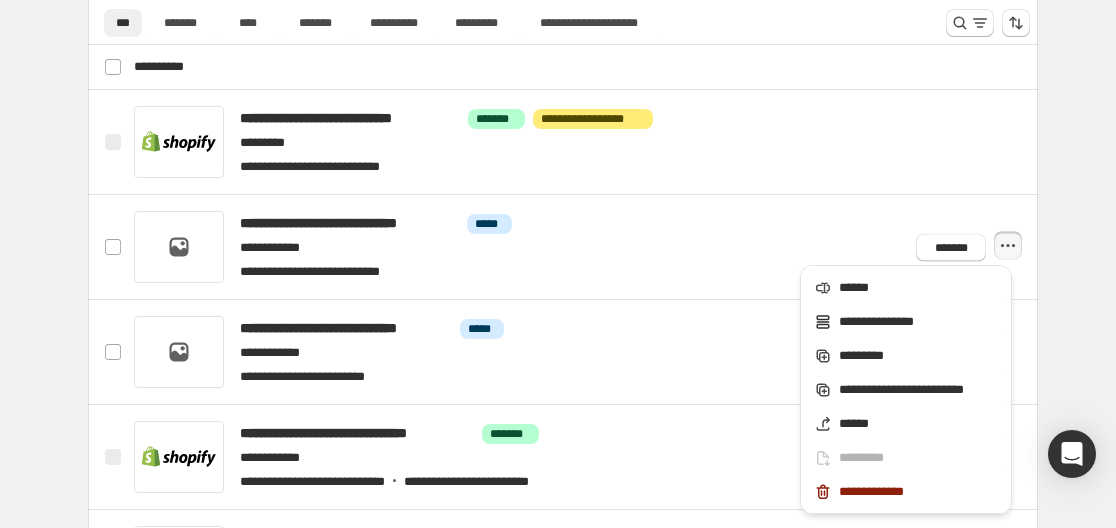click on "**********" at bounding box center [563, 314] 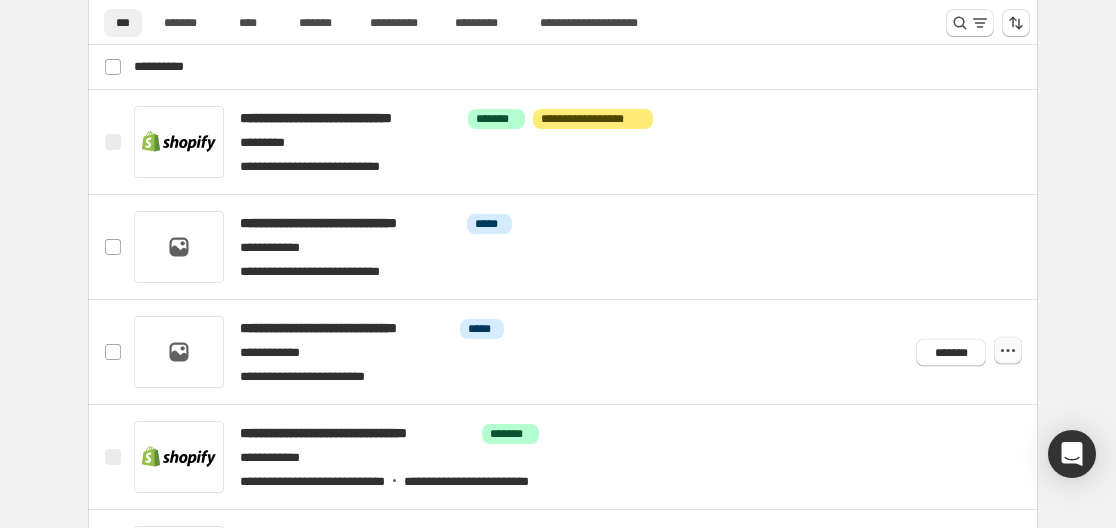 click 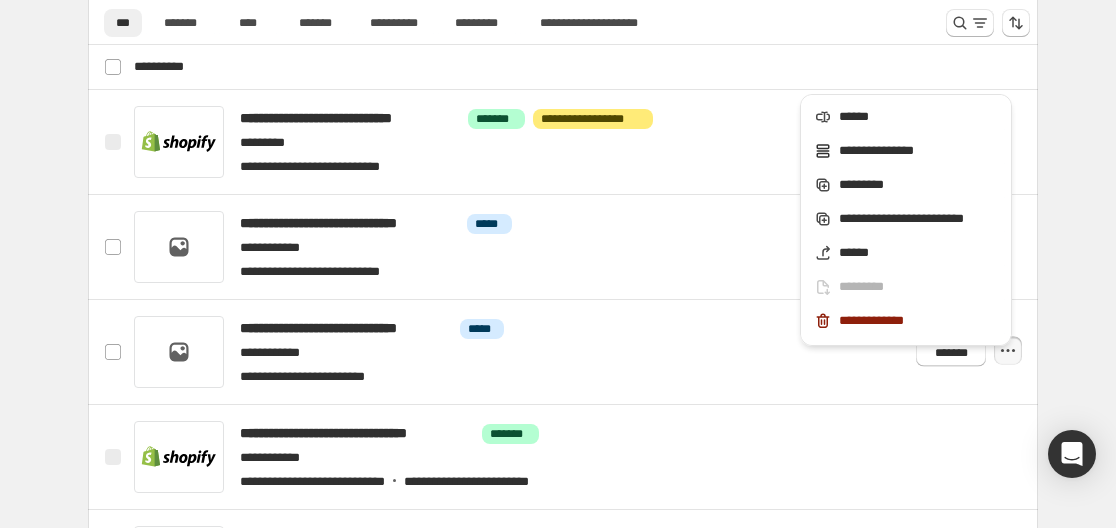 click on "**********" at bounding box center [563, 314] 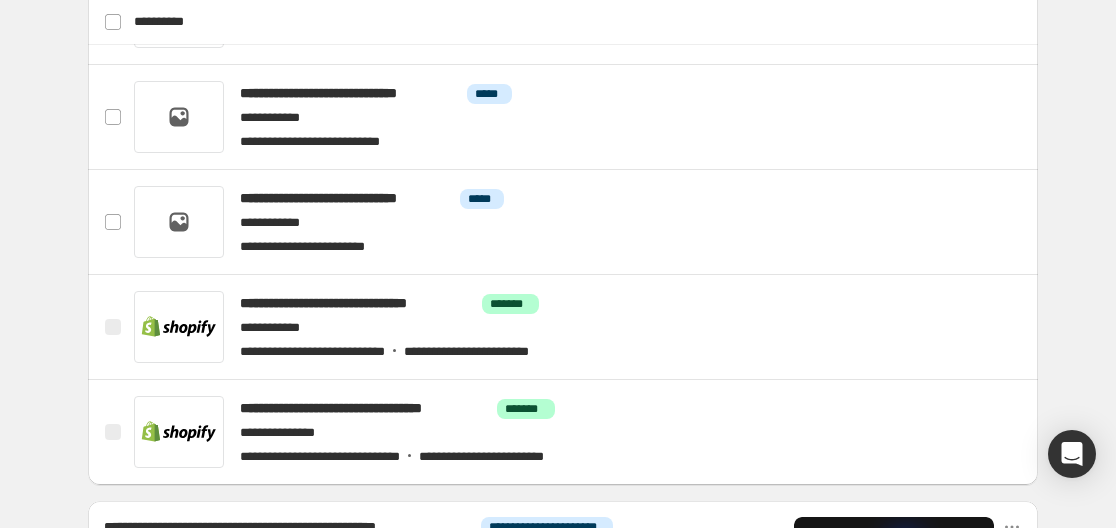 scroll, scrollTop: 735, scrollLeft: 0, axis: vertical 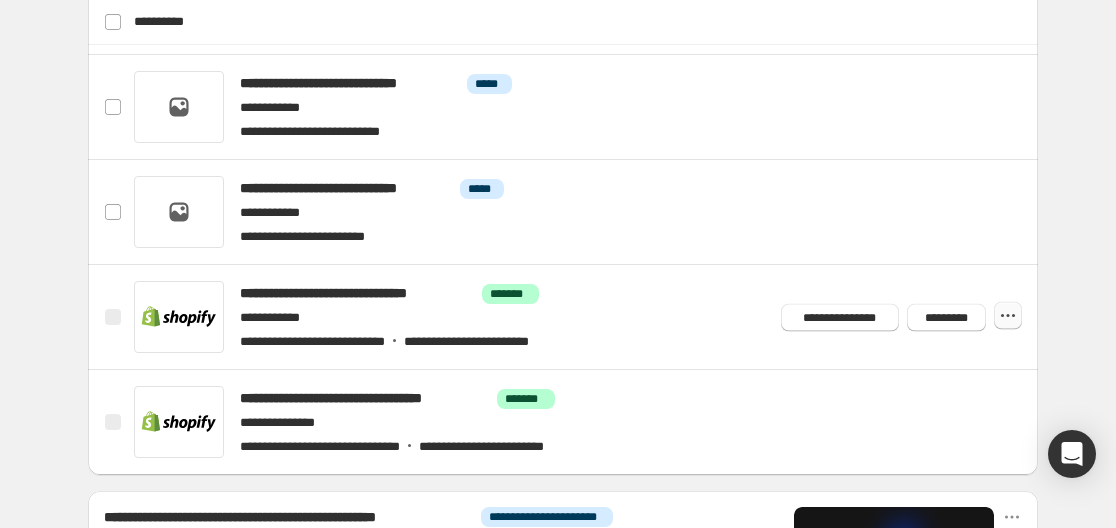 click 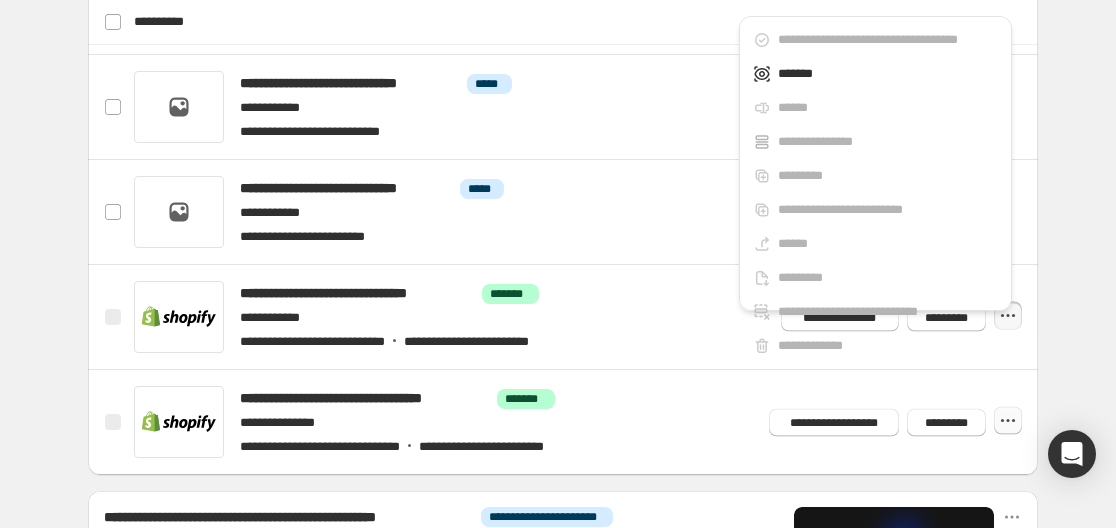 click at bounding box center (1008, 421) 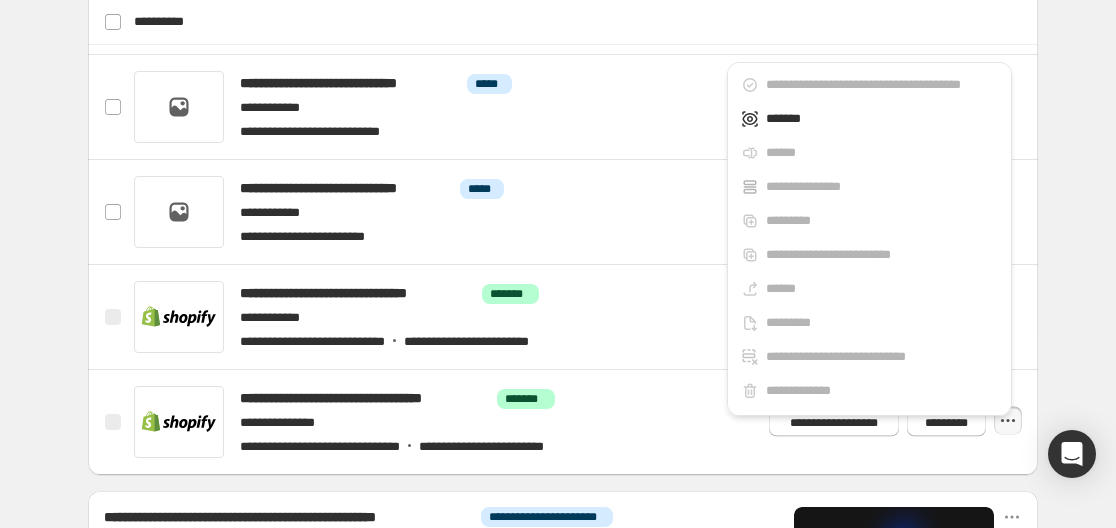 click on "**********" at bounding box center (563, 174) 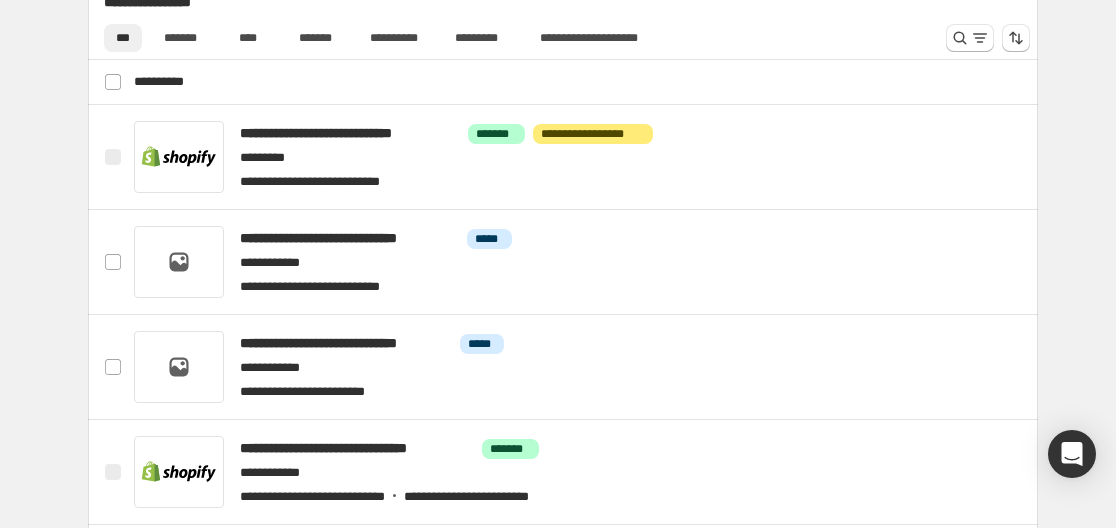 scroll, scrollTop: 581, scrollLeft: 0, axis: vertical 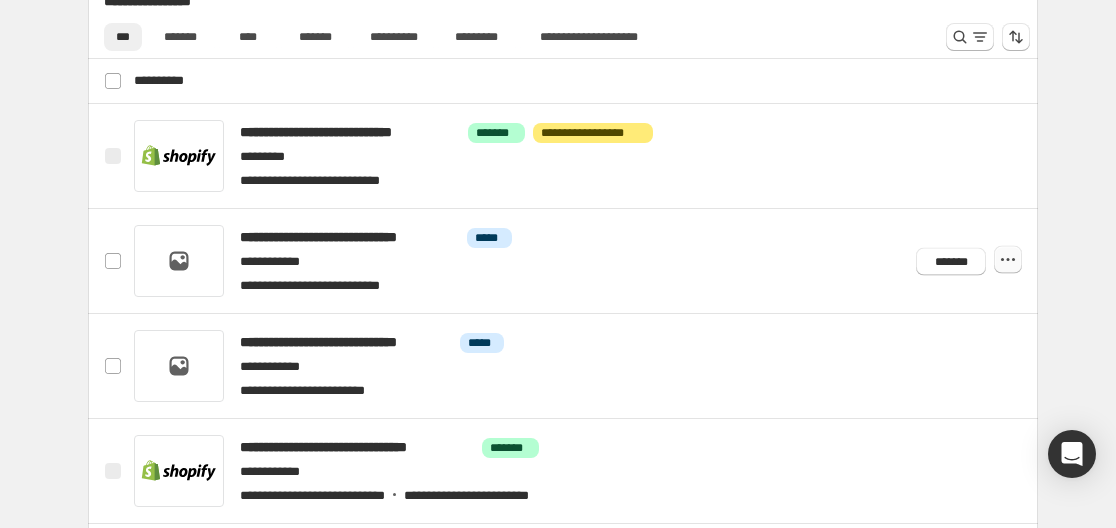 click 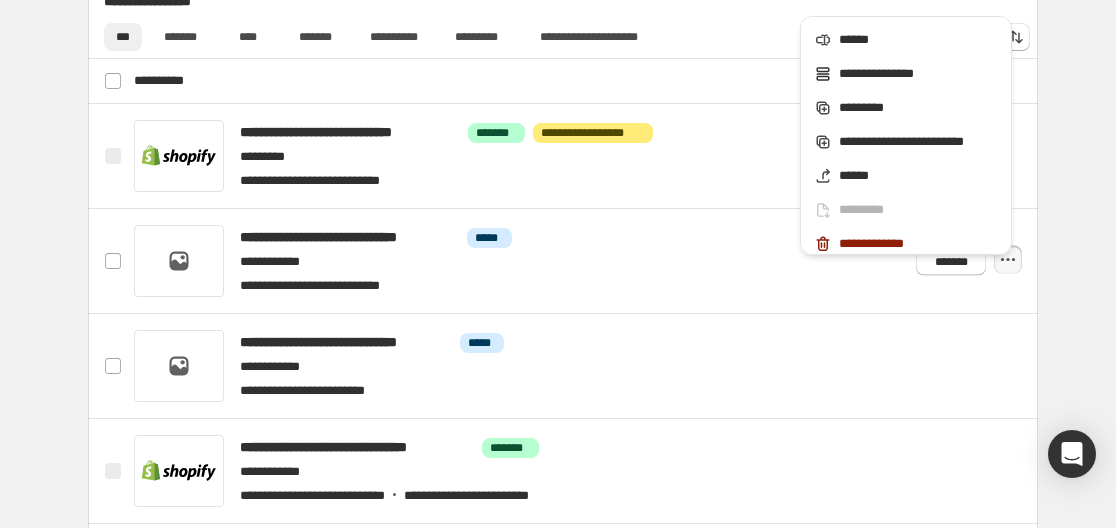 click on "**********" at bounding box center (563, 328) 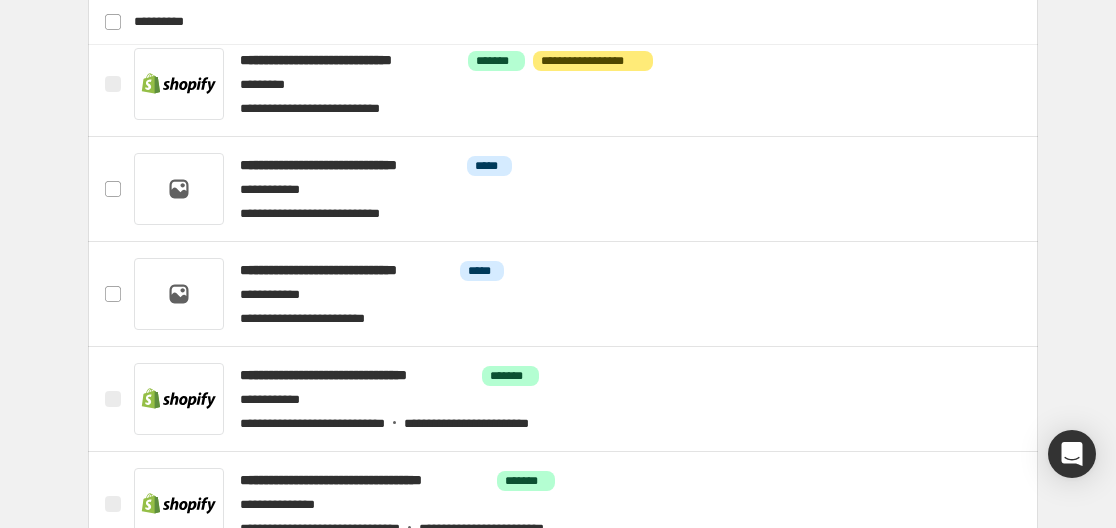 scroll, scrollTop: 663, scrollLeft: 0, axis: vertical 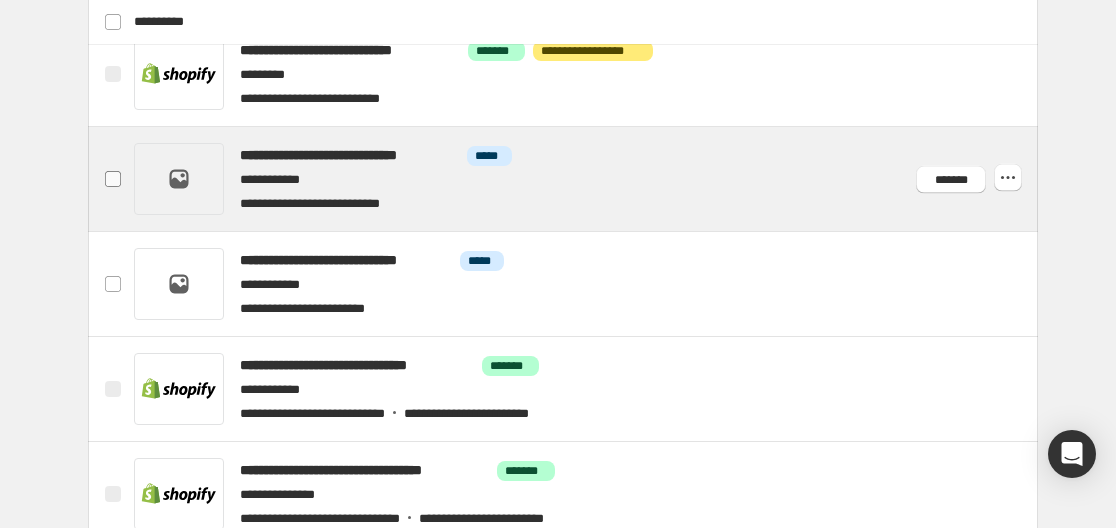click at bounding box center [113, 179] 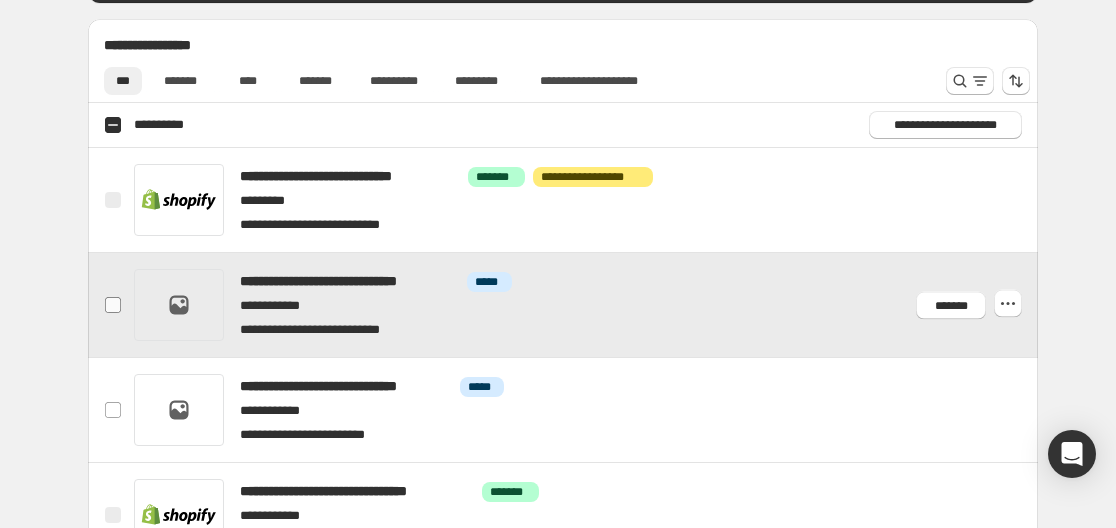 scroll, scrollTop: 534, scrollLeft: 0, axis: vertical 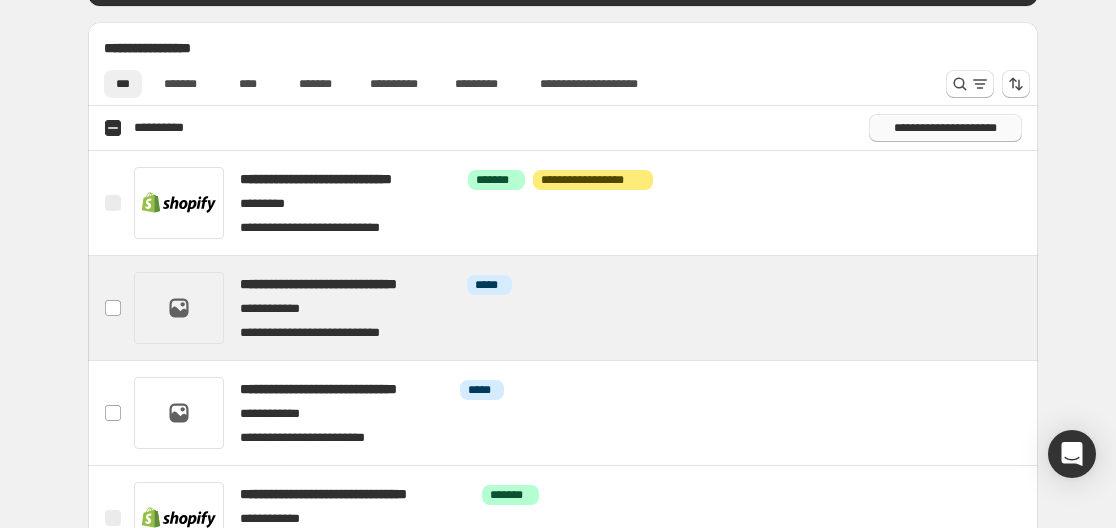 click on "**********" at bounding box center (945, 128) 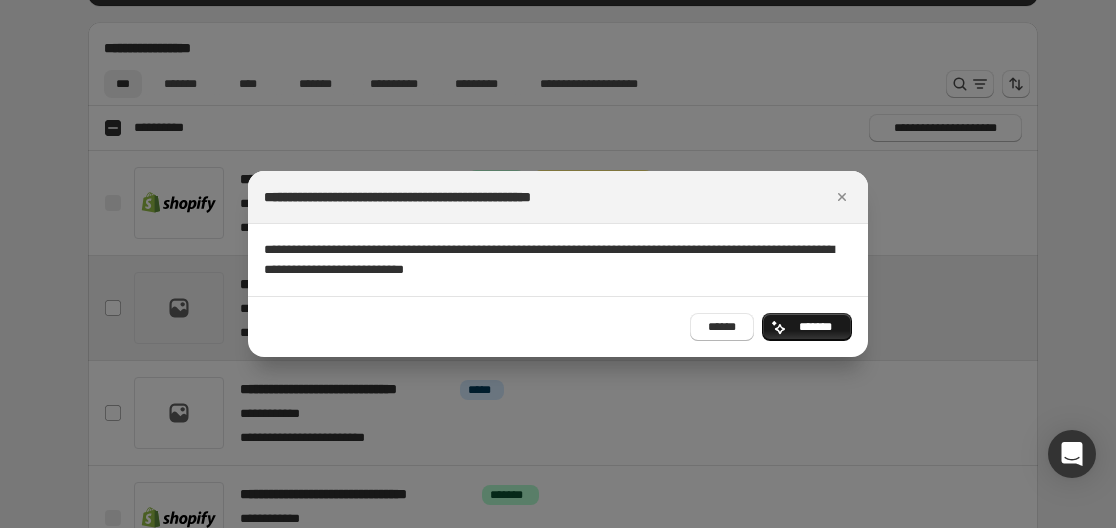 click on "*******" at bounding box center [815, 327] 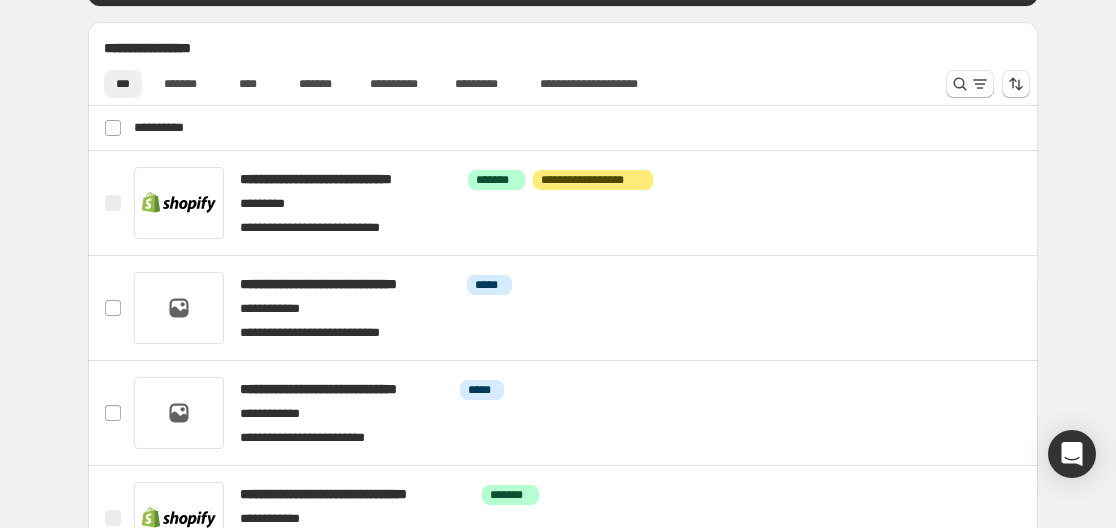 scroll, scrollTop: 0, scrollLeft: 0, axis: both 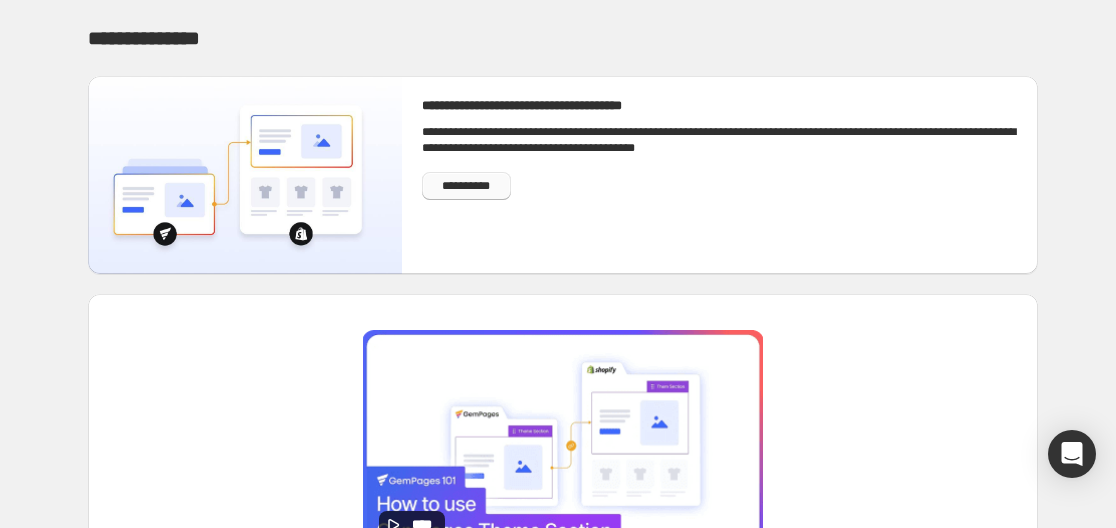 click on "**********" at bounding box center (467, 186) 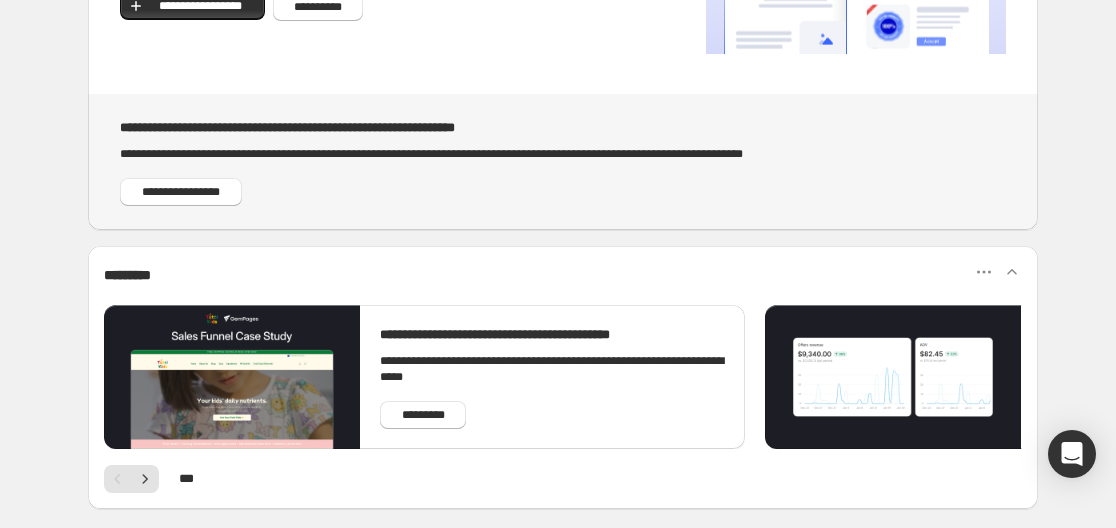 scroll, scrollTop: 184, scrollLeft: 0, axis: vertical 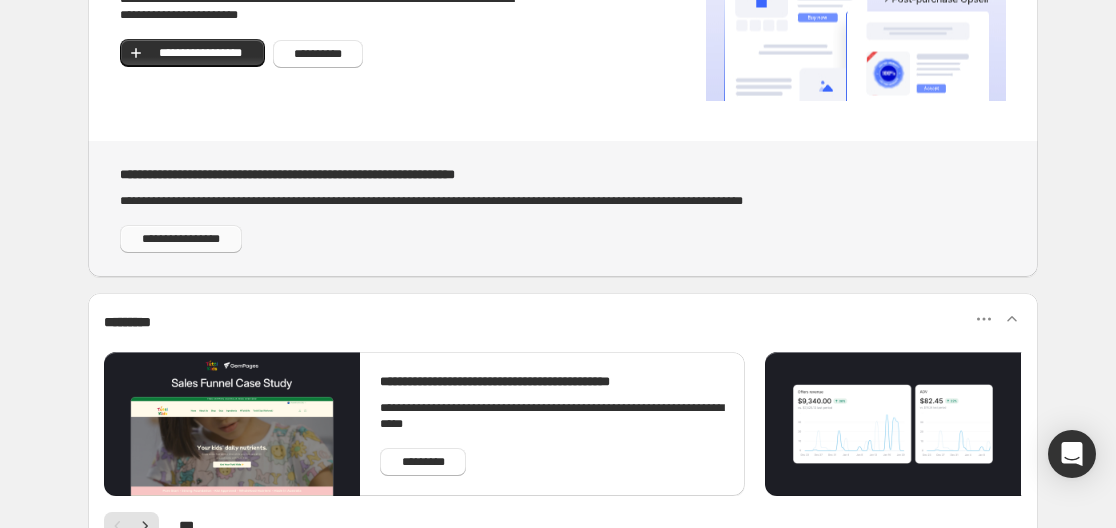click on "**********" at bounding box center (181, 239) 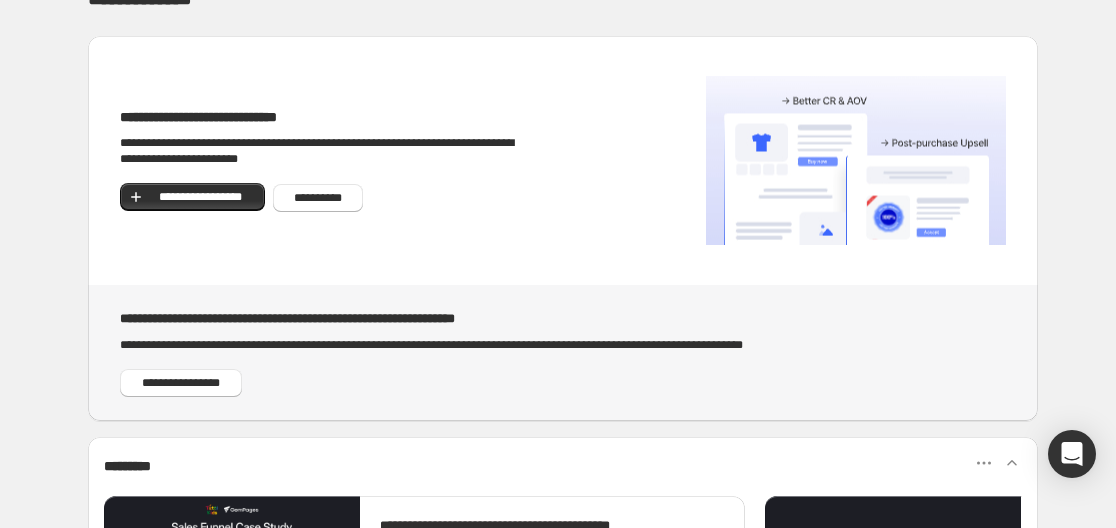 scroll, scrollTop: 0, scrollLeft: 0, axis: both 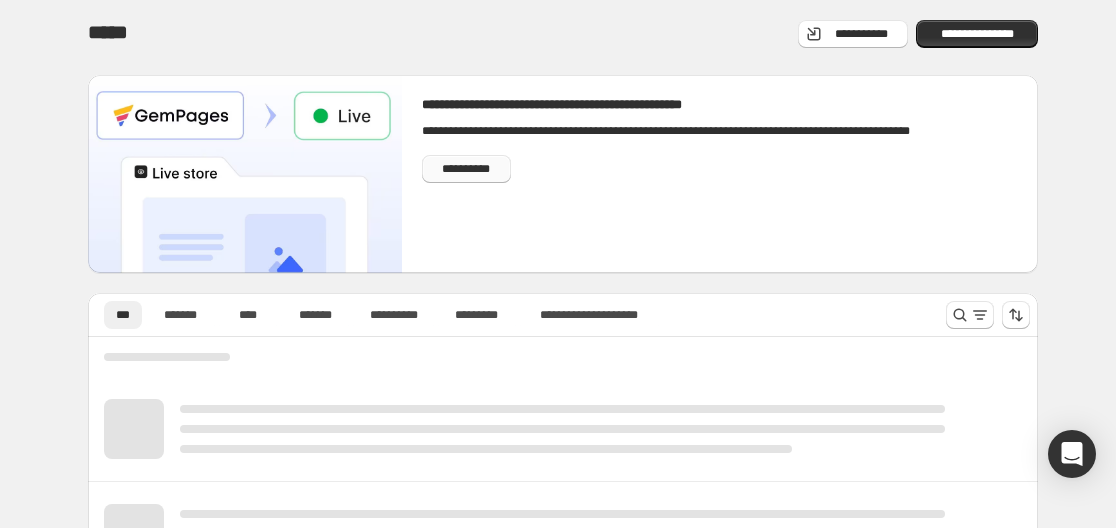 click on "**********" at bounding box center [467, 169] 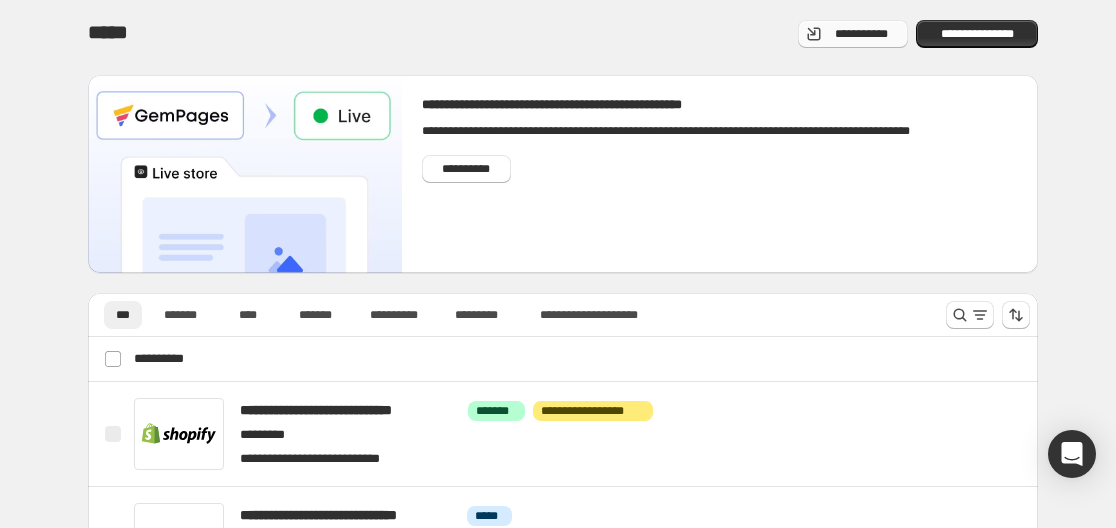 click on "**********" at bounding box center [853, 34] 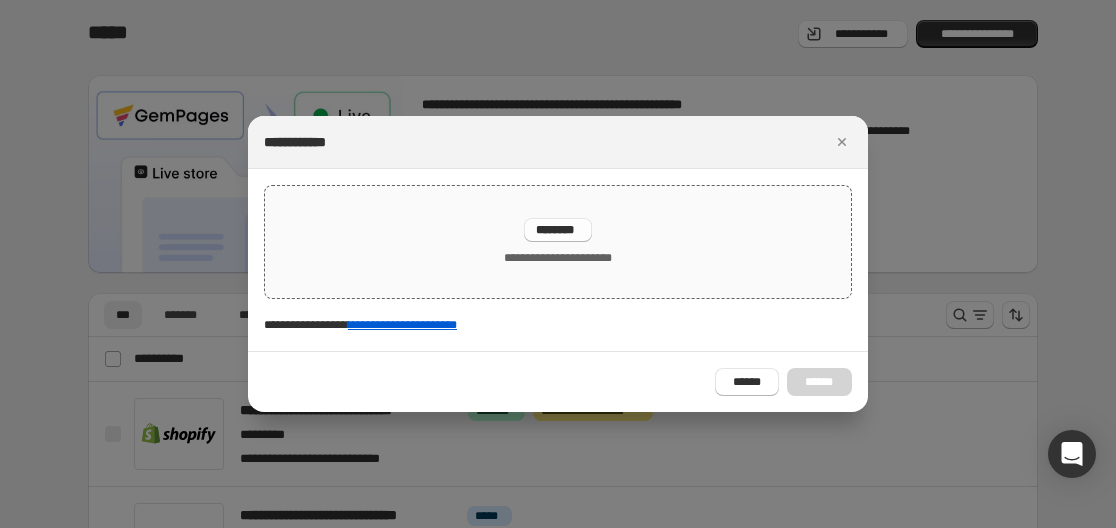 click on "********" at bounding box center (558, 230) 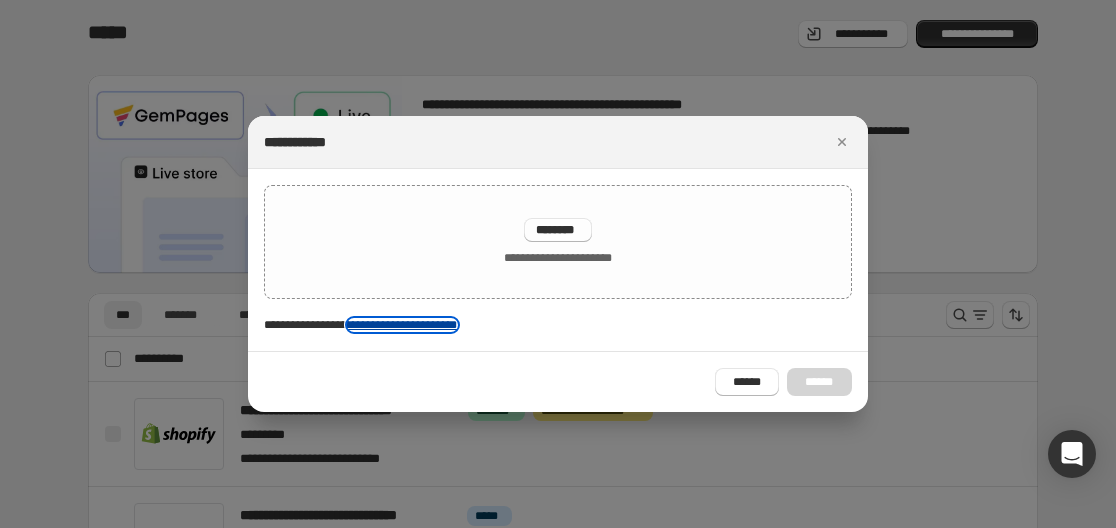 click on "**********" at bounding box center [402, 325] 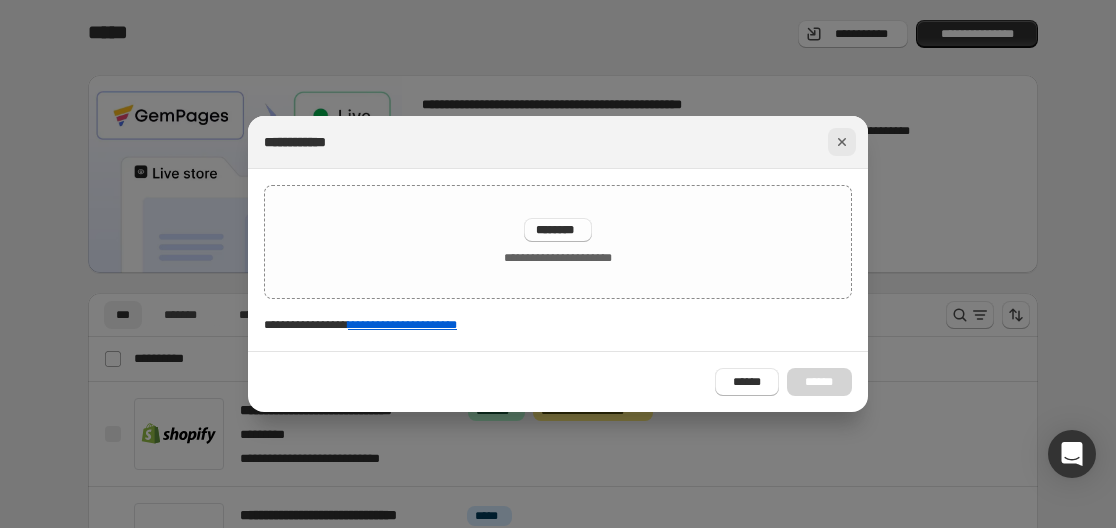 click 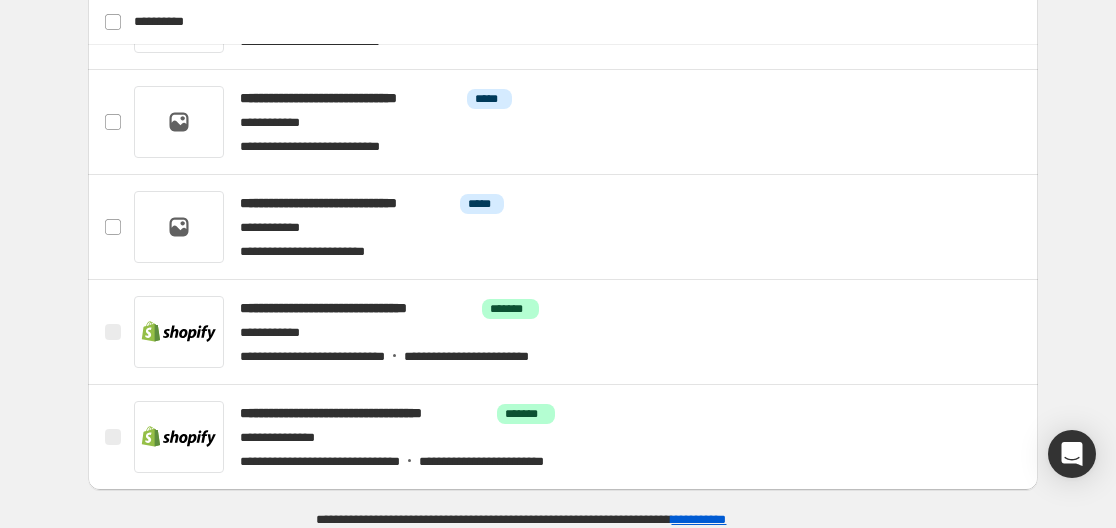 scroll, scrollTop: 425, scrollLeft: 0, axis: vertical 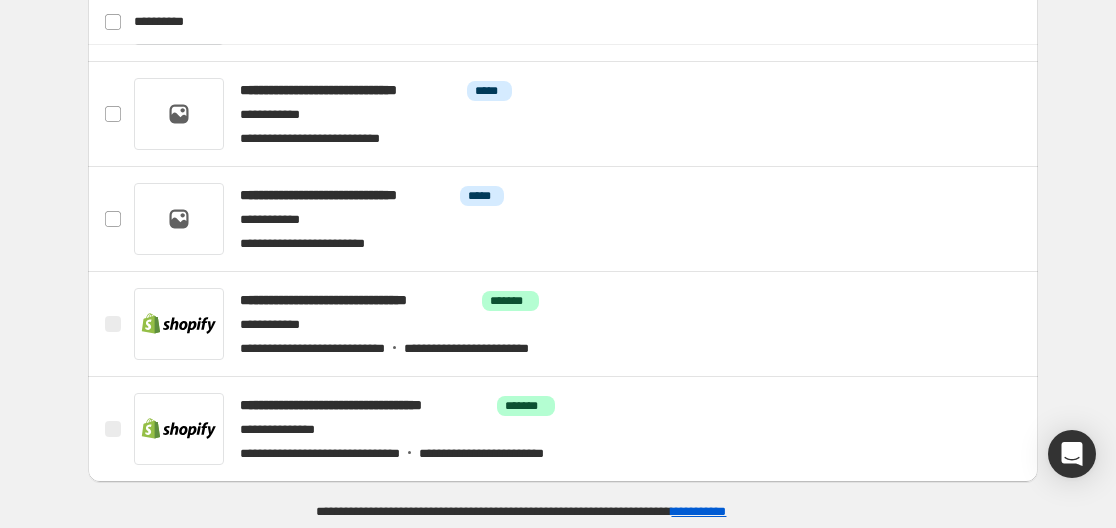 click on "**********" at bounding box center (698, 511) 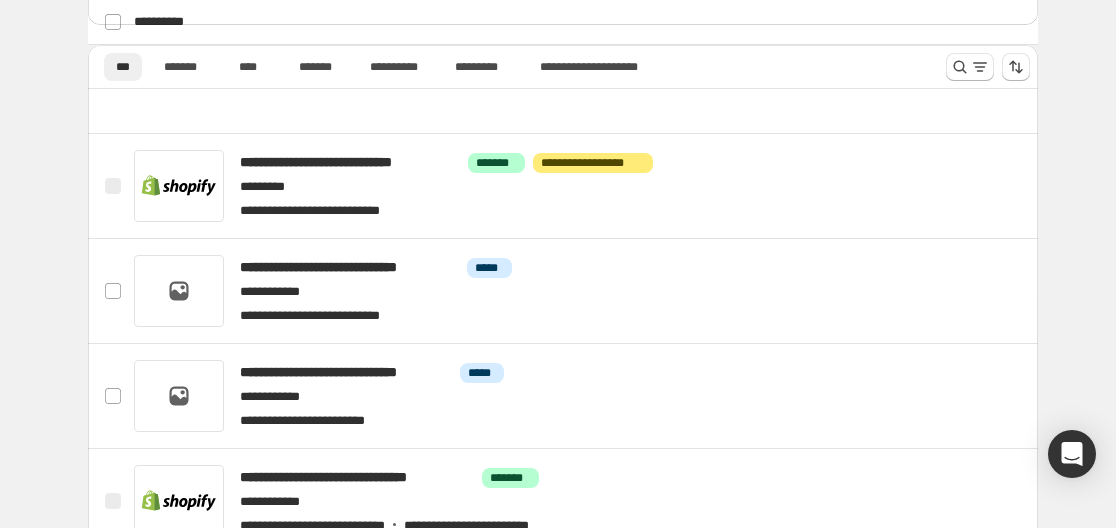 scroll, scrollTop: 425, scrollLeft: 0, axis: vertical 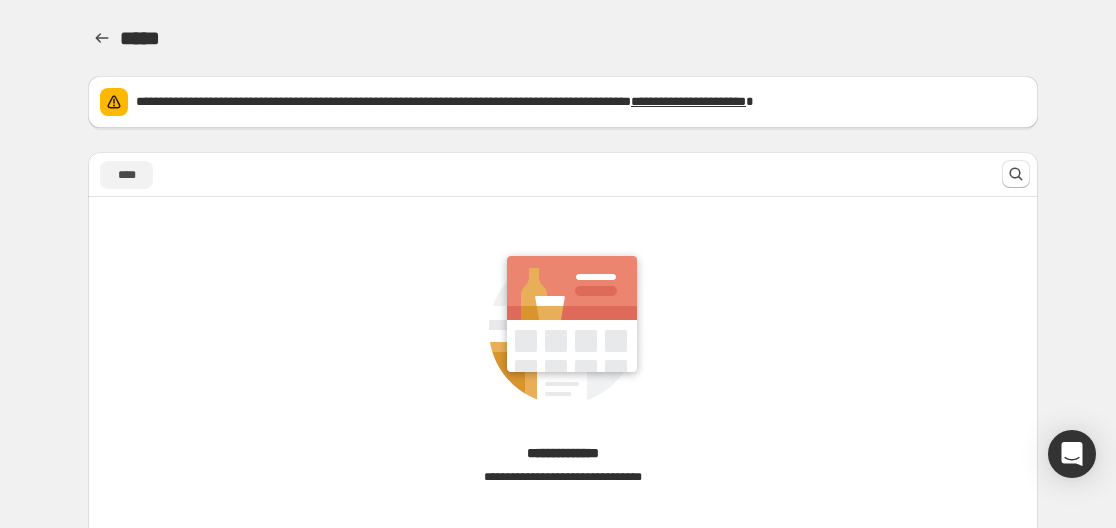drag, startPoint x: 133, startPoint y: 171, endPoint x: 726, endPoint y: 68, distance: 601.8787 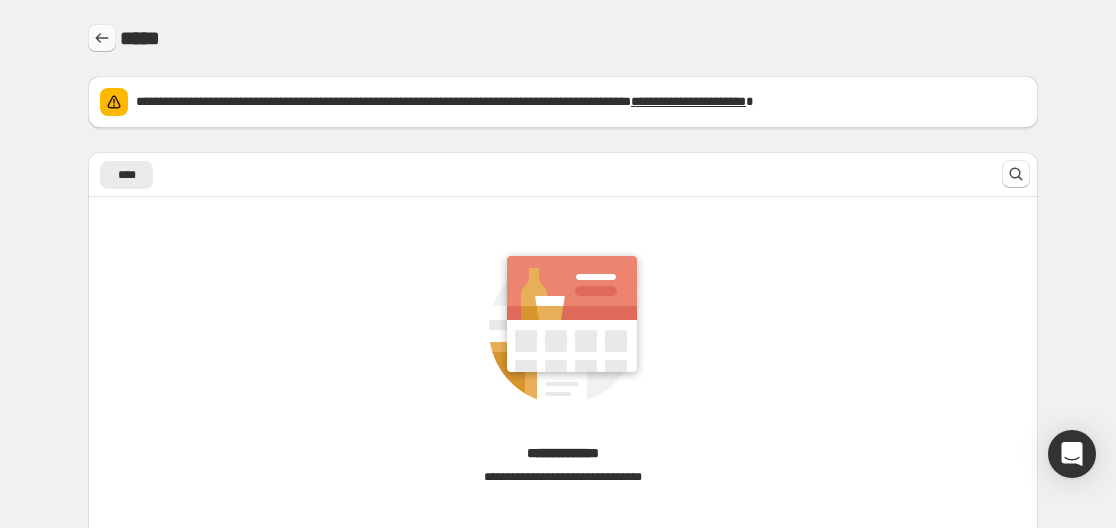 click 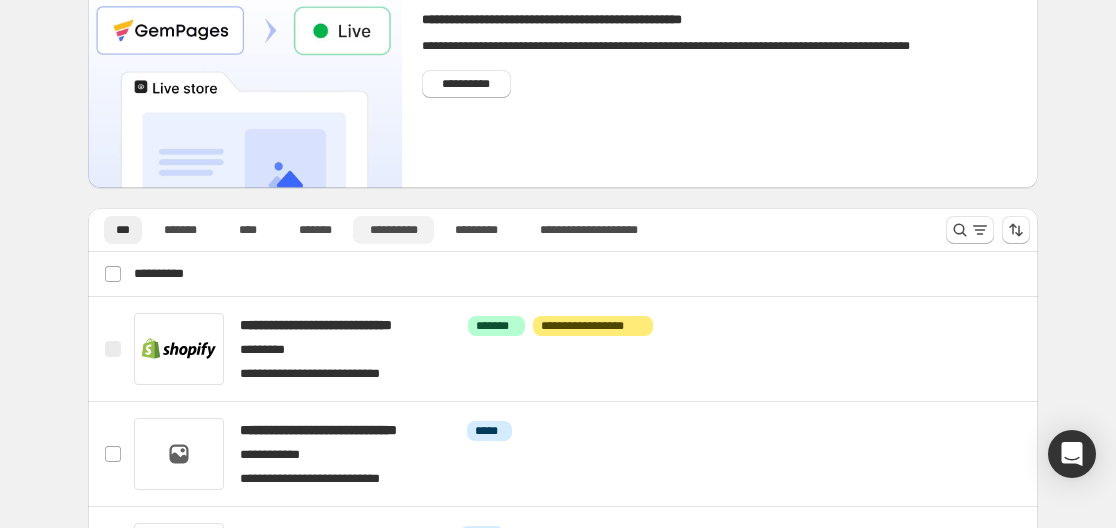 scroll, scrollTop: 92, scrollLeft: 0, axis: vertical 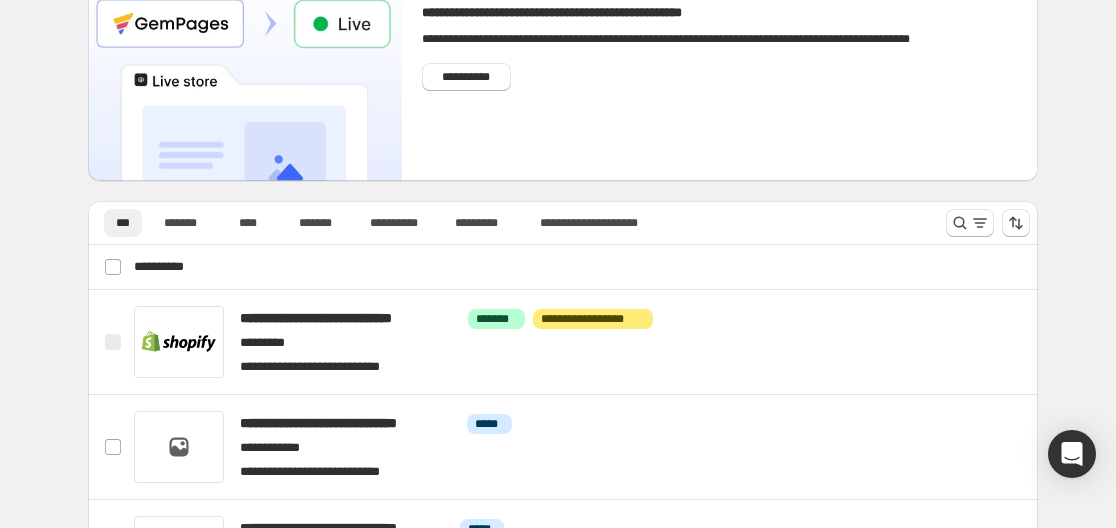 click on "**********" at bounding box center [565, 267] 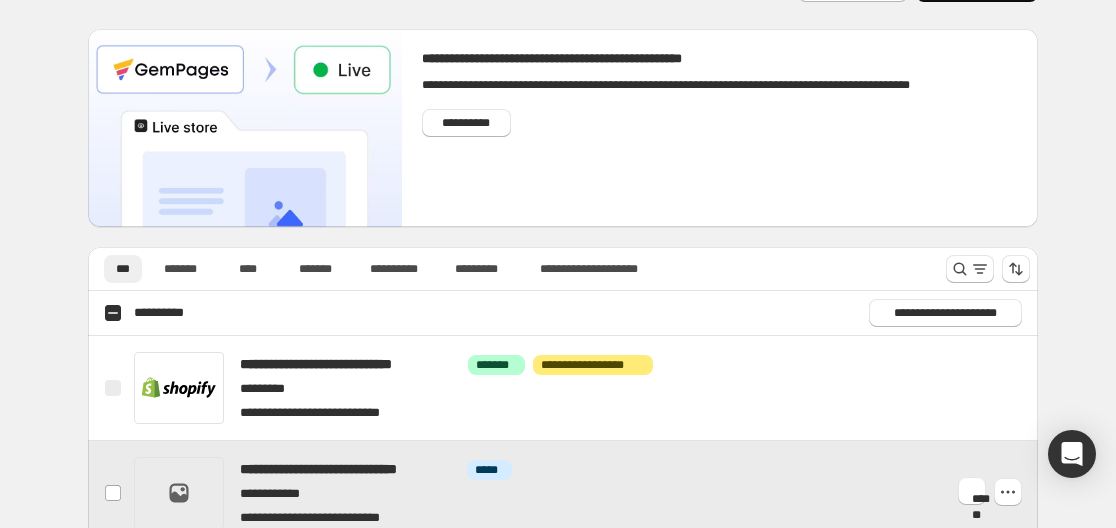scroll, scrollTop: 0, scrollLeft: 0, axis: both 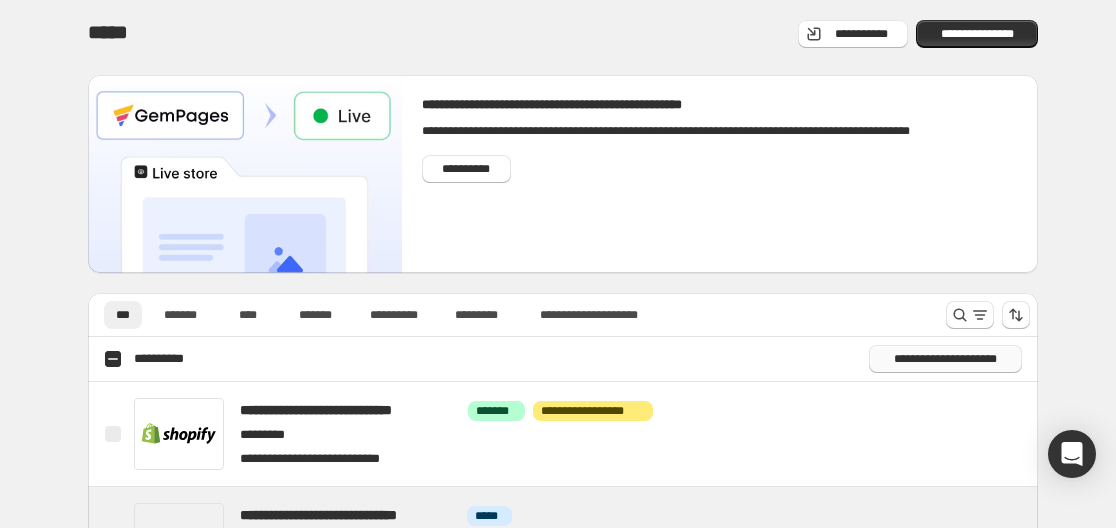 click on "**********" at bounding box center [945, 359] 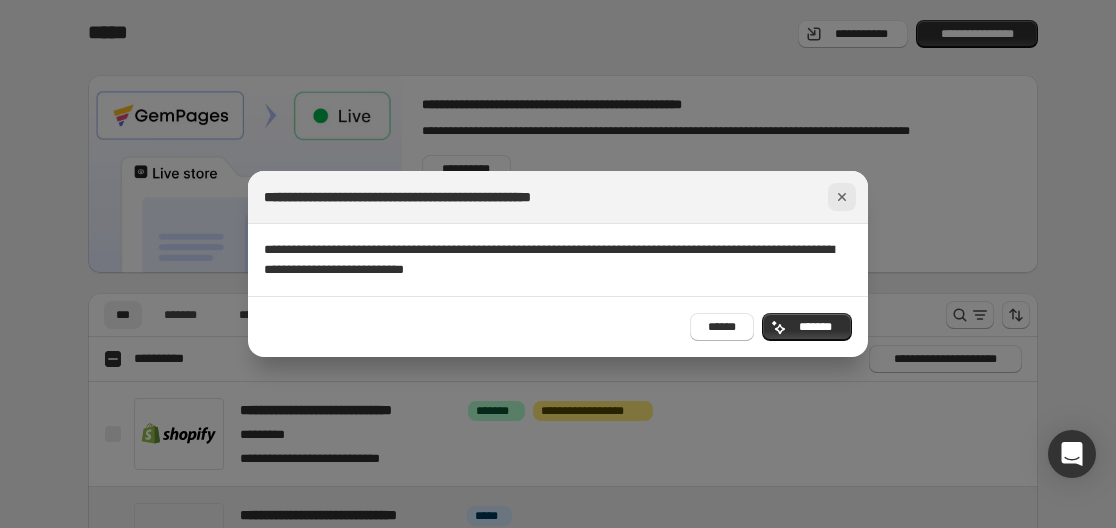 click 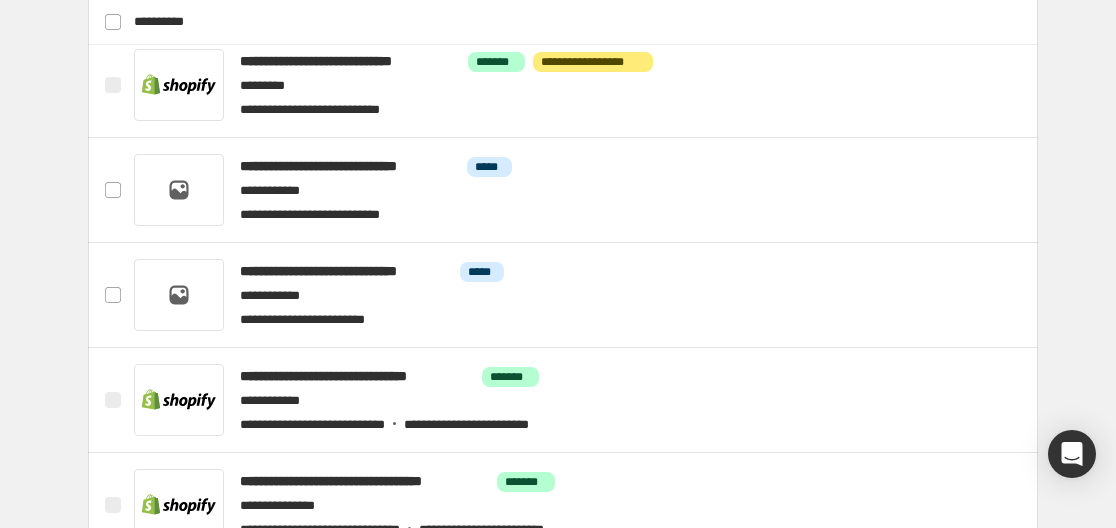 scroll, scrollTop: 355, scrollLeft: 0, axis: vertical 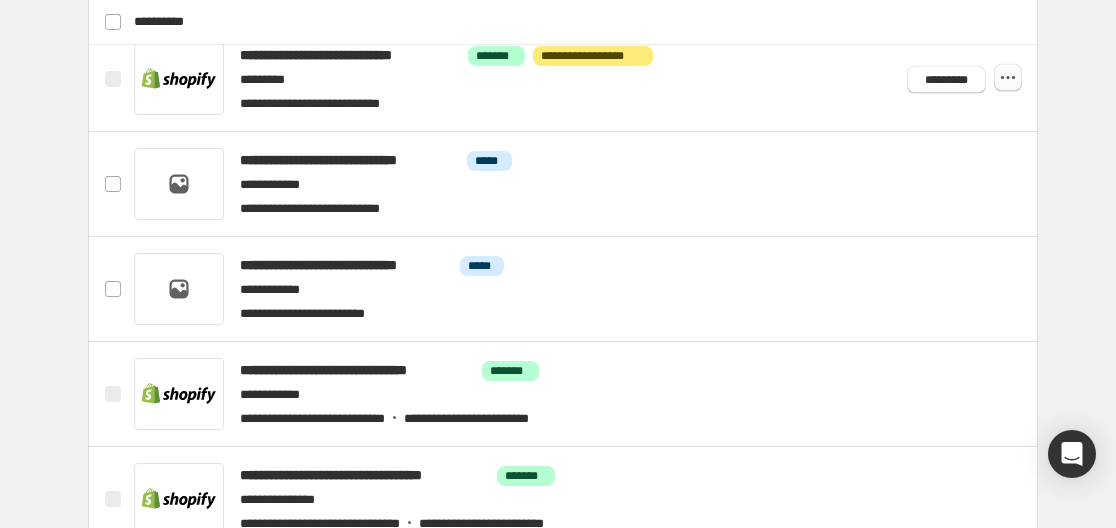 click 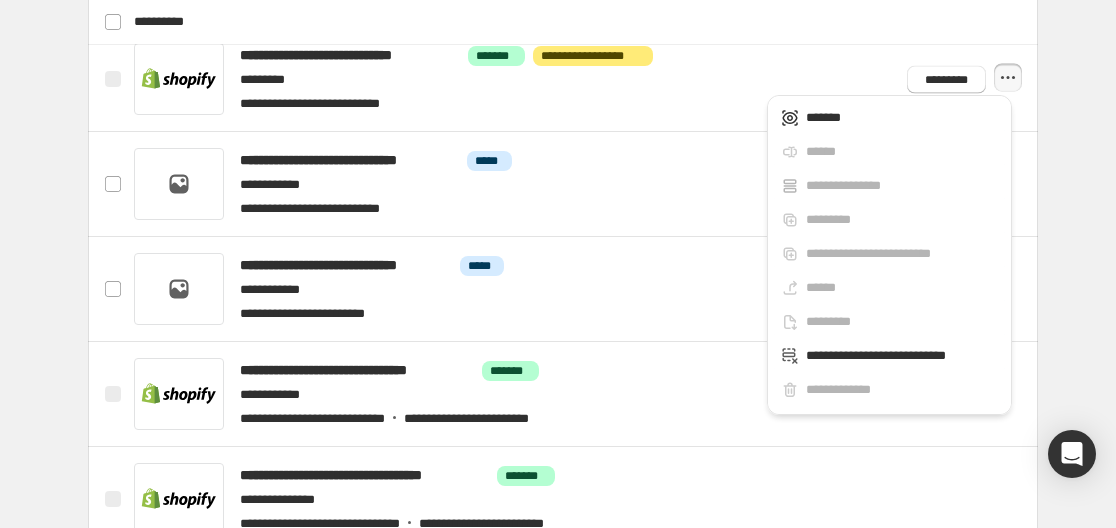 click on "**********" at bounding box center (563, 122) 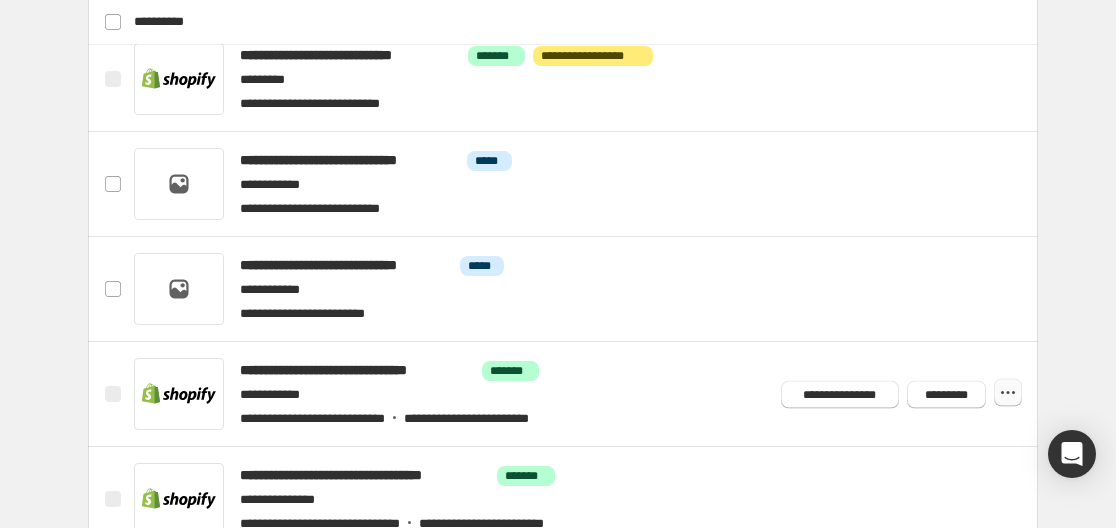 click 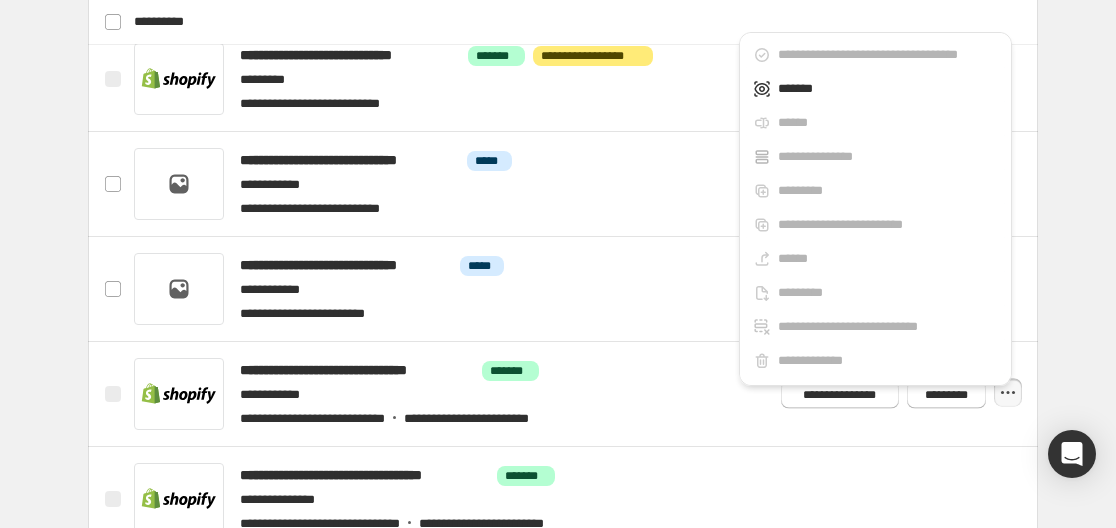 click on "**********" at bounding box center (563, 122) 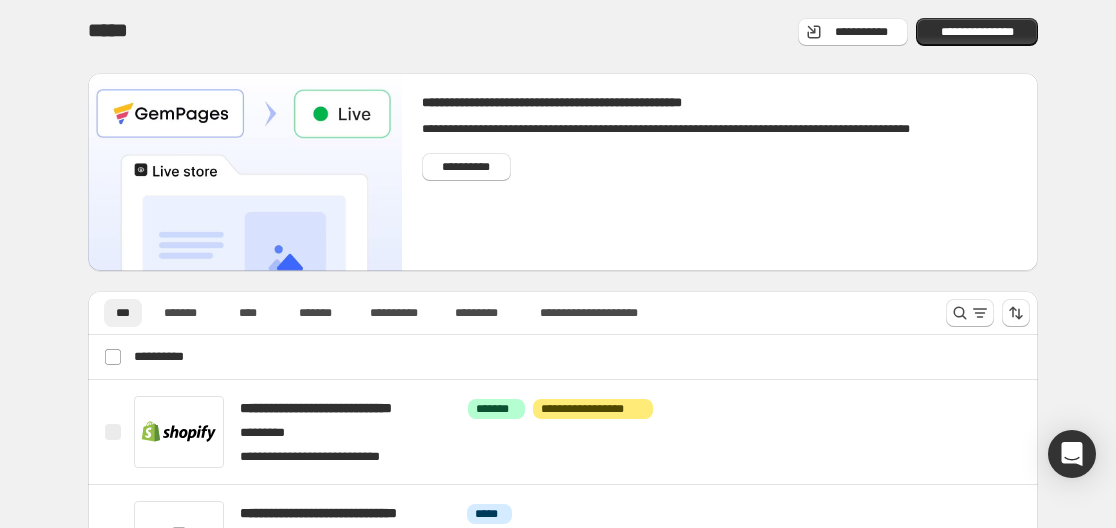 scroll, scrollTop: 0, scrollLeft: 0, axis: both 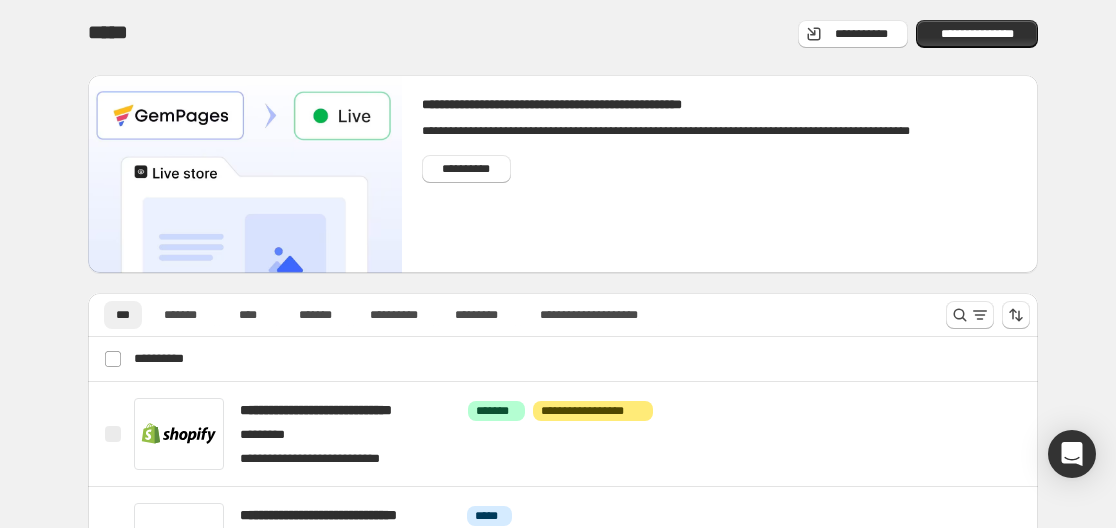 click on "**********" at bounding box center (563, 477) 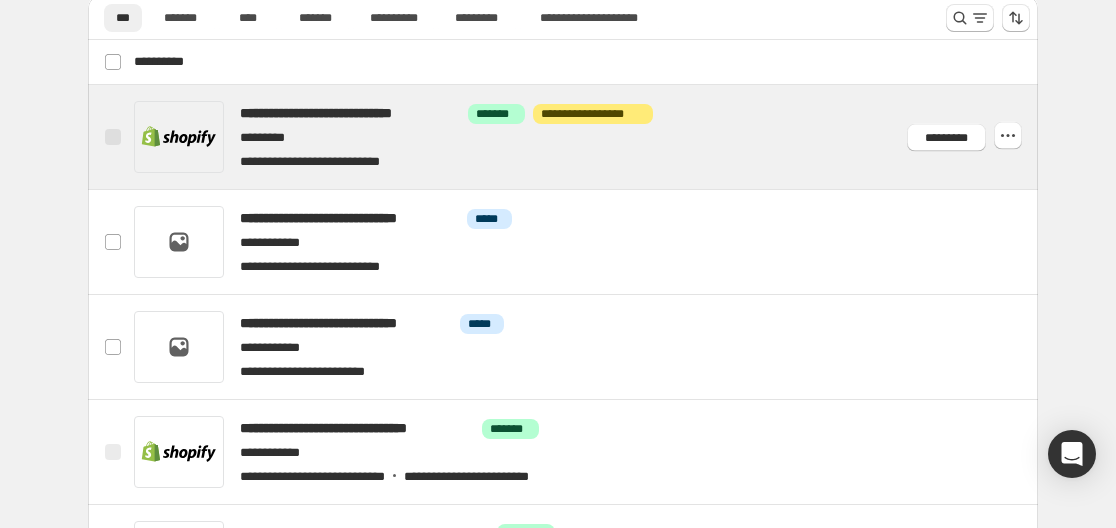 scroll, scrollTop: 283, scrollLeft: 0, axis: vertical 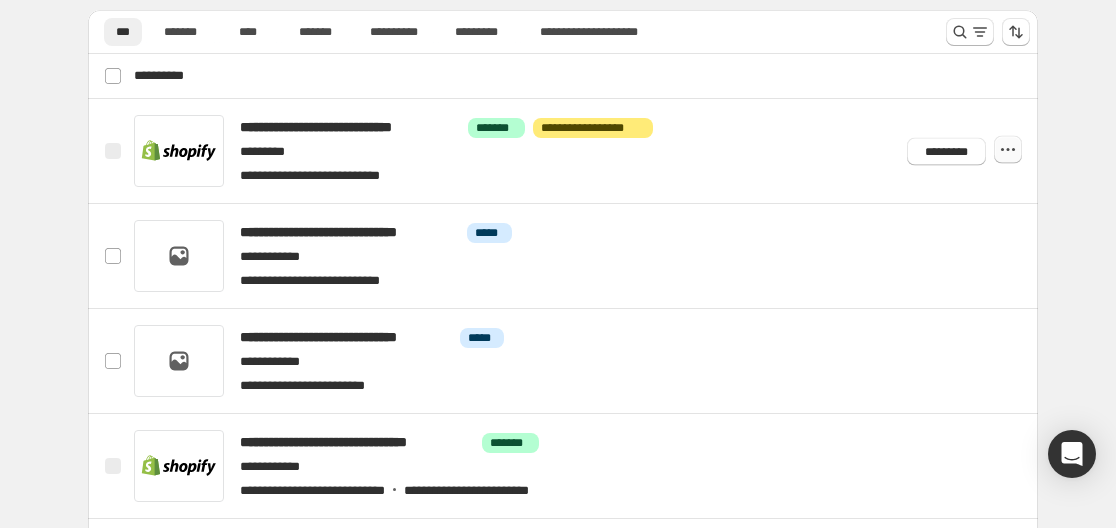 click at bounding box center [1008, 150] 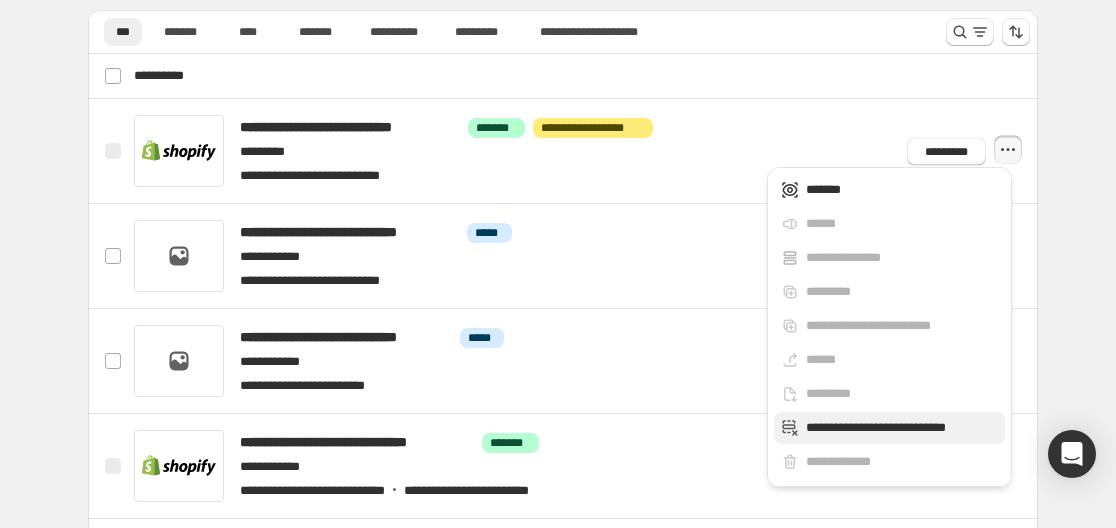 click on "**********" at bounding box center [902, 428] 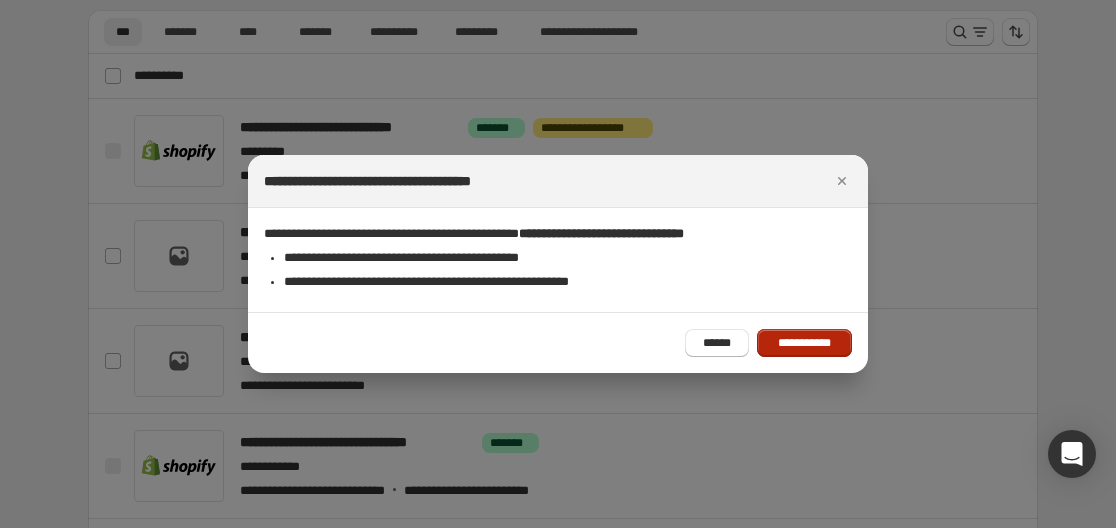 click on "**********" at bounding box center (804, 343) 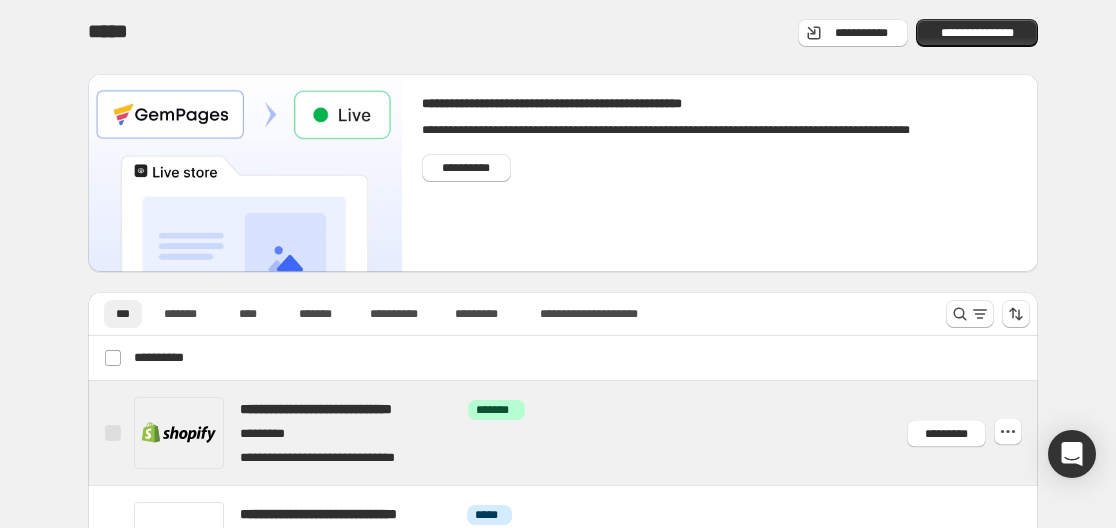 scroll, scrollTop: 0, scrollLeft: 0, axis: both 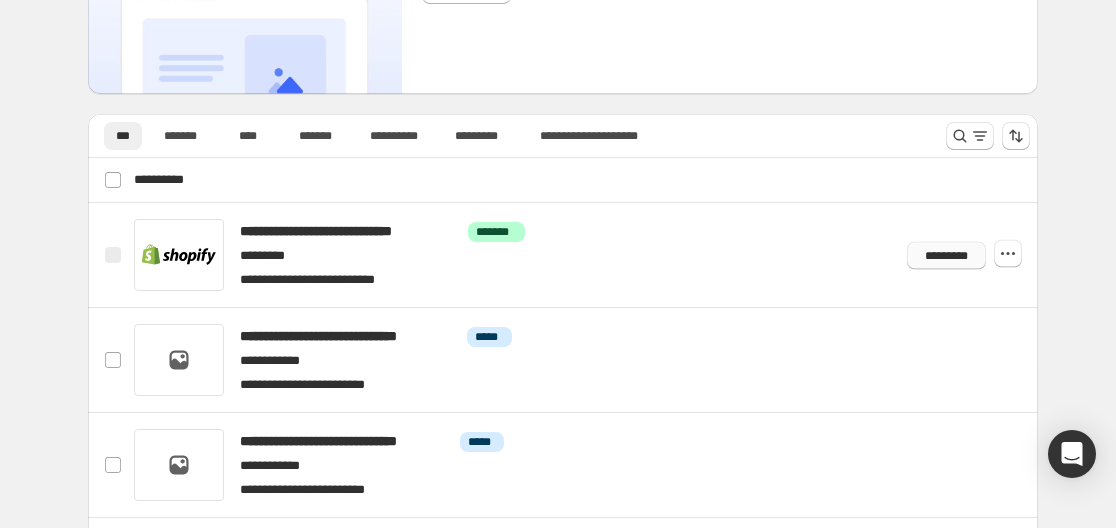 click on "*********" at bounding box center [946, 255] 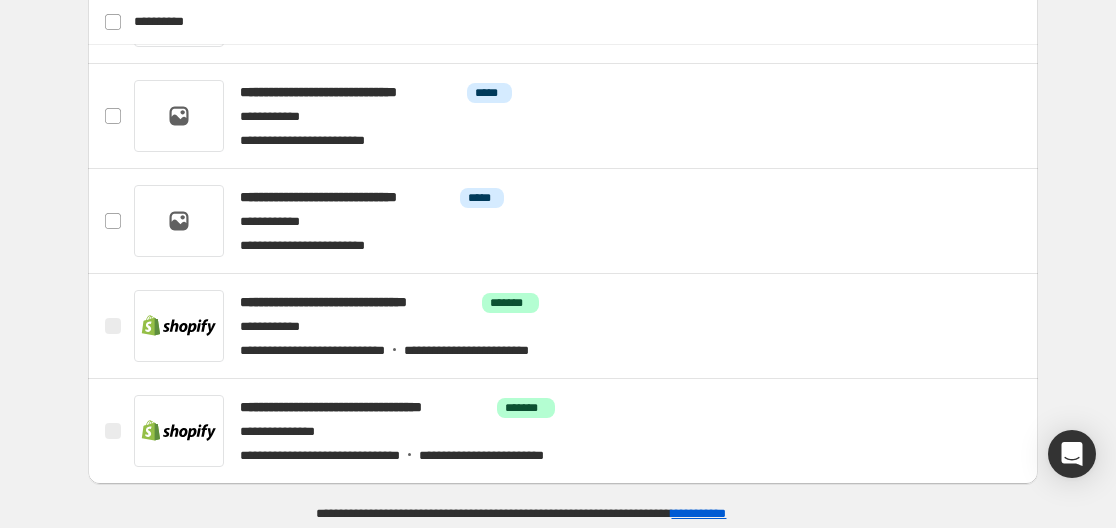 scroll, scrollTop: 425, scrollLeft: 0, axis: vertical 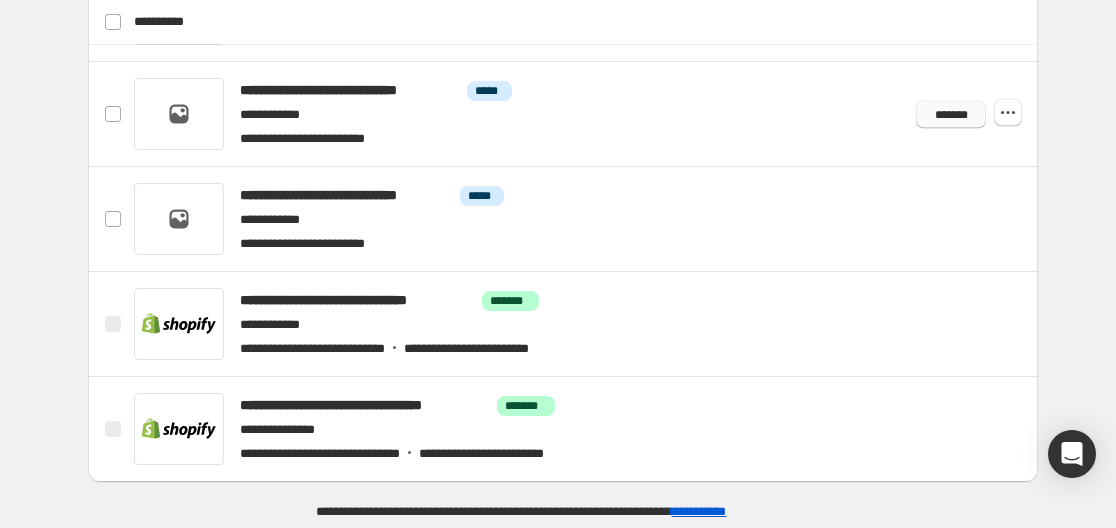 click on "*******" at bounding box center (951, 114) 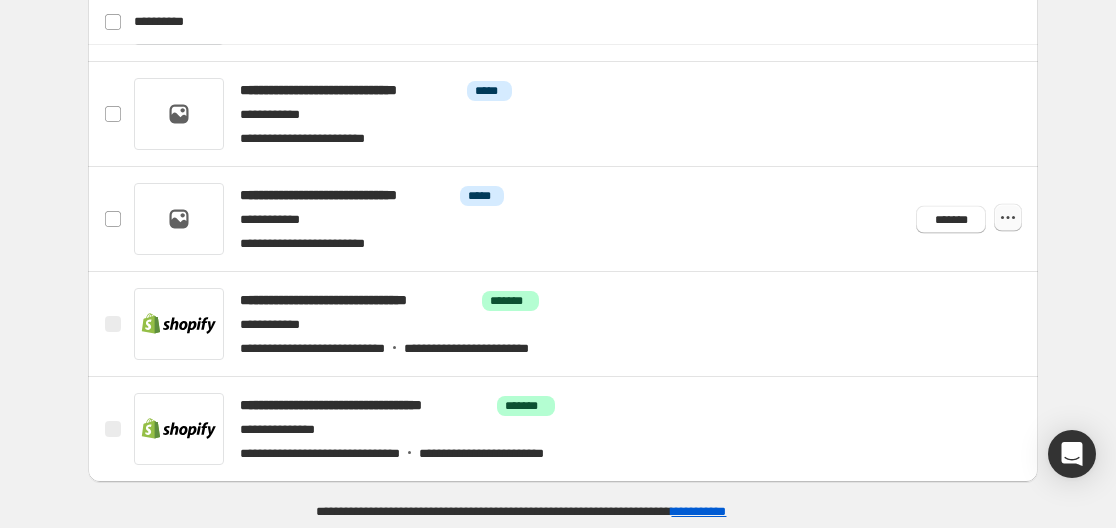 click 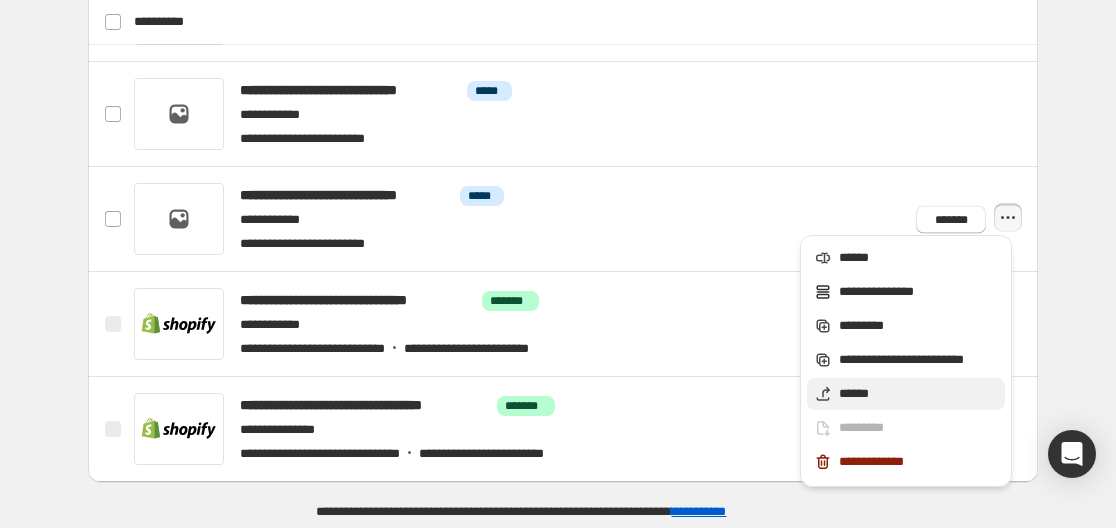 click on "******" at bounding box center (919, 394) 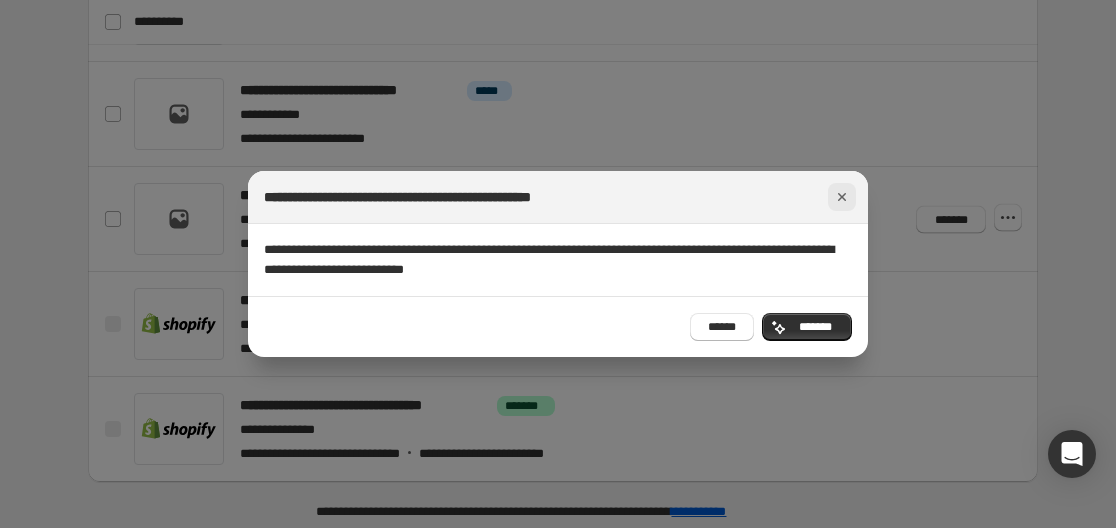 click 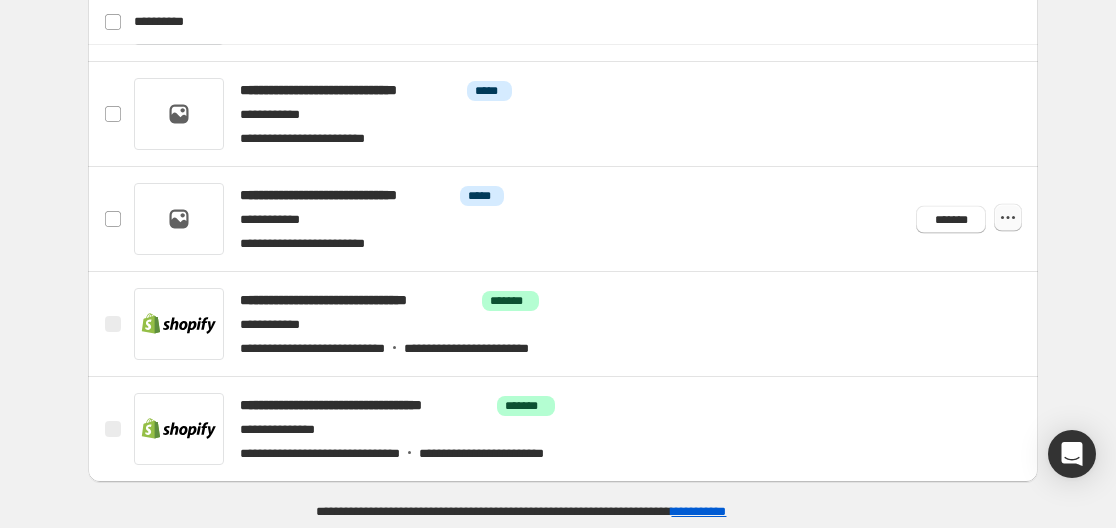 click 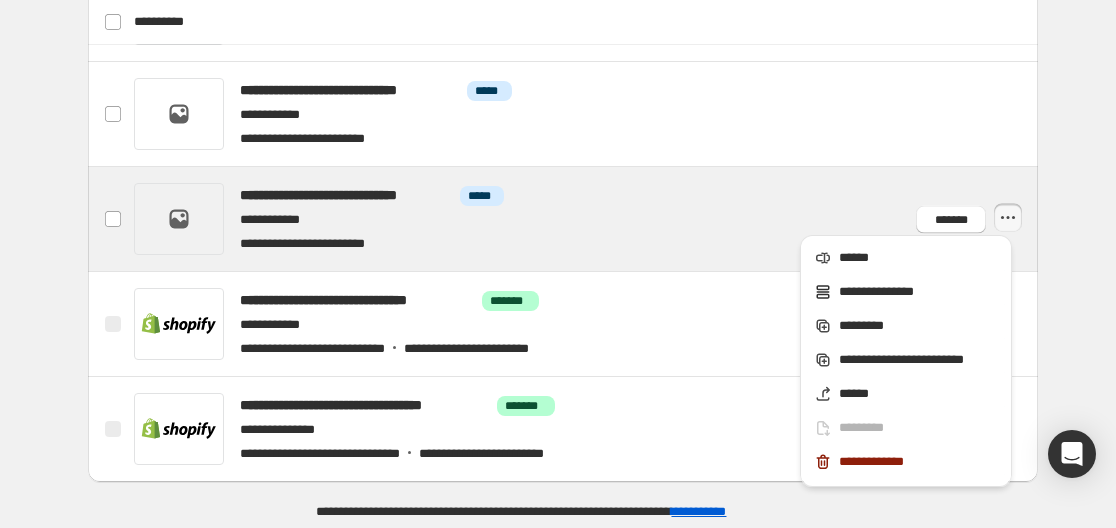 click at bounding box center [587, 219] 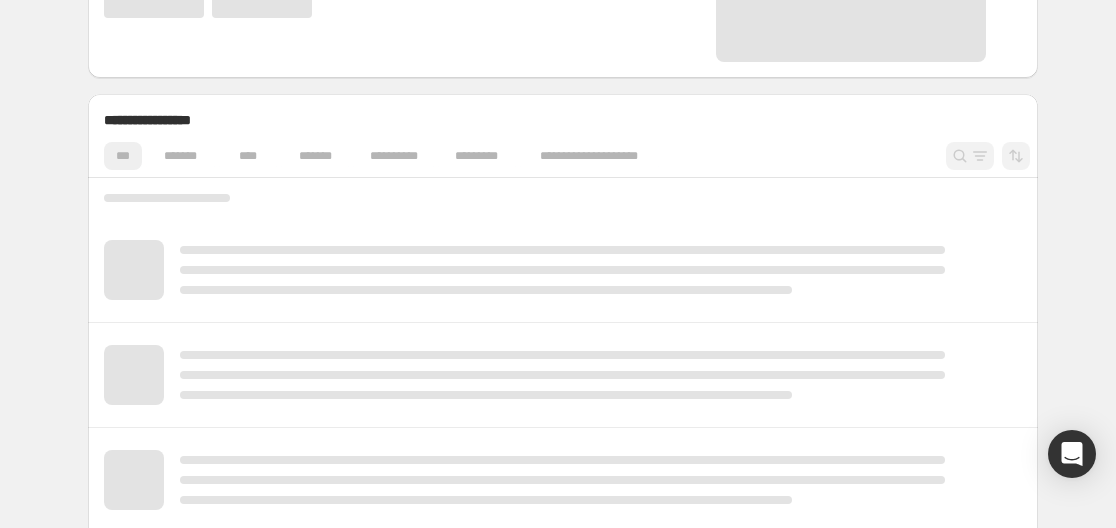 scroll, scrollTop: 303, scrollLeft: 0, axis: vertical 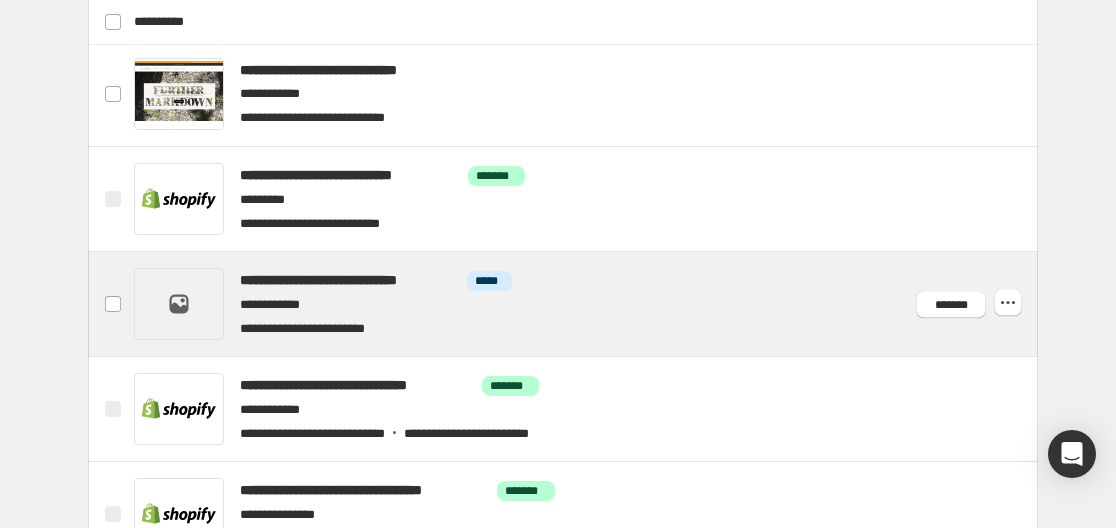 click at bounding box center (587, 304) 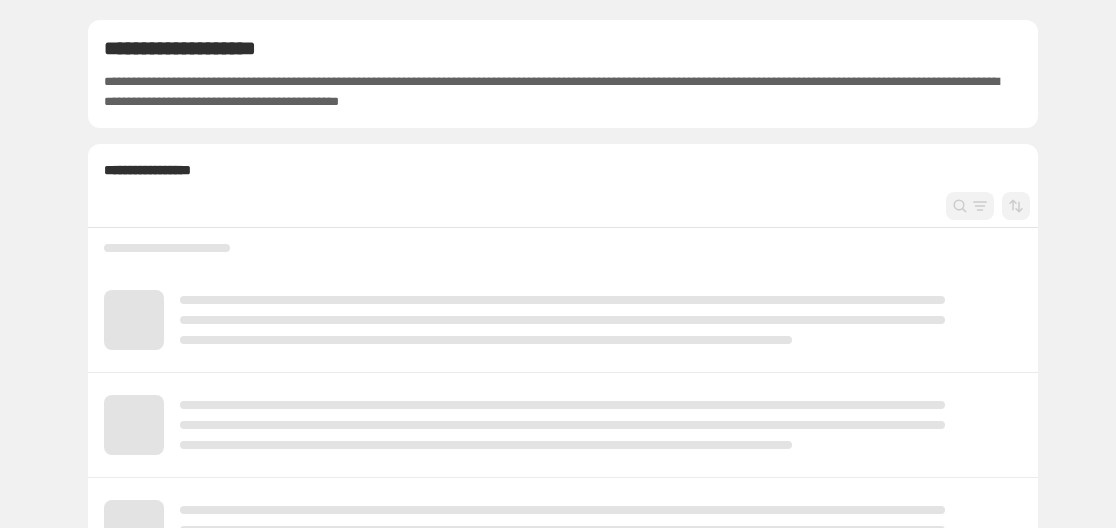 scroll, scrollTop: 0, scrollLeft: 0, axis: both 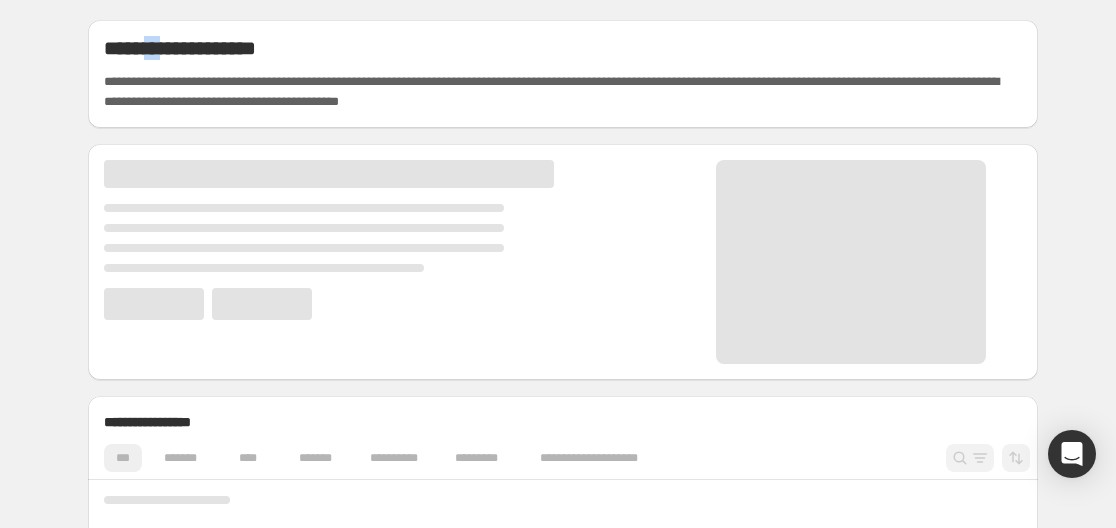 drag, startPoint x: 162, startPoint y: 54, endPoint x: 187, endPoint y: 41, distance: 28.178005 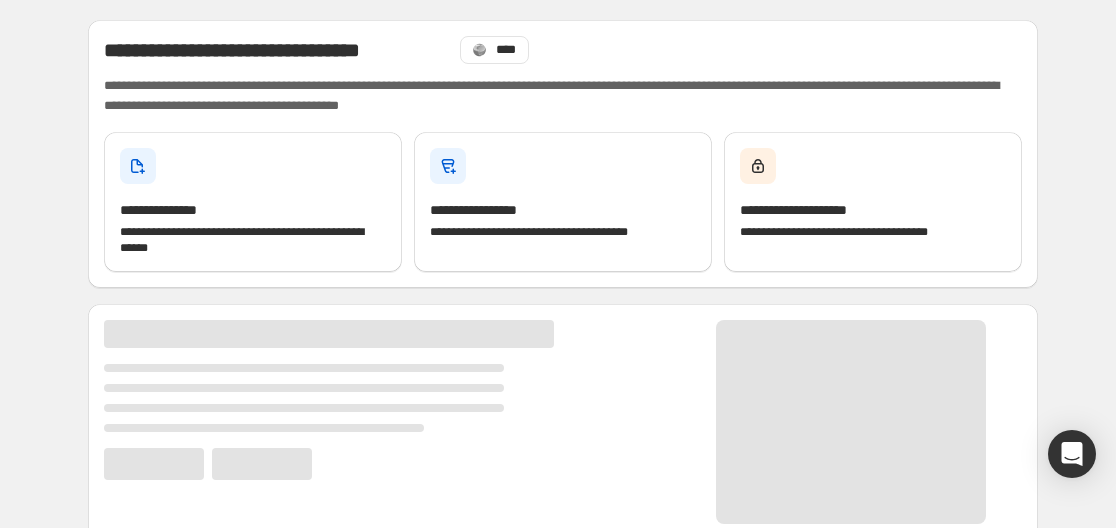scroll, scrollTop: 85, scrollLeft: 0, axis: vertical 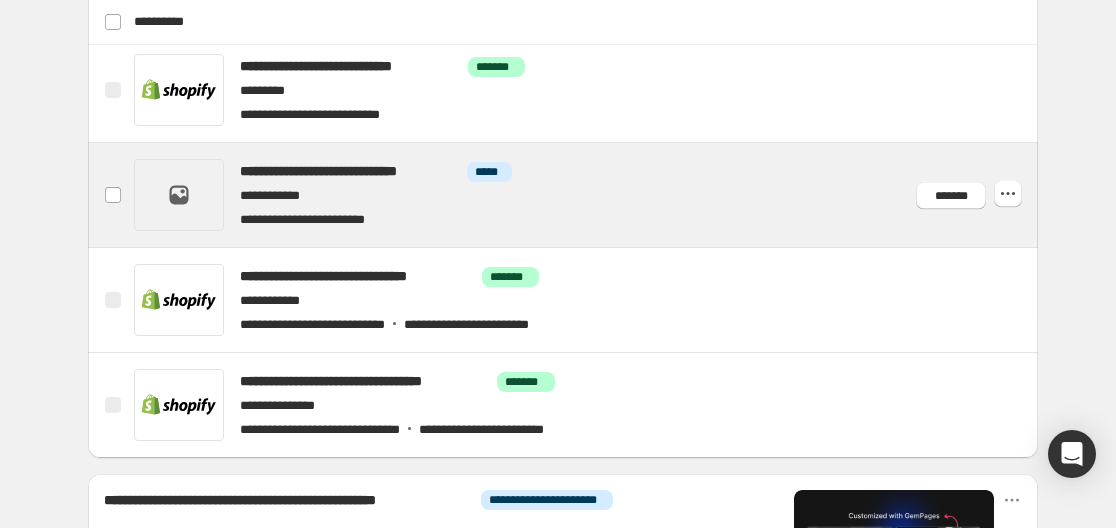 click at bounding box center [587, 195] 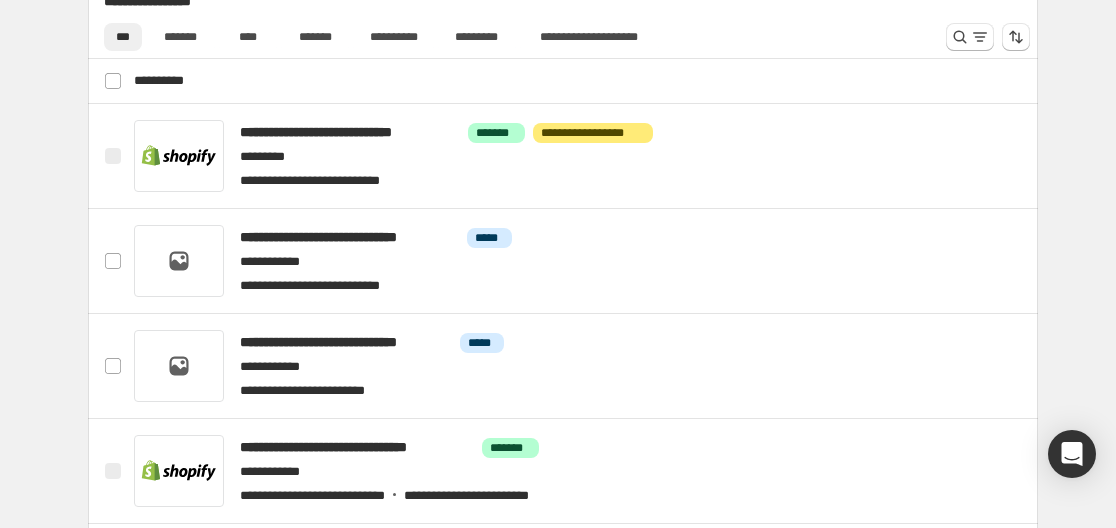 scroll, scrollTop: 581, scrollLeft: 0, axis: vertical 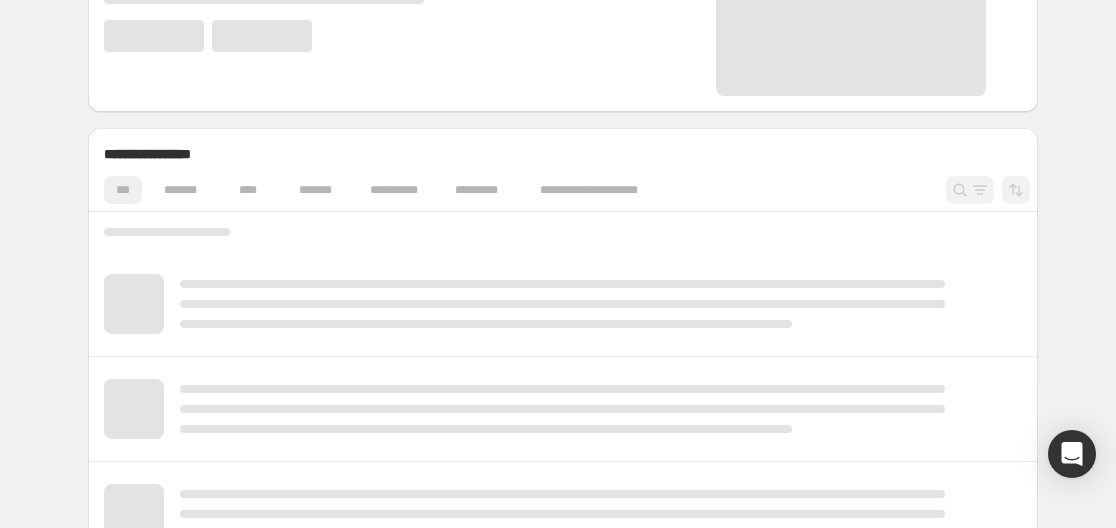 drag, startPoint x: 241, startPoint y: 191, endPoint x: 218, endPoint y: 184, distance: 24.04163 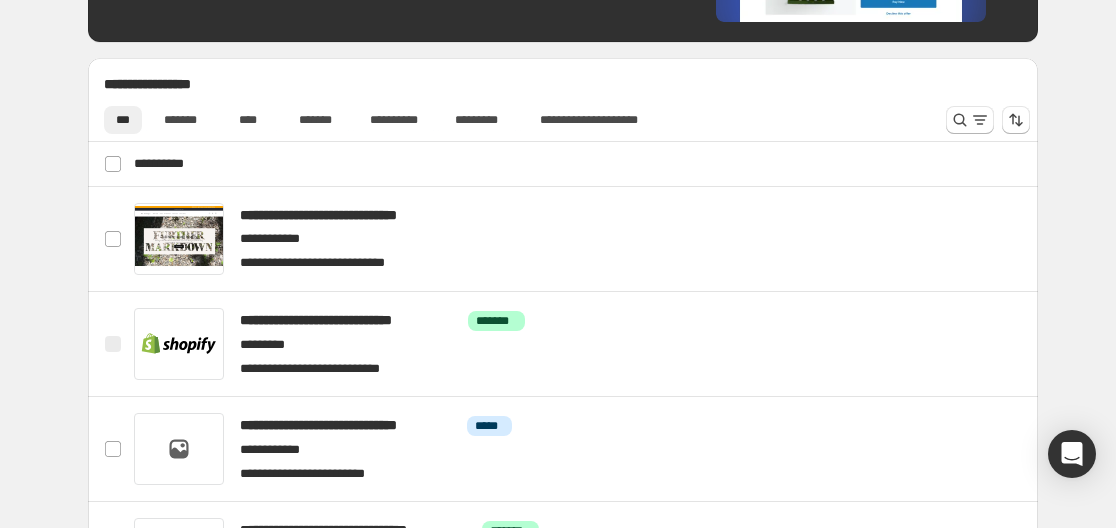 scroll, scrollTop: 512, scrollLeft: 0, axis: vertical 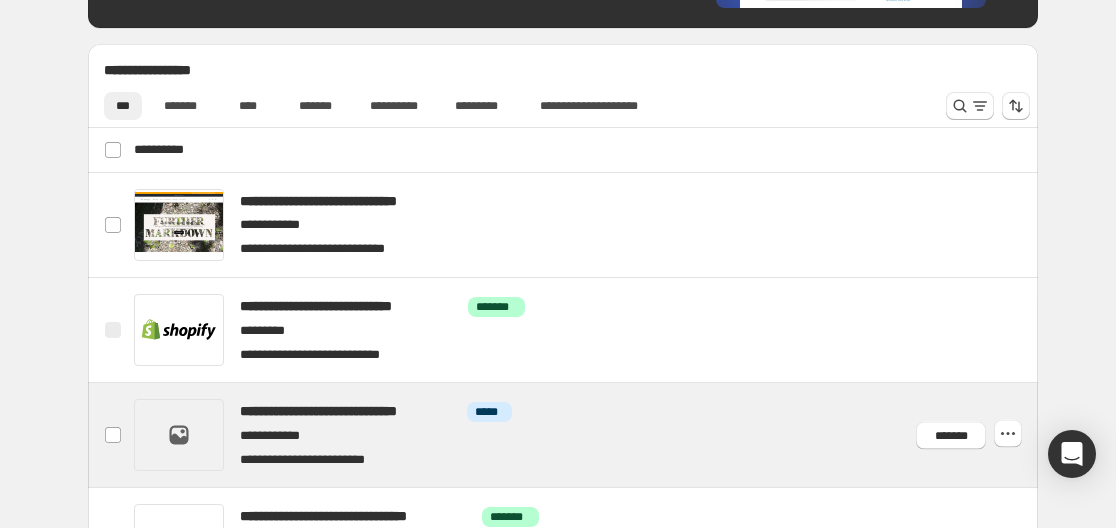 click at bounding box center [587, 435] 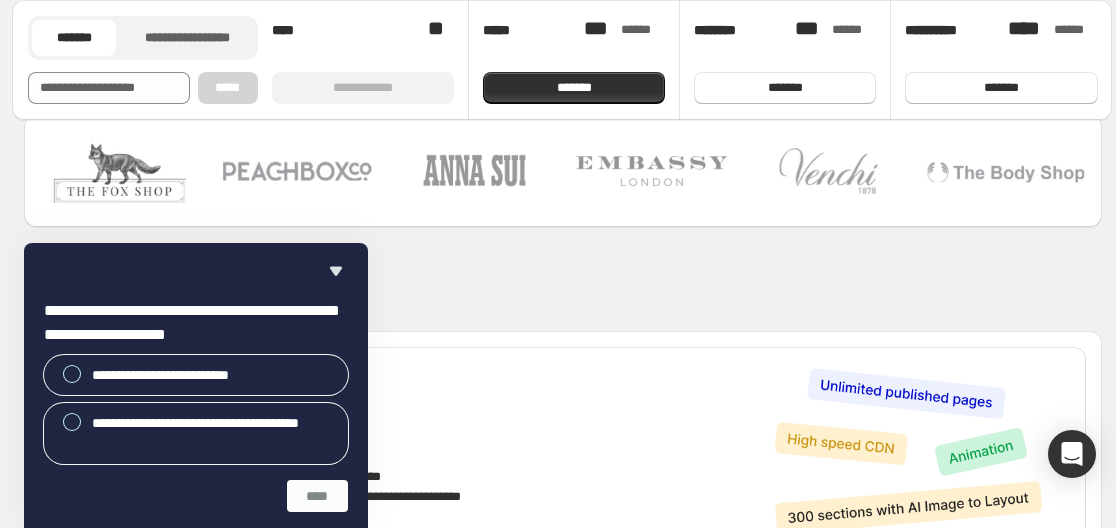 scroll, scrollTop: 1046, scrollLeft: 0, axis: vertical 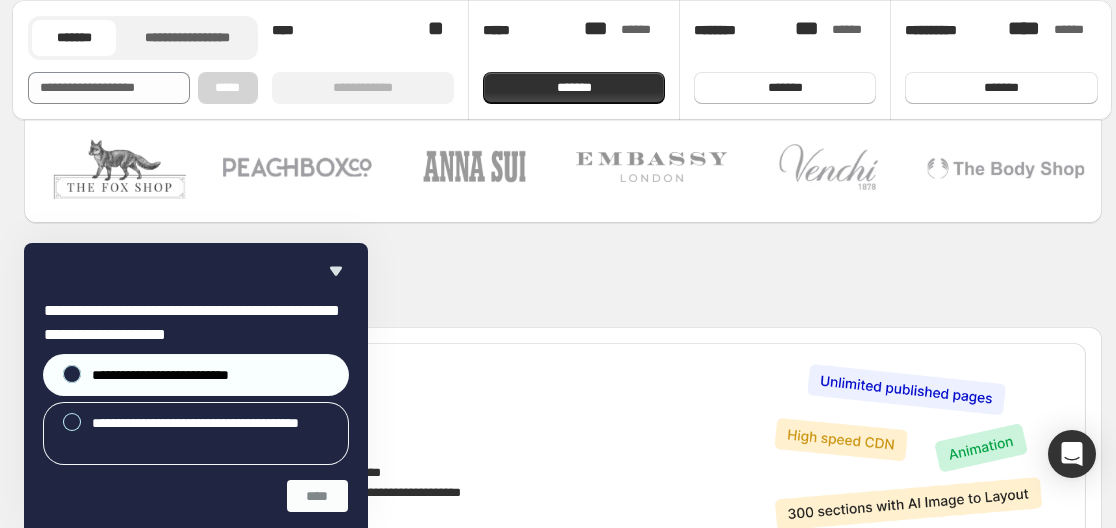 click on "**********" at bounding box center [196, 375] 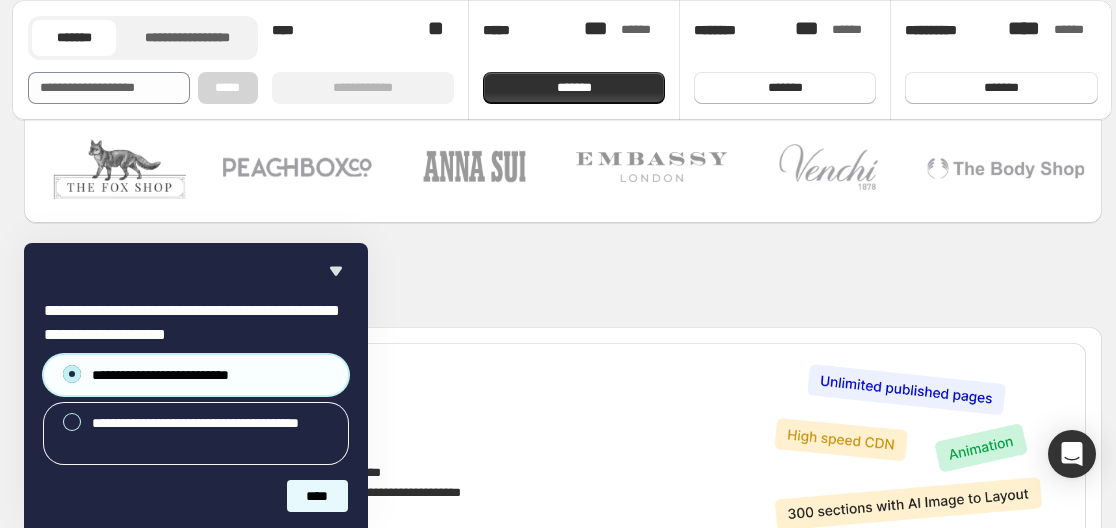 click on "****" at bounding box center [317, 496] 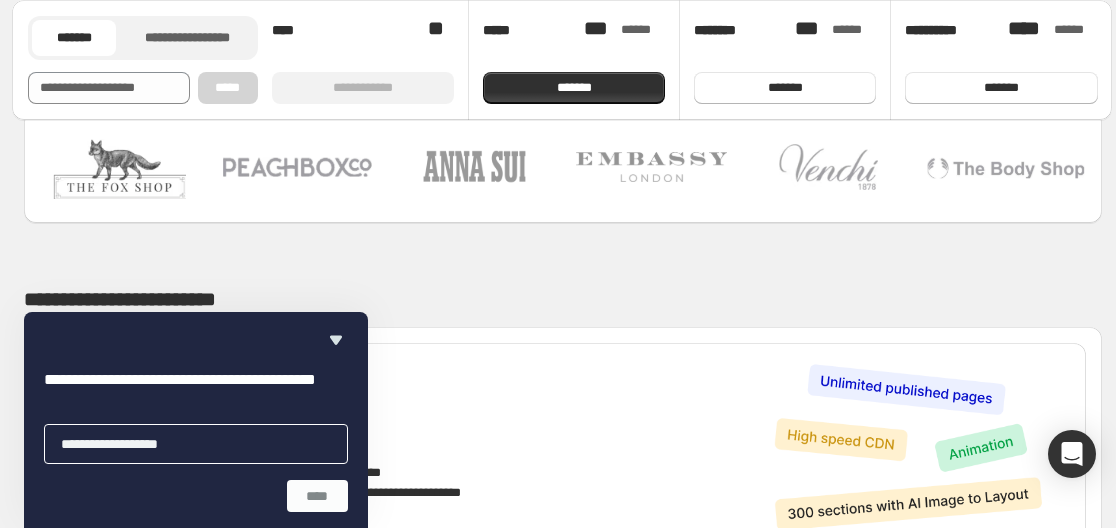 click at bounding box center [196, 444] 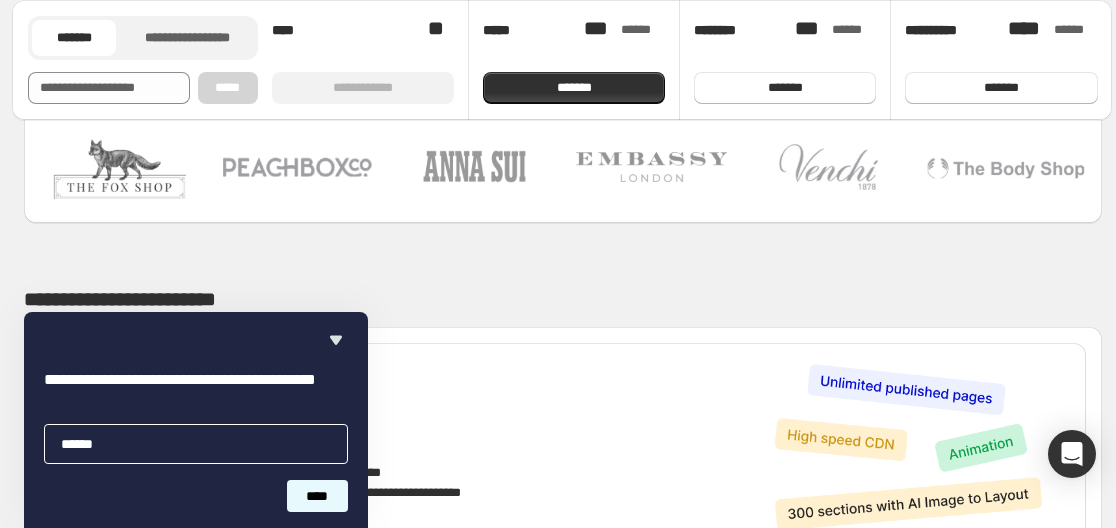 type on "******" 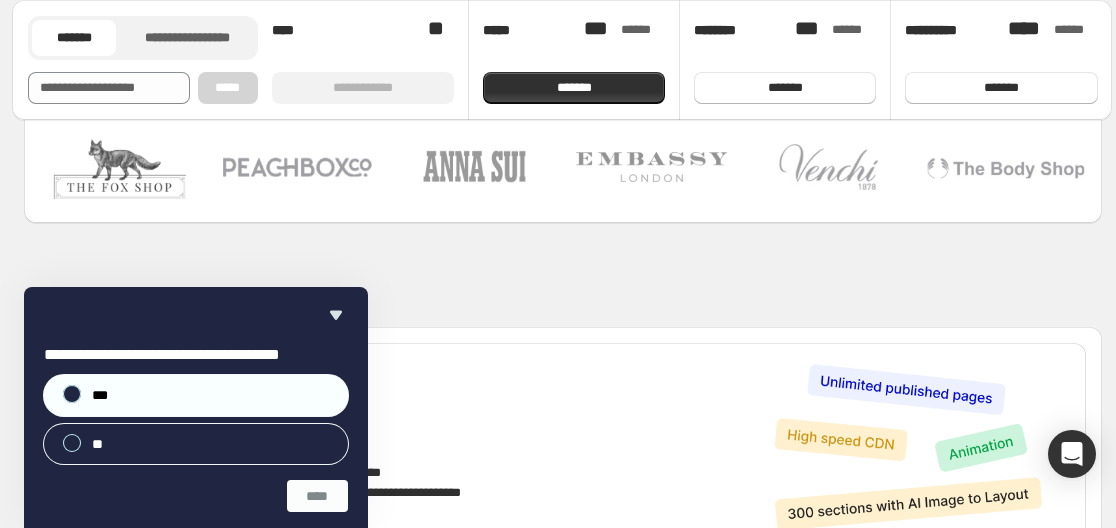 click on "***" at bounding box center (196, 395) 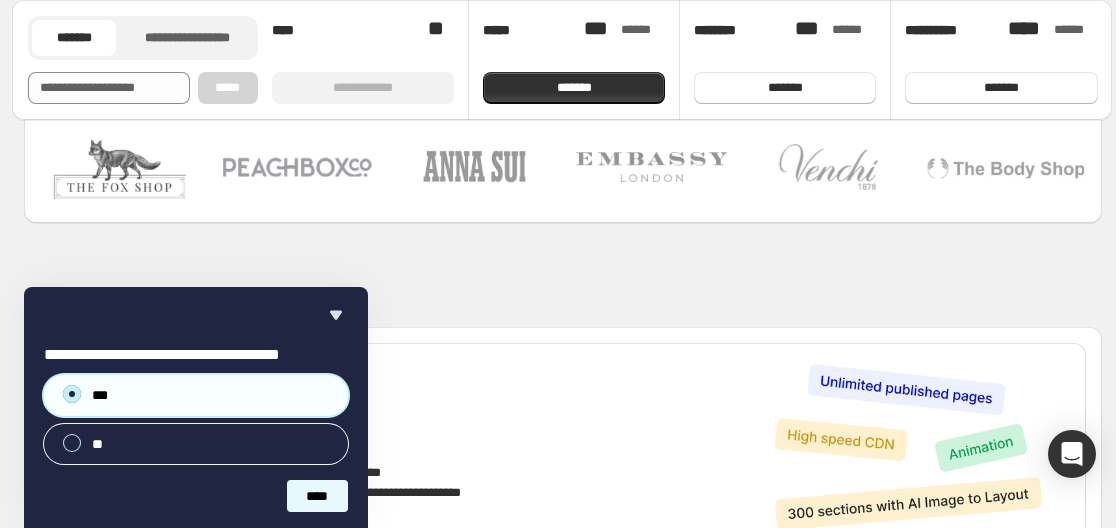 drag, startPoint x: 310, startPoint y: 480, endPoint x: 316, endPoint y: 491, distance: 12.529964 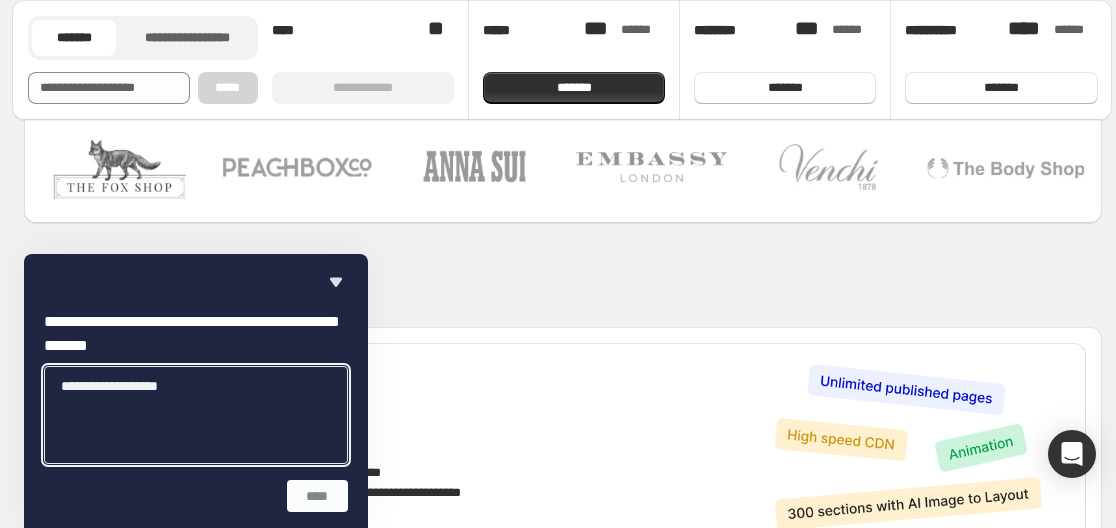 click at bounding box center (196, 415) 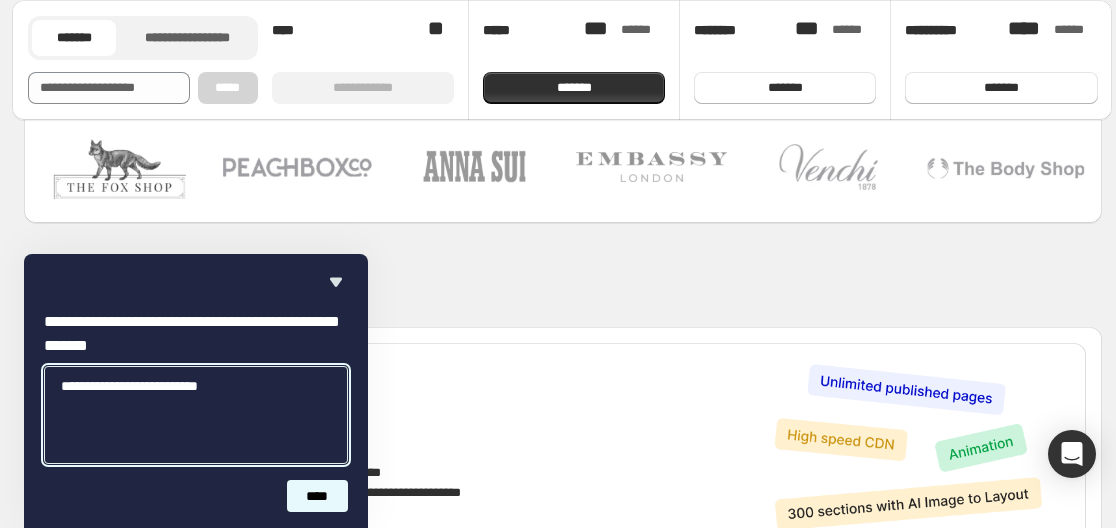 type on "**********" 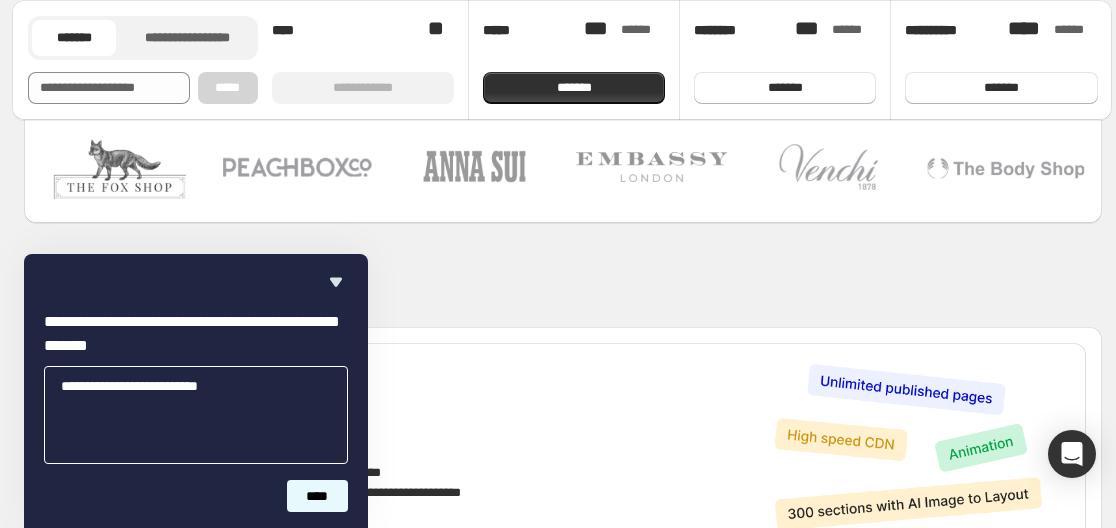 click on "****" at bounding box center [317, 496] 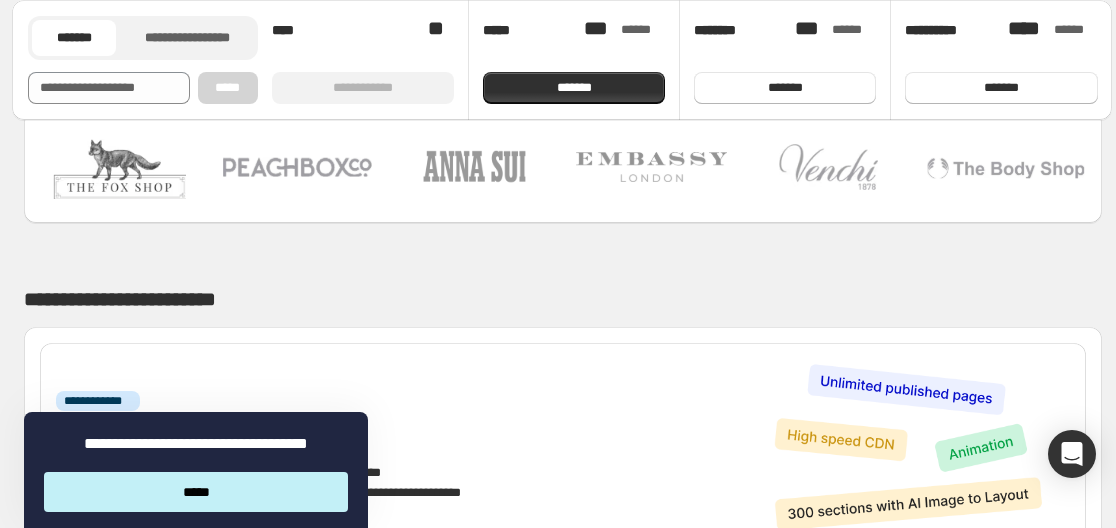 click on "*****" at bounding box center [196, 492] 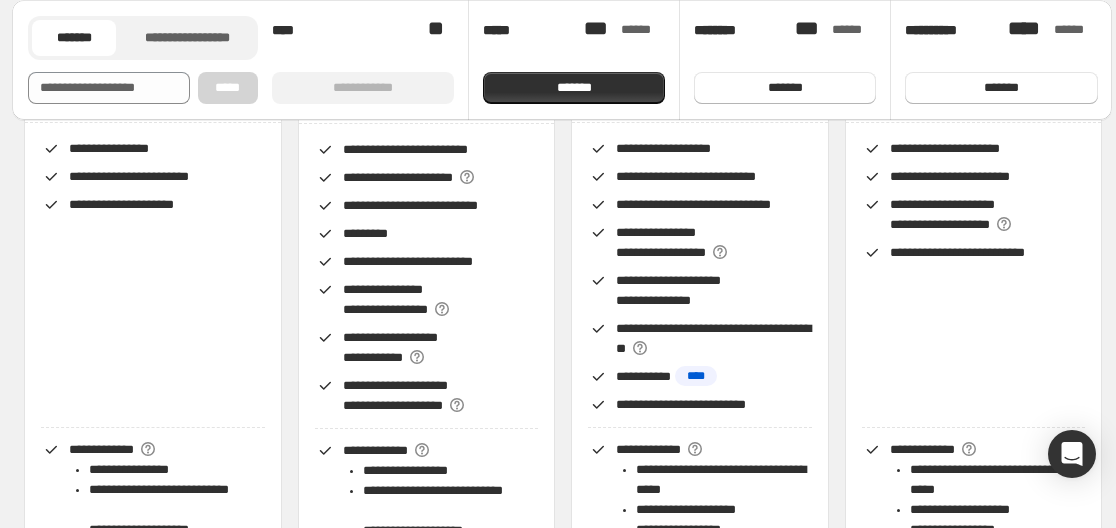 scroll, scrollTop: 799, scrollLeft: 0, axis: vertical 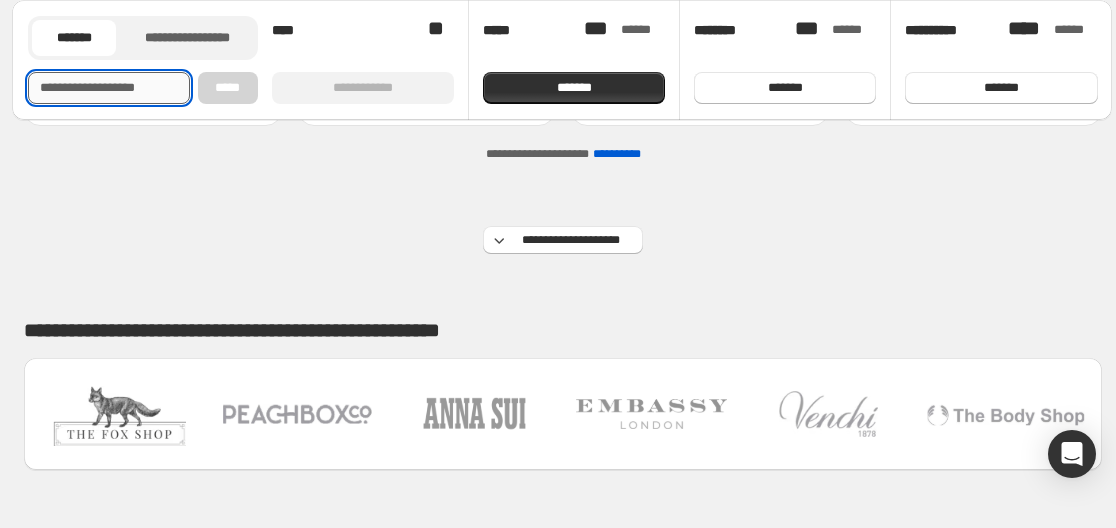 click at bounding box center [109, 88] 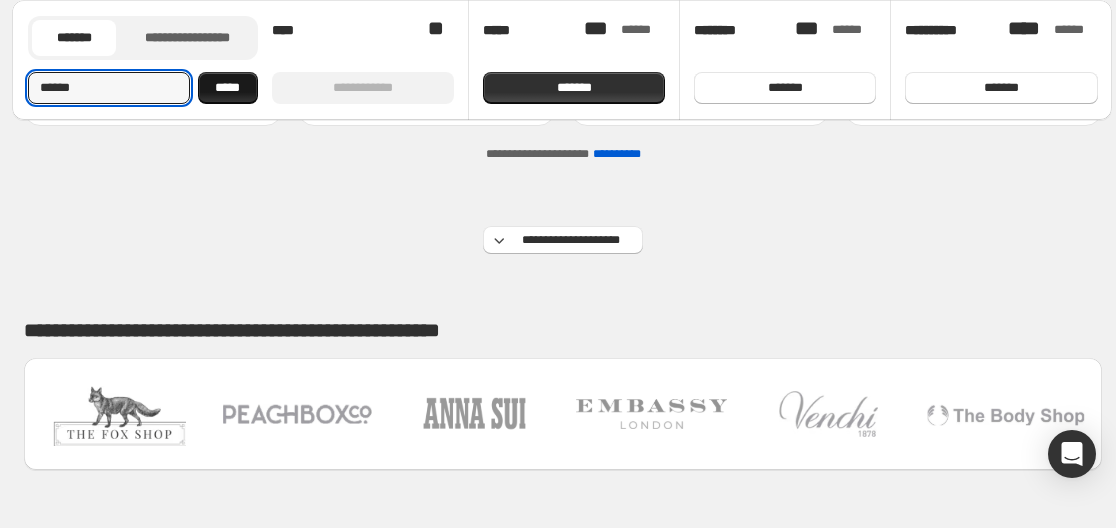 type on "******" 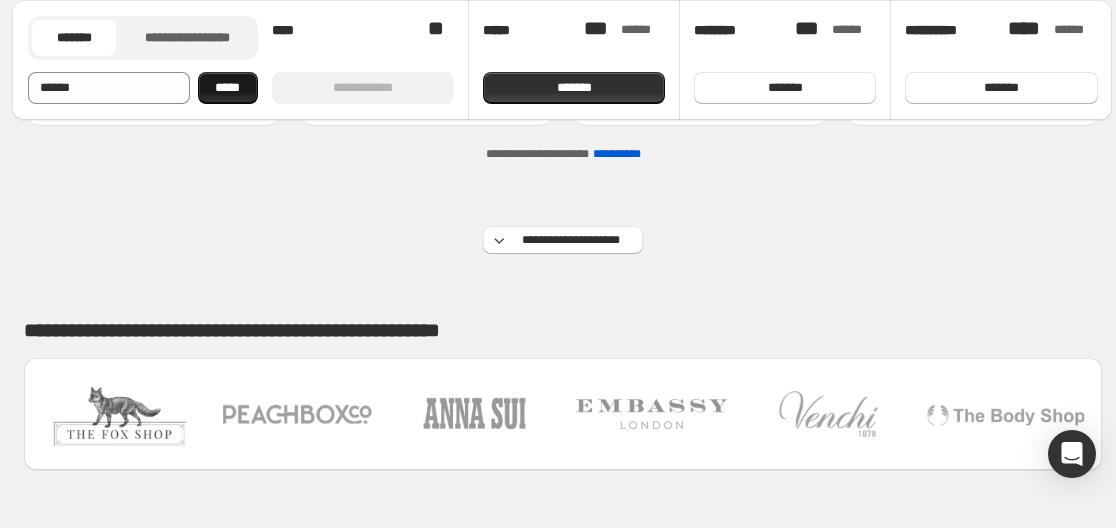 click on "*****" at bounding box center (228, 88) 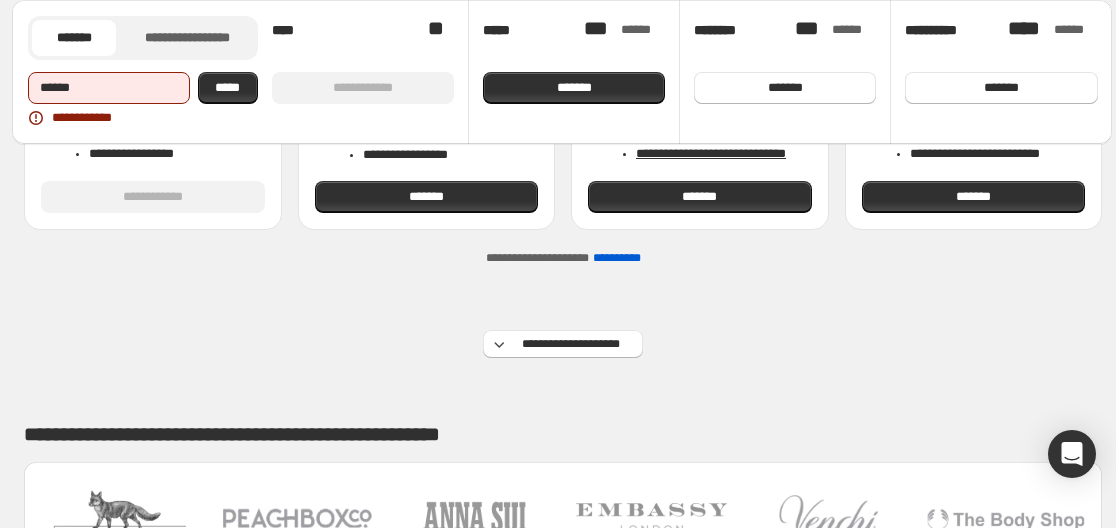 scroll, scrollTop: 468, scrollLeft: 0, axis: vertical 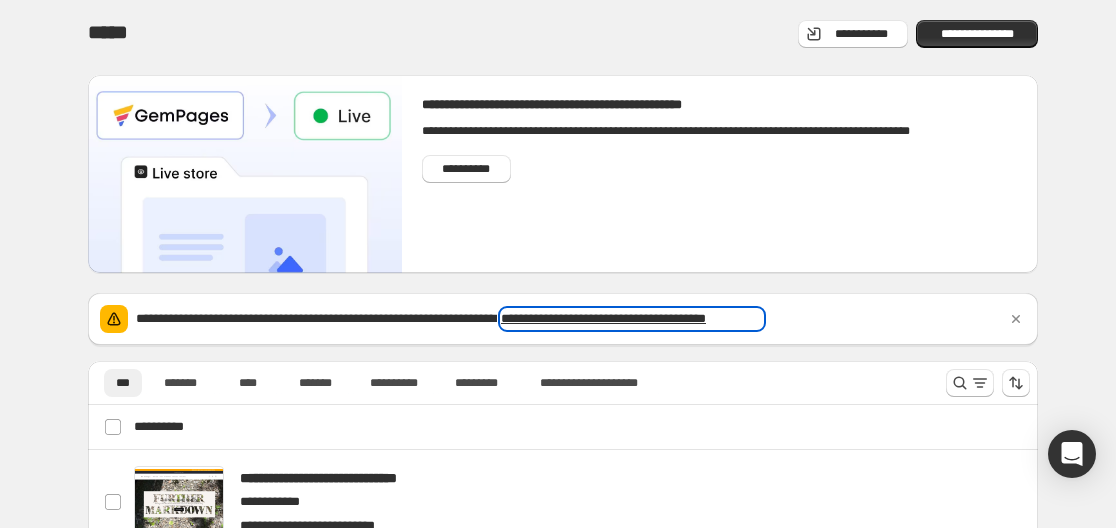 click on "**********" at bounding box center (632, 319) 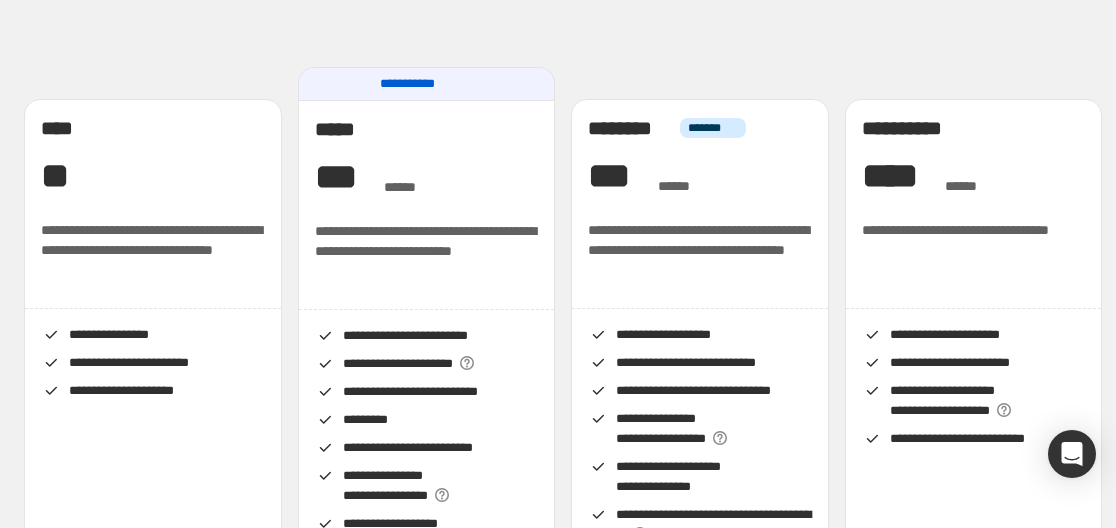 scroll, scrollTop: 0, scrollLeft: 0, axis: both 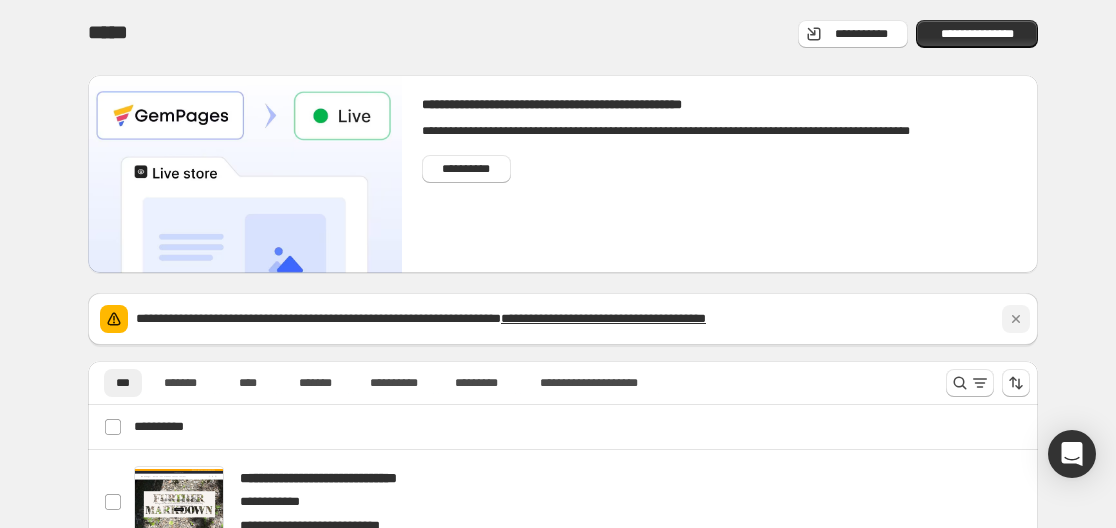 click 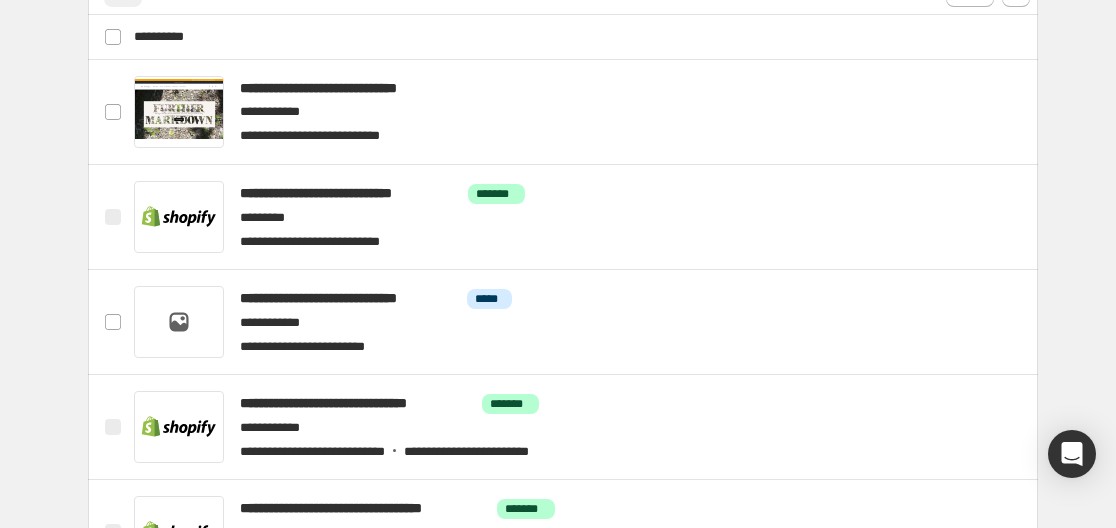scroll, scrollTop: 341, scrollLeft: 0, axis: vertical 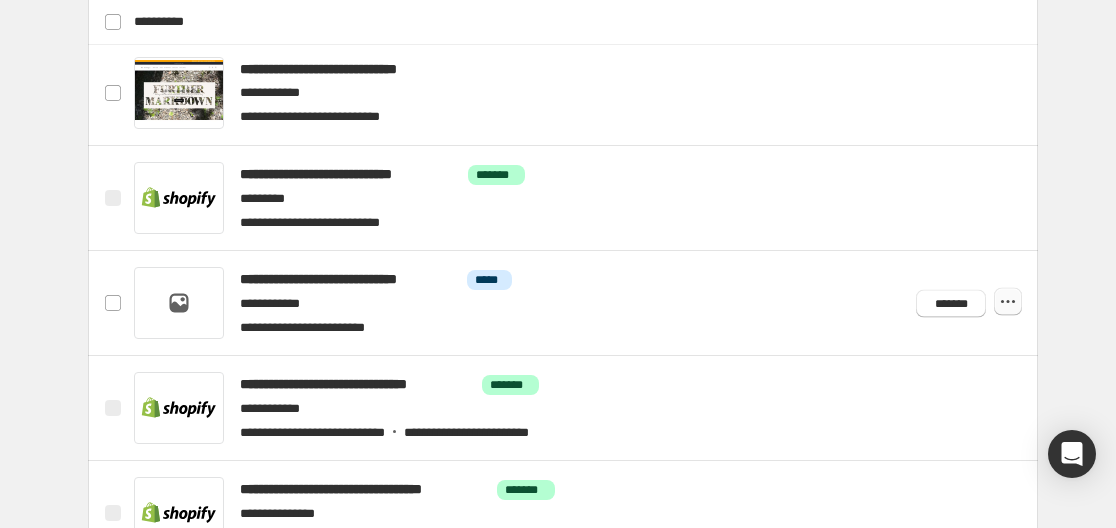 click 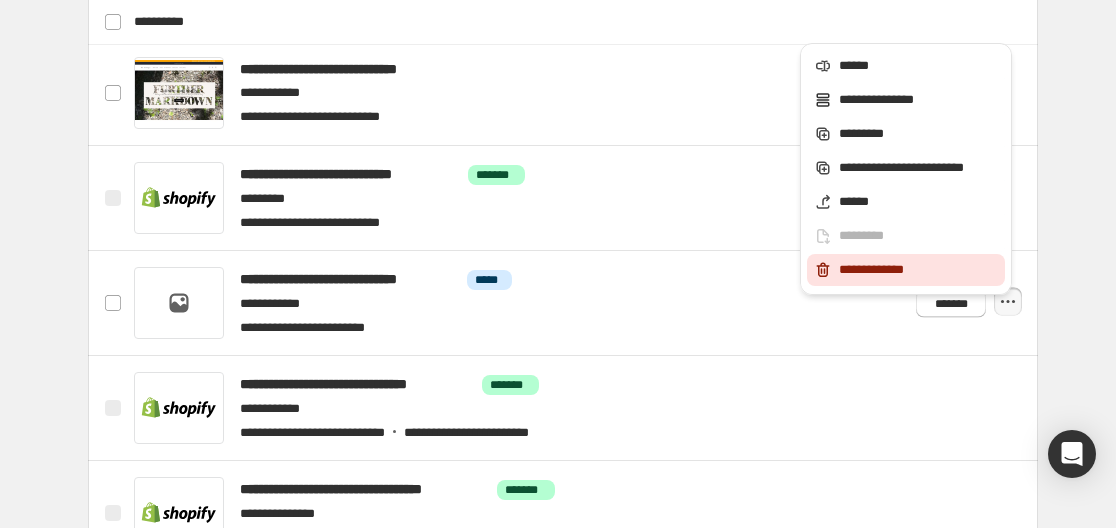 click on "**********" at bounding box center [919, 270] 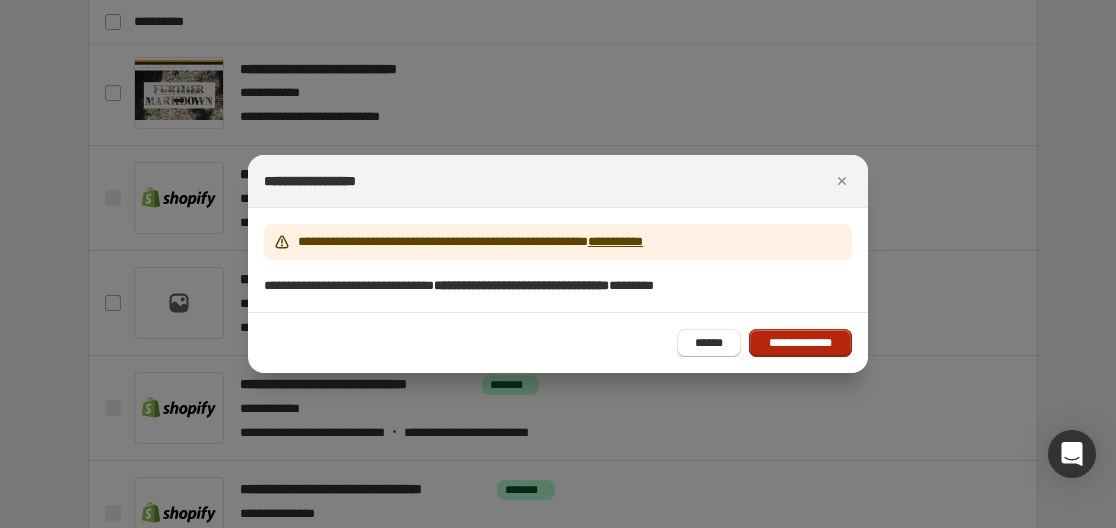 click on "**********" at bounding box center [800, 343] 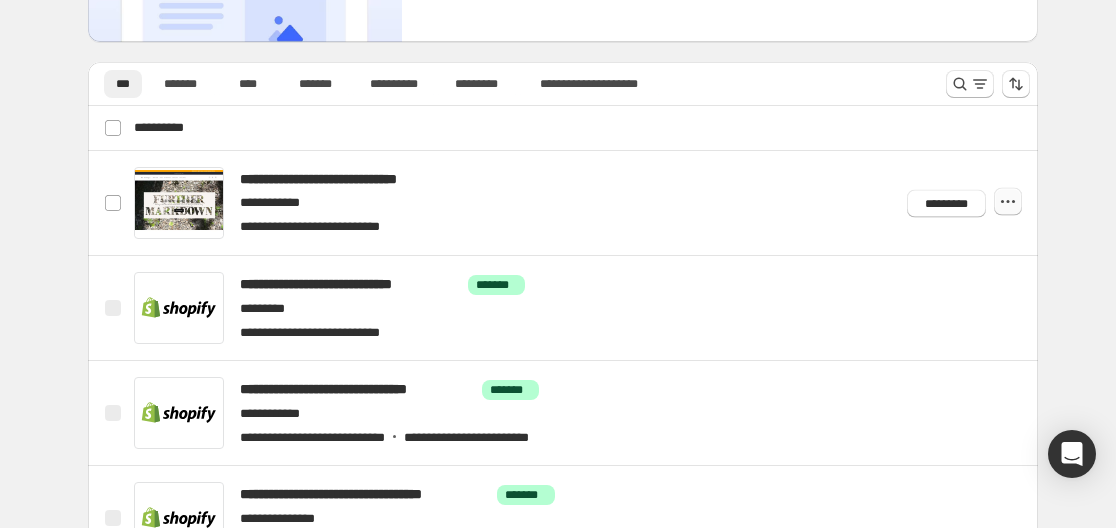 scroll, scrollTop: 223, scrollLeft: 0, axis: vertical 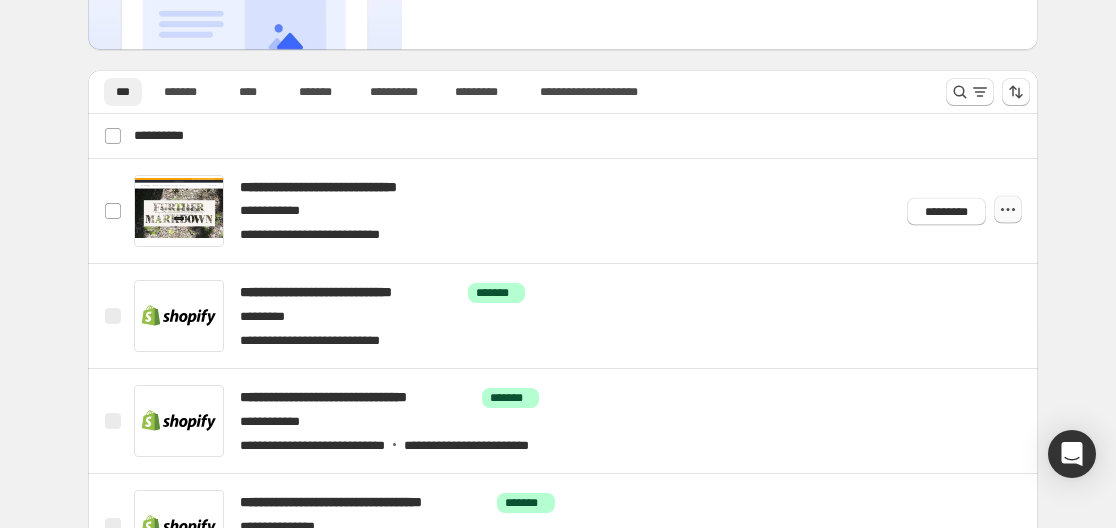 click 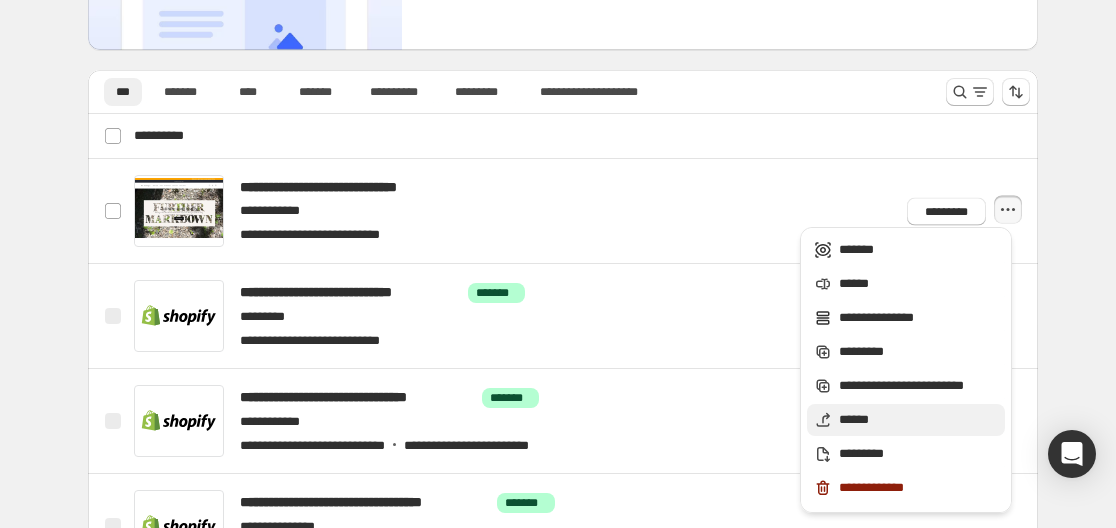click on "******" at bounding box center (919, 420) 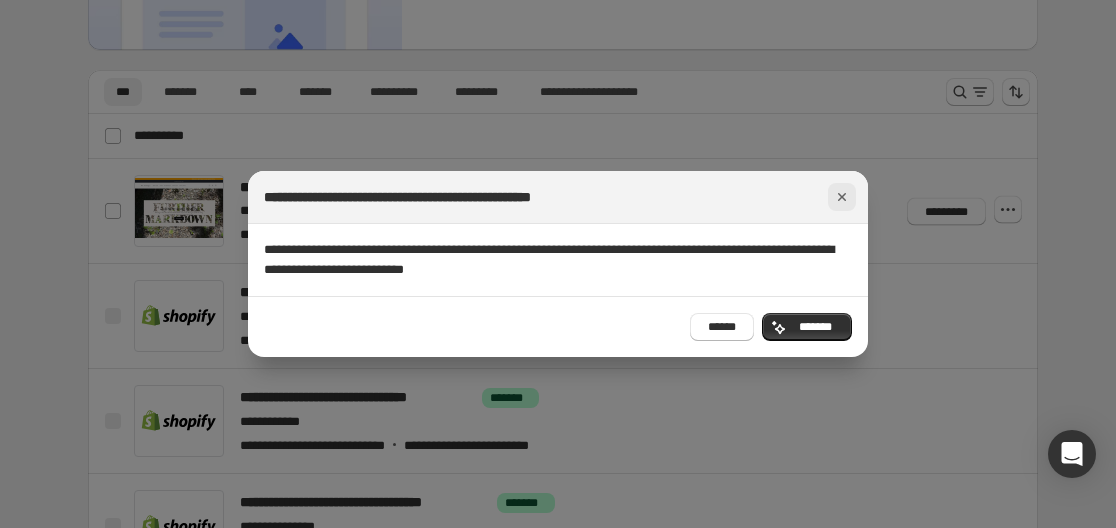click 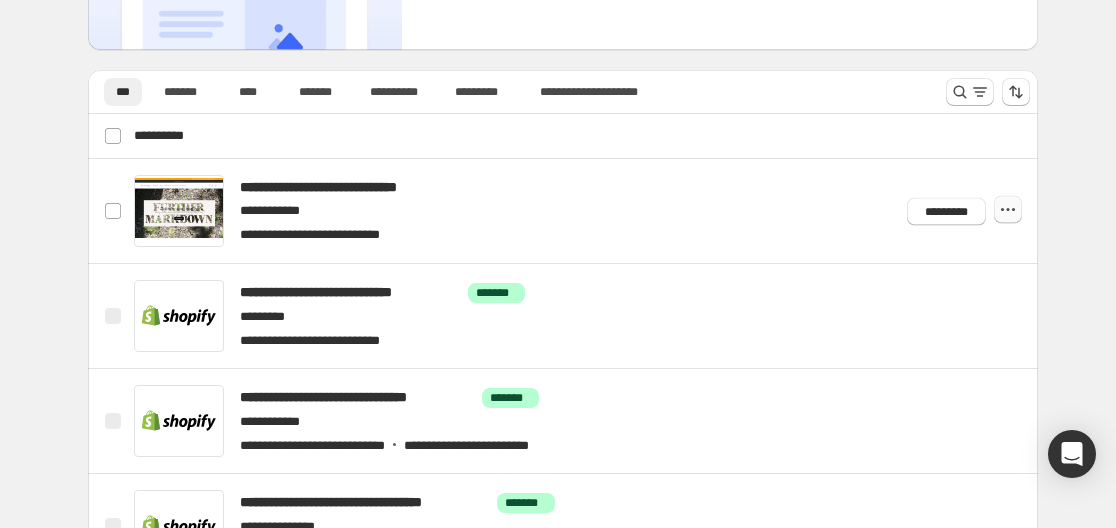 click 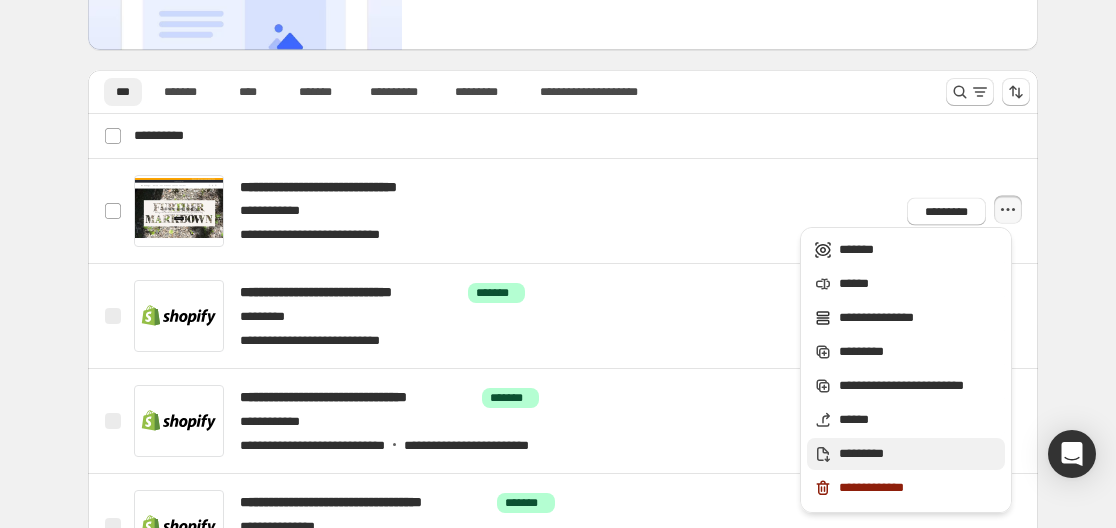 click on "*********" at bounding box center (919, 454) 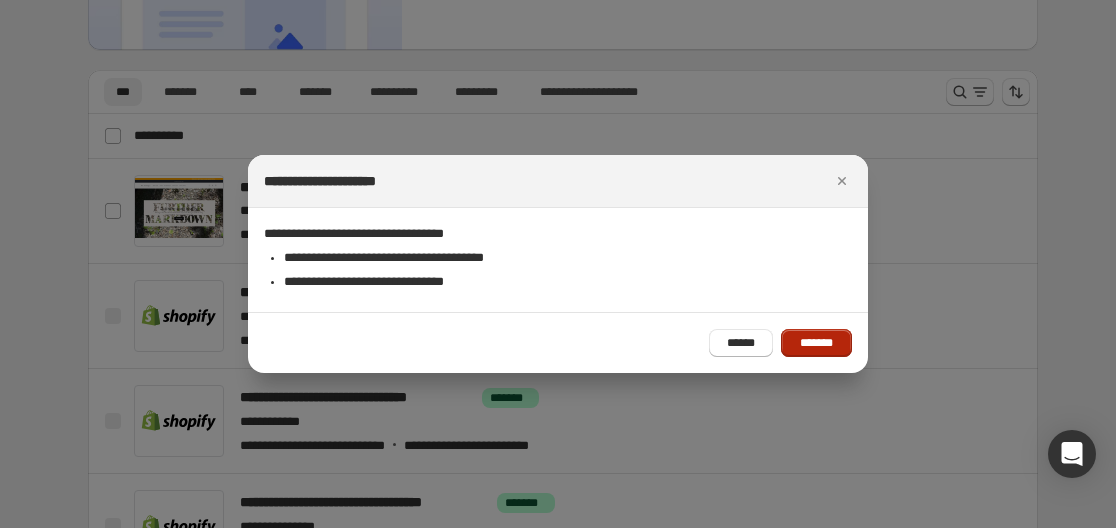 click on "*******" at bounding box center (816, 343) 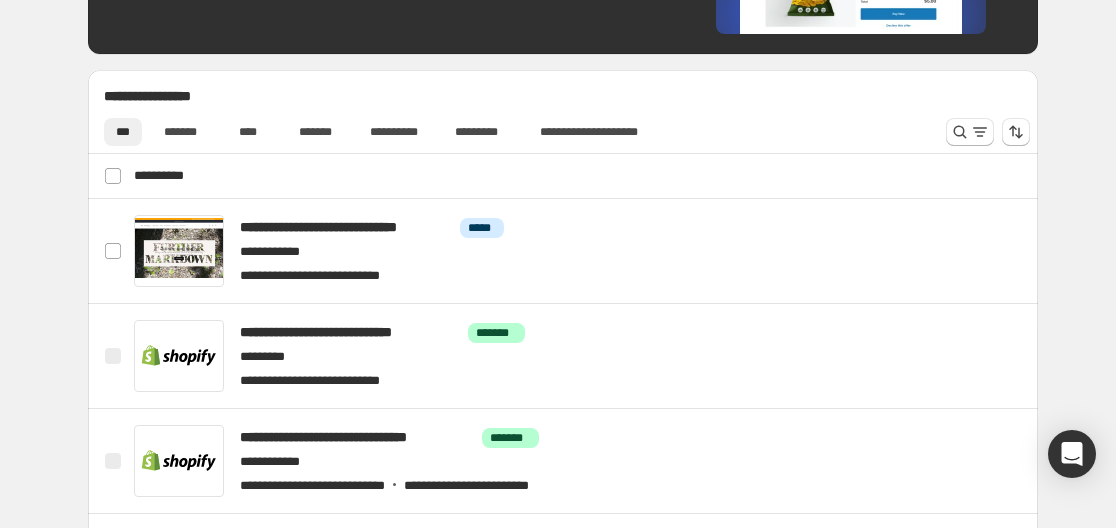 scroll, scrollTop: 488, scrollLeft: 0, axis: vertical 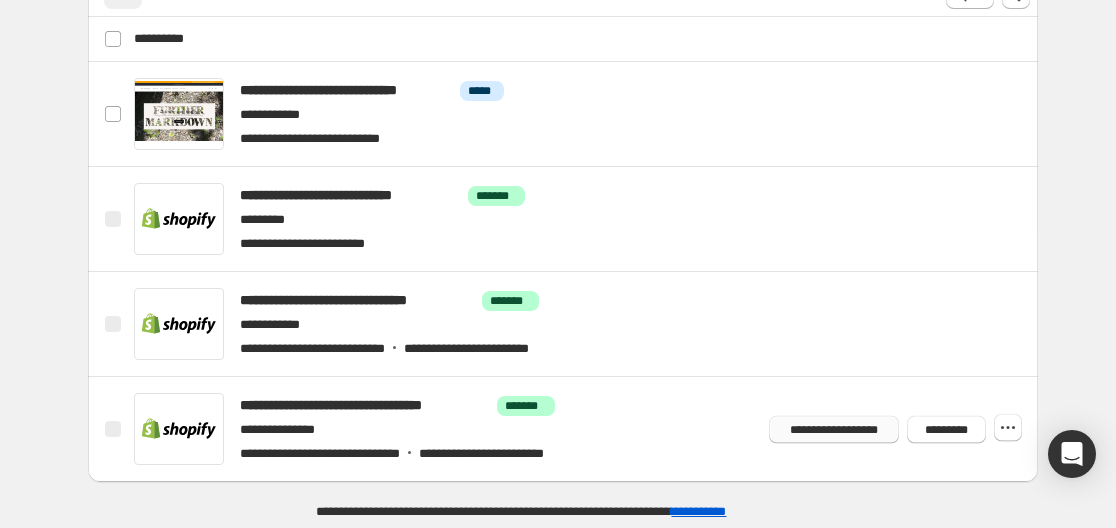 click on "**********" at bounding box center [833, 429] 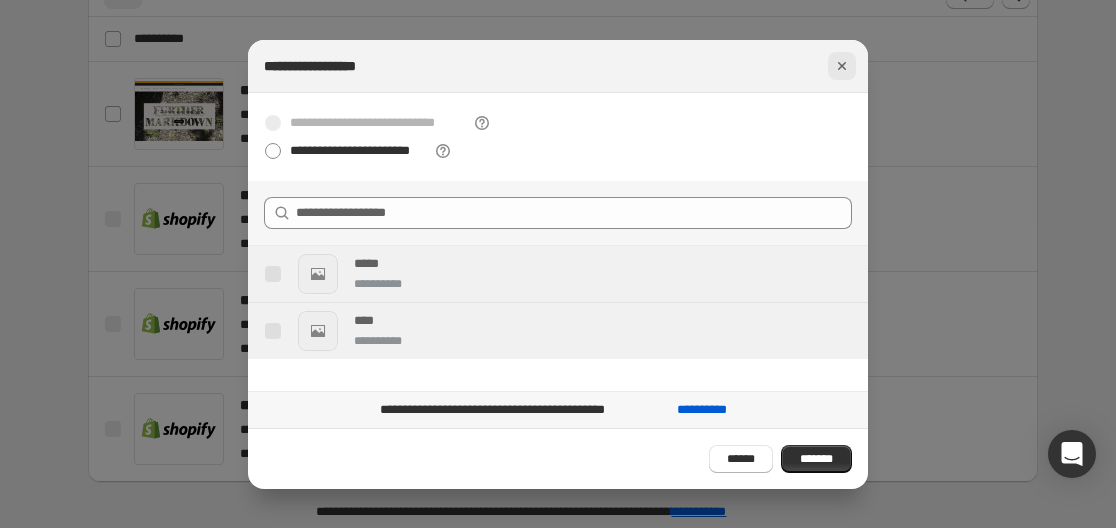click 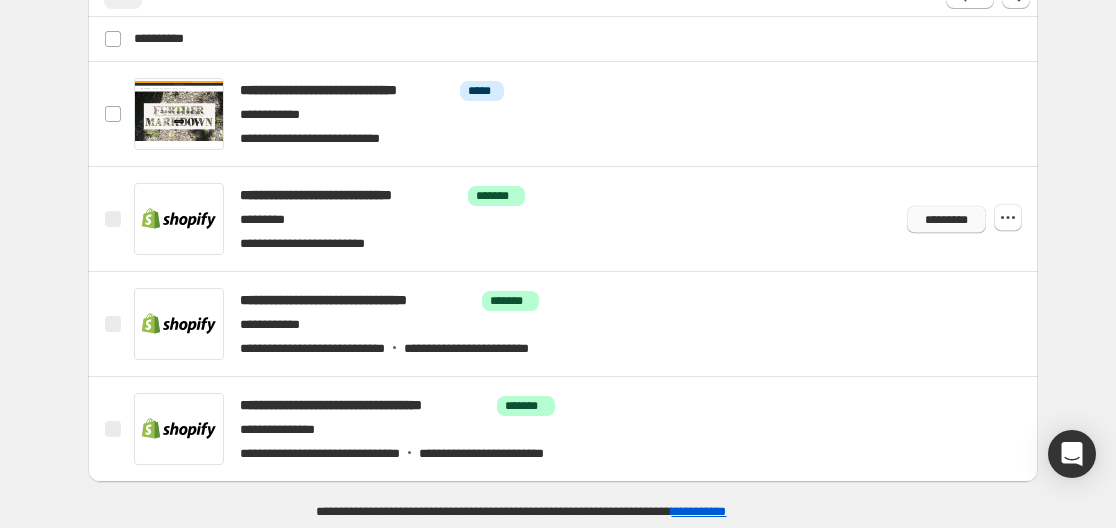 click on "*********" at bounding box center (946, 219) 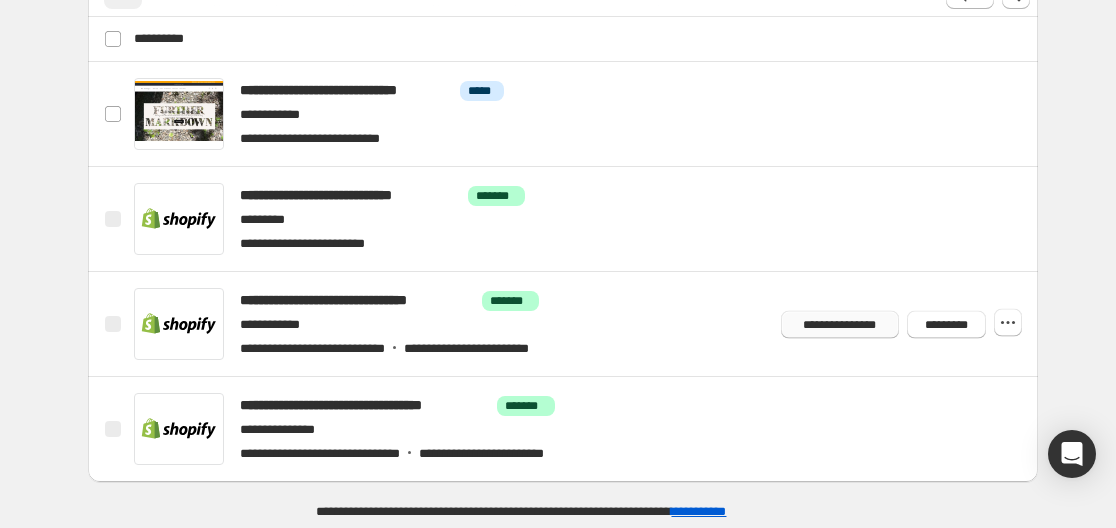 click on "**********" at bounding box center (840, 324) 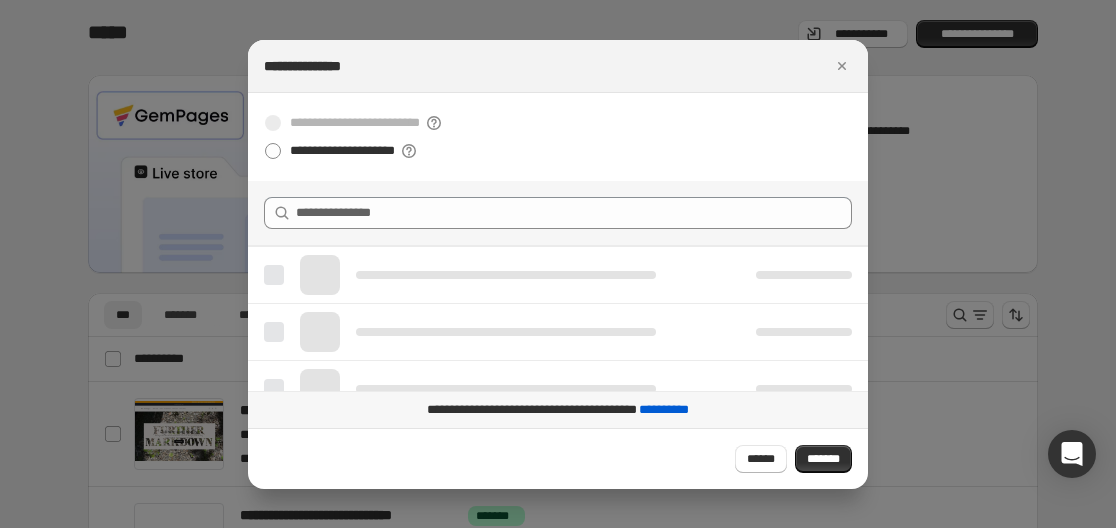scroll, scrollTop: 0, scrollLeft: 0, axis: both 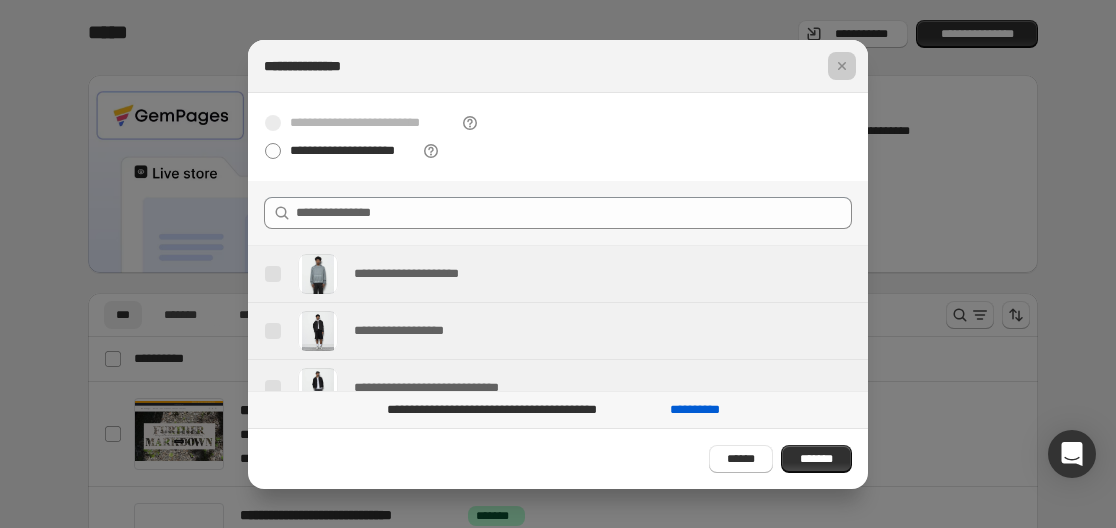 click at bounding box center [558, 264] 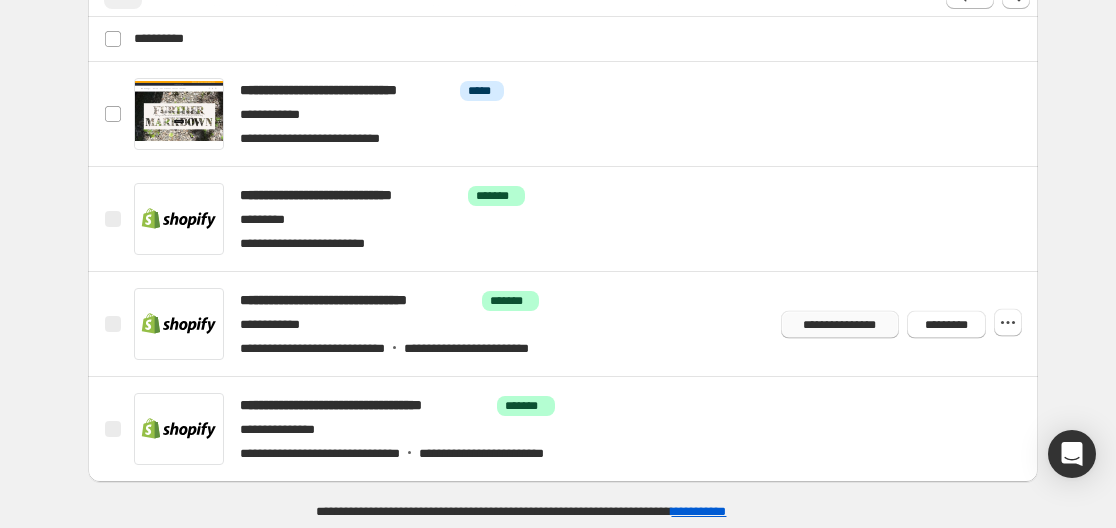 click on "**********" at bounding box center [840, 324] 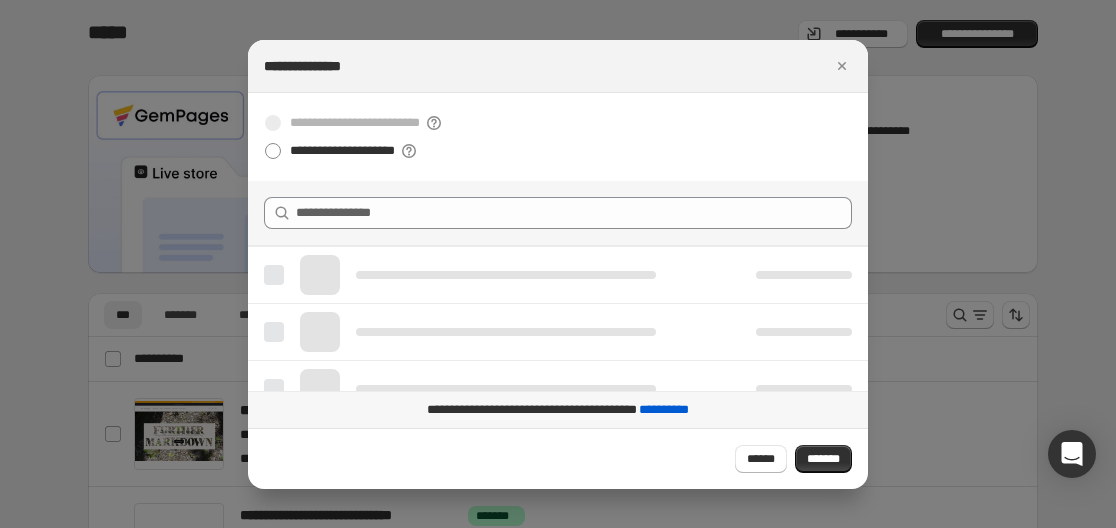 scroll, scrollTop: 0, scrollLeft: 0, axis: both 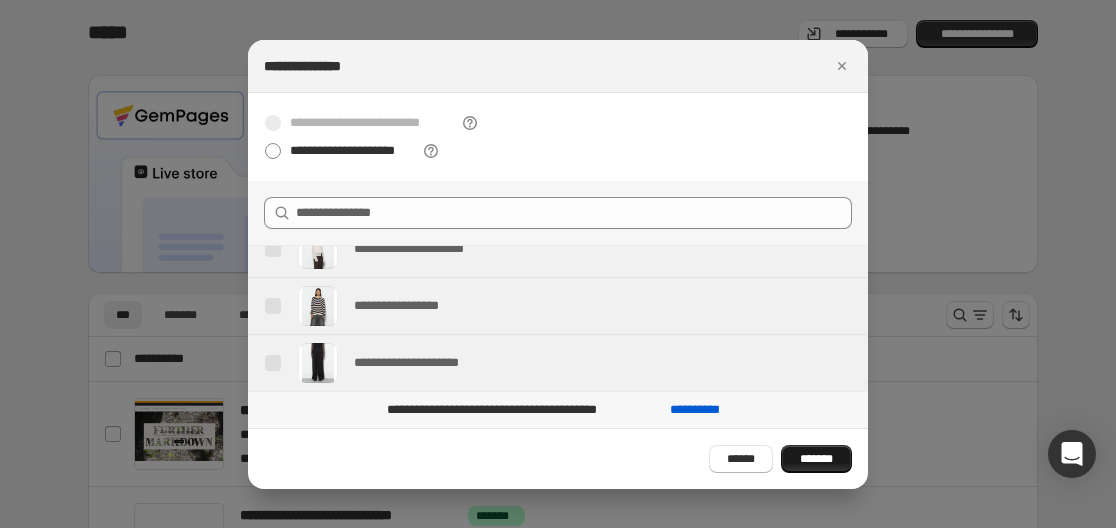 click on "*******" at bounding box center (816, 459) 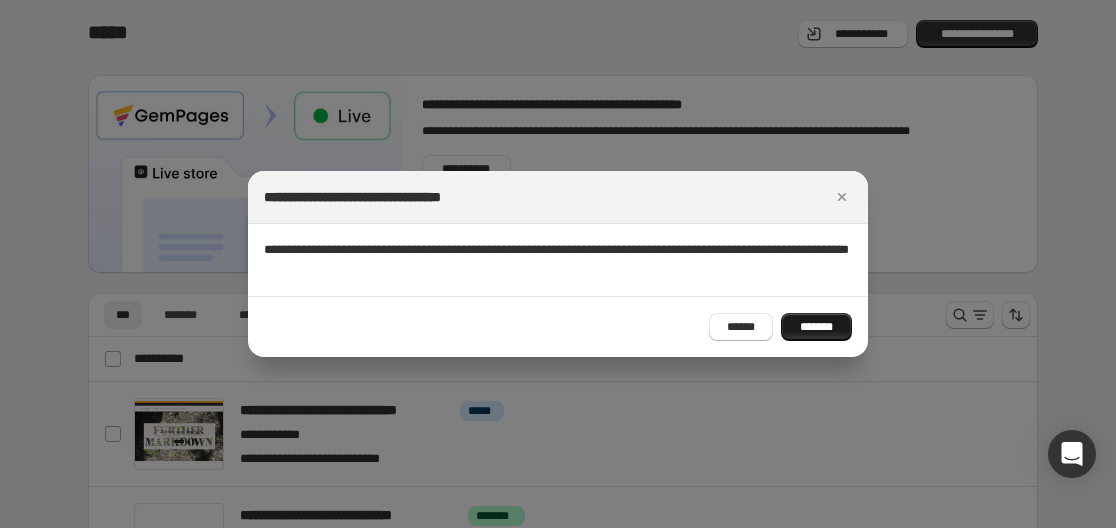 click on "*******" at bounding box center (816, 327) 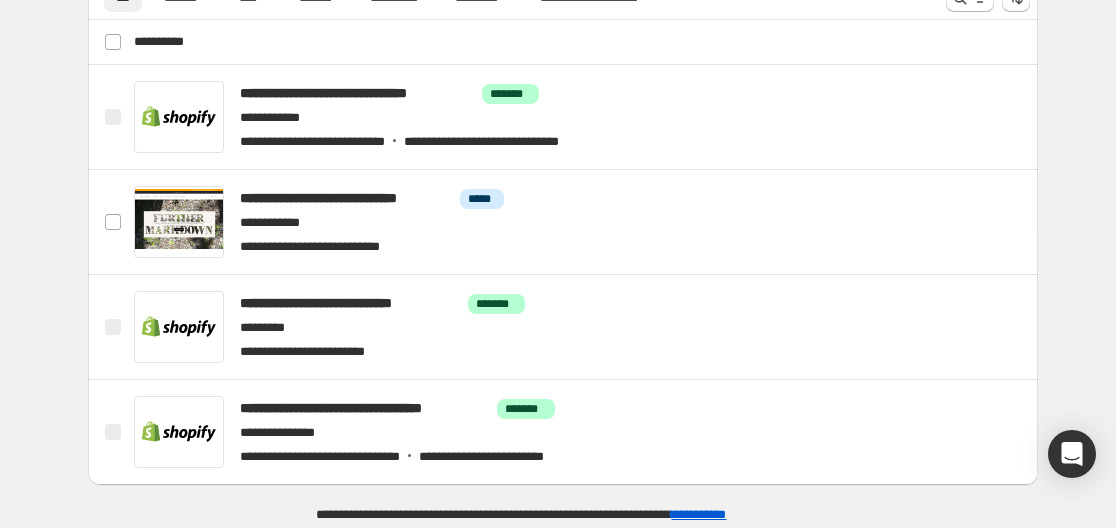 scroll, scrollTop: 388, scrollLeft: 0, axis: vertical 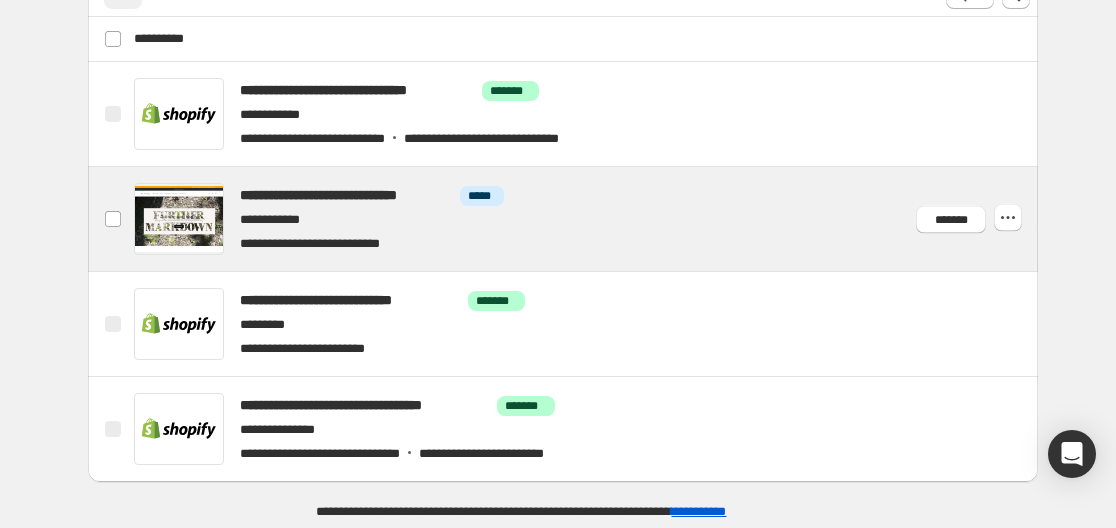 click at bounding box center [587, 219] 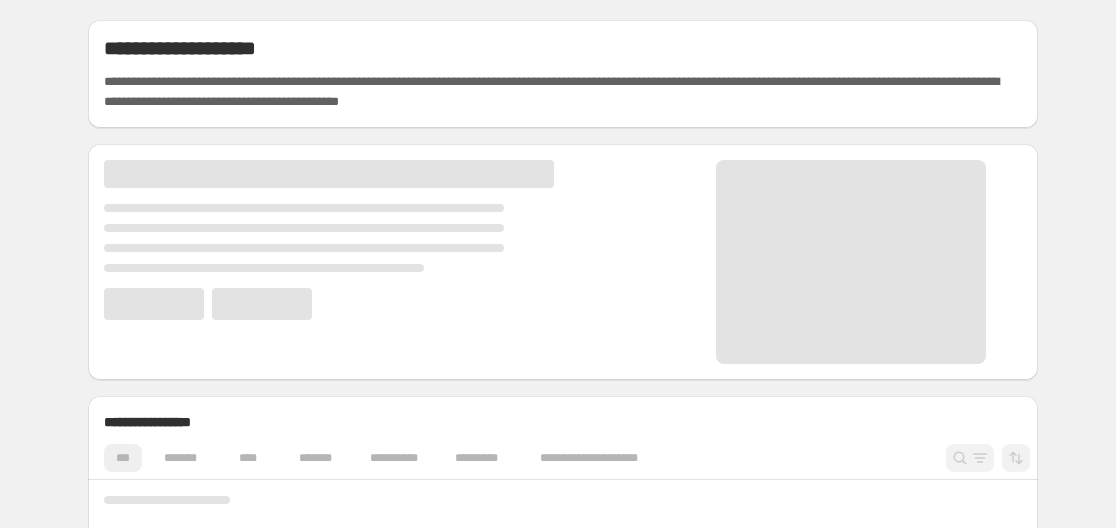 scroll, scrollTop: 0, scrollLeft: 0, axis: both 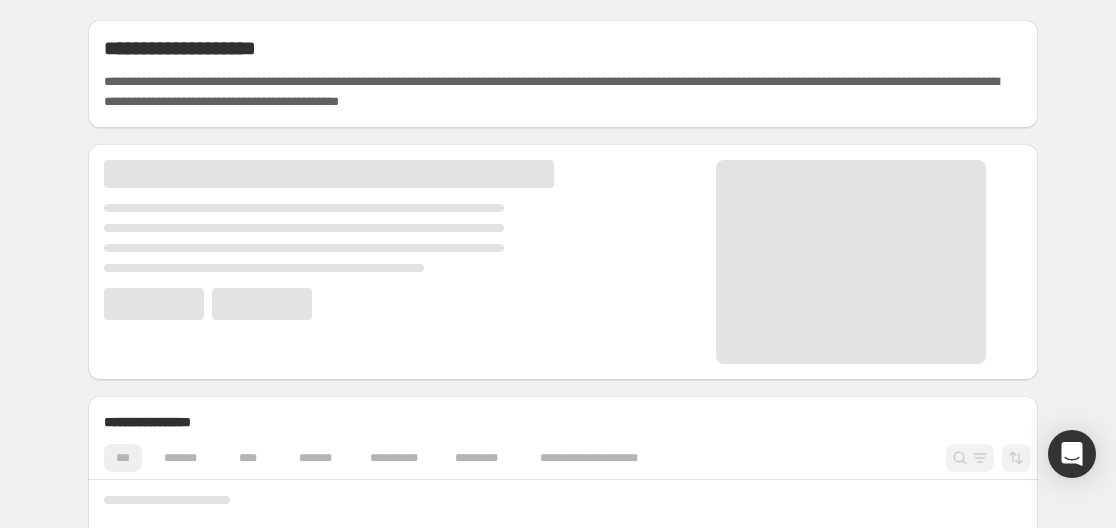 click on "**********" at bounding box center (563, 778) 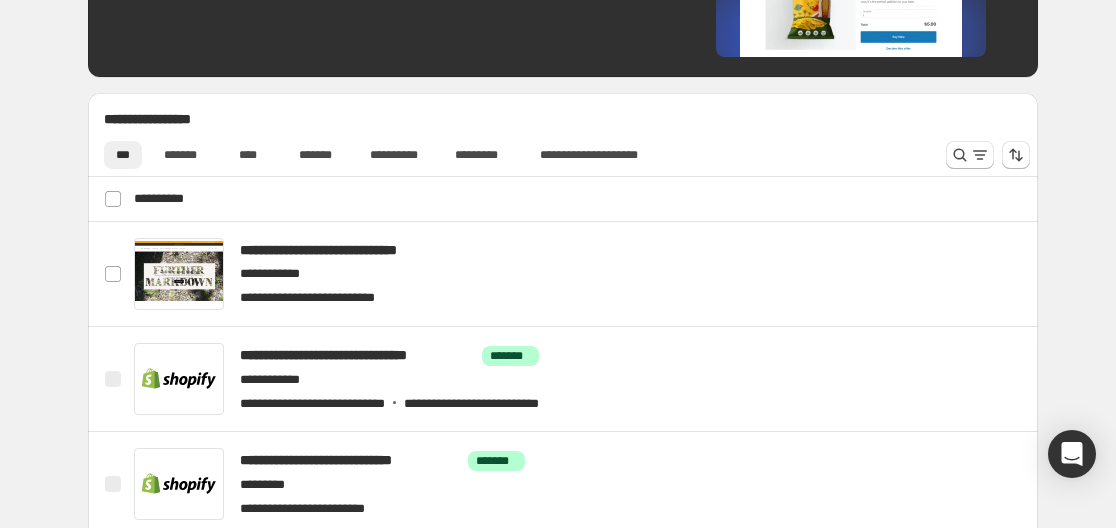scroll, scrollTop: 469, scrollLeft: 0, axis: vertical 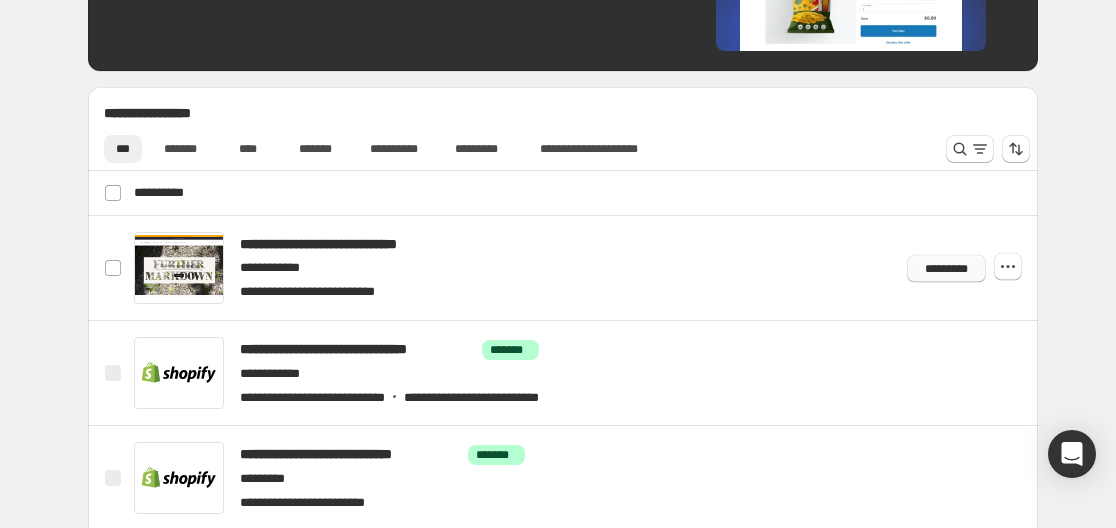 click on "*********" at bounding box center (946, 268) 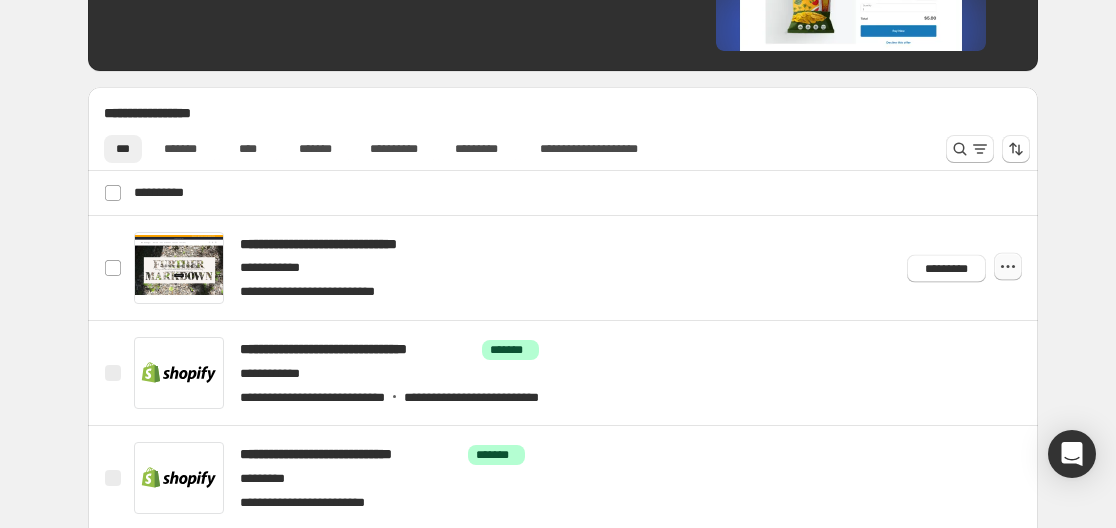 click 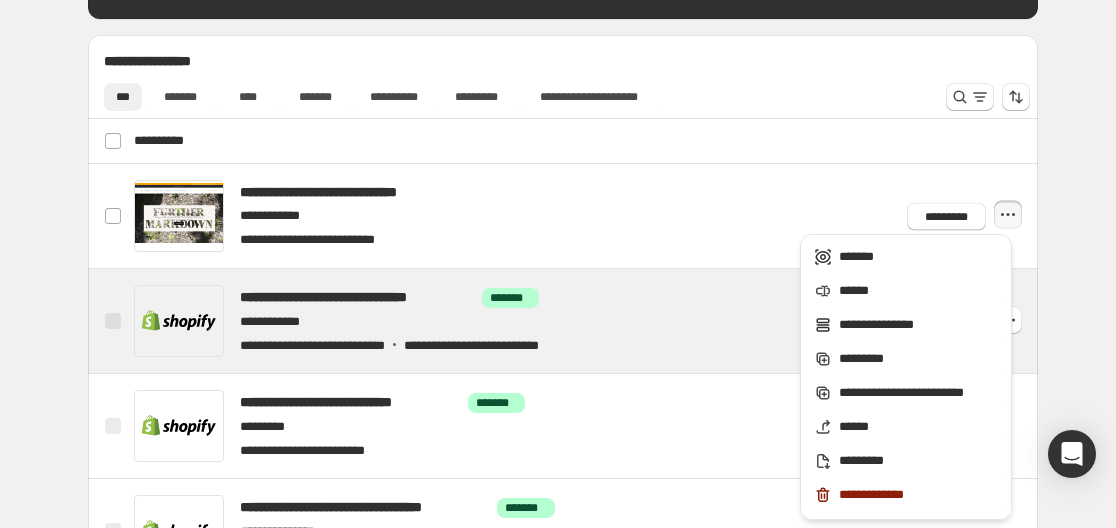 scroll, scrollTop: 555, scrollLeft: 0, axis: vertical 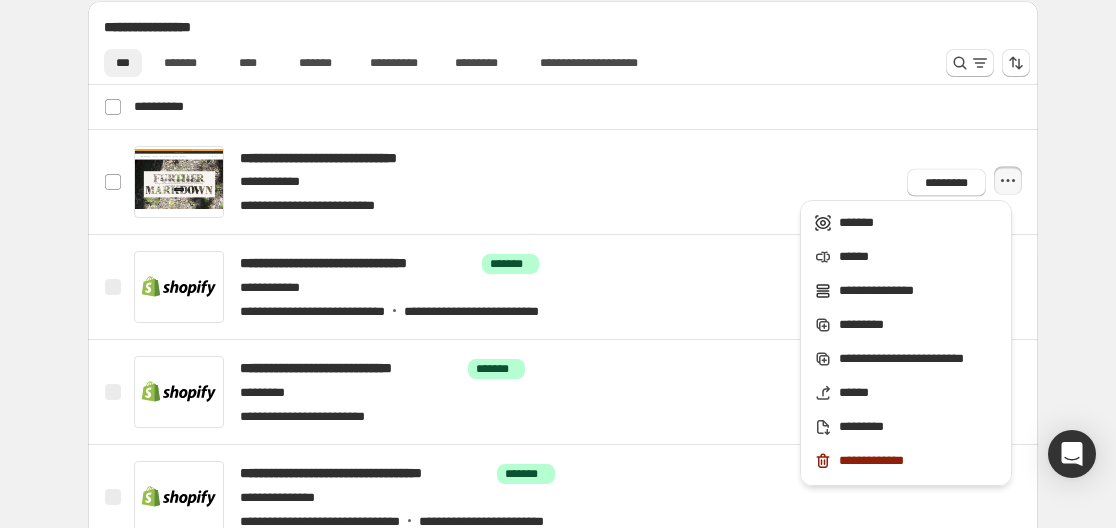 click on "**********" at bounding box center (563, 301) 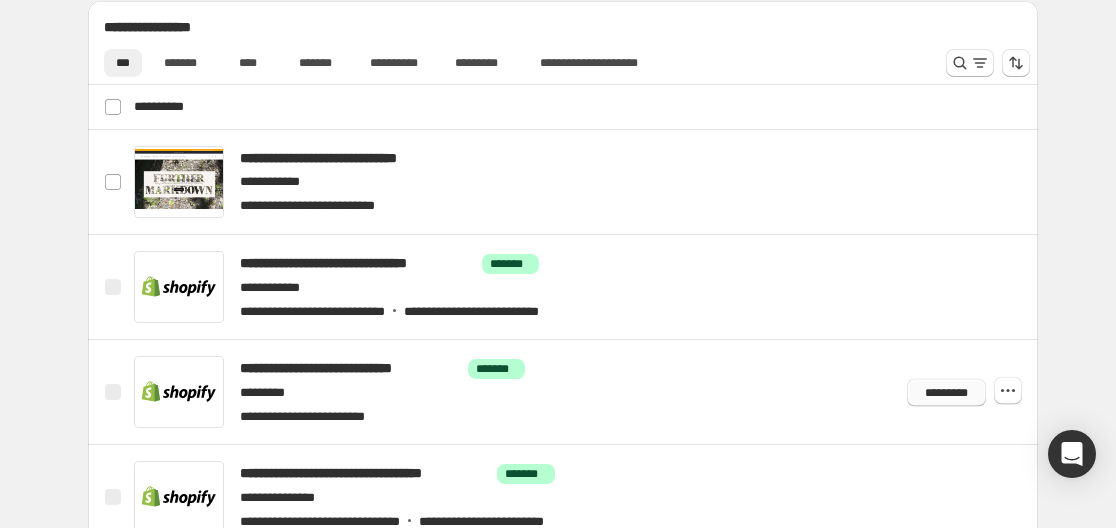 click on "*********" at bounding box center (946, 392) 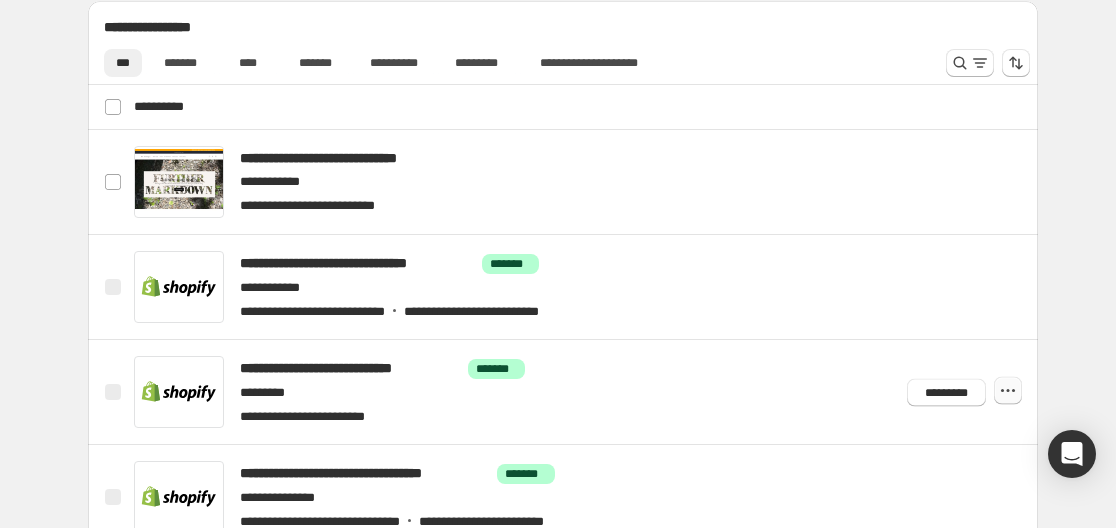click 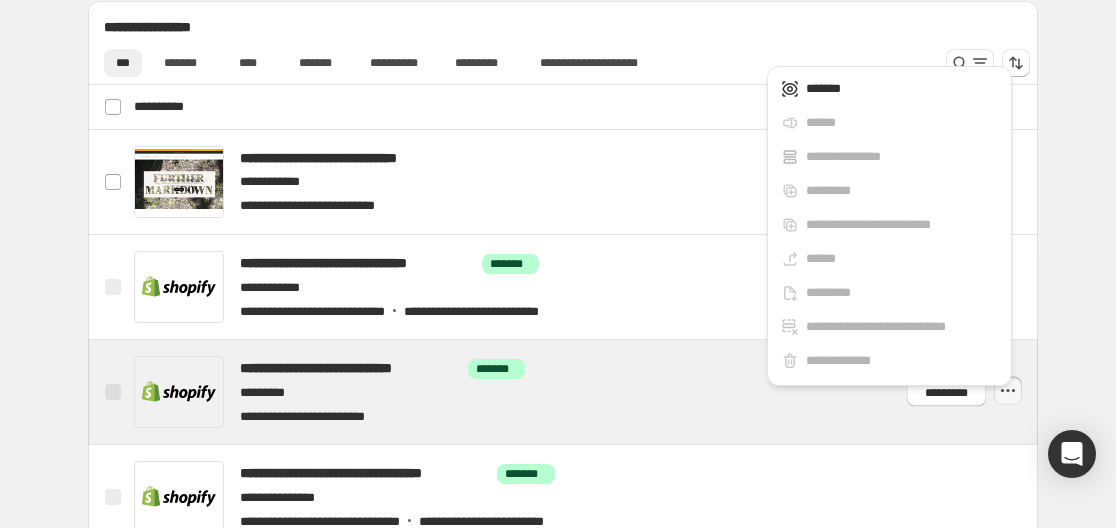 click at bounding box center (587, 392) 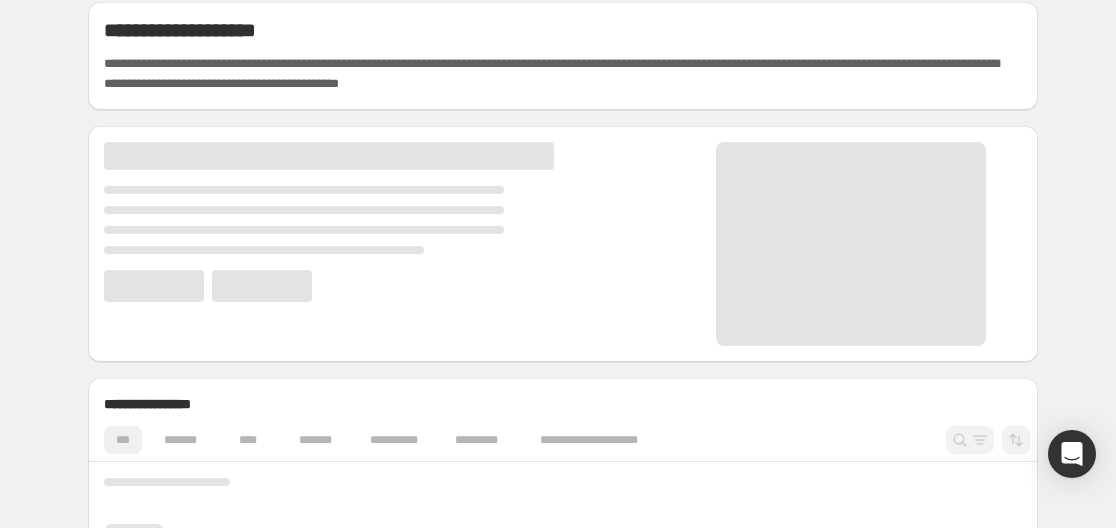 scroll, scrollTop: 0, scrollLeft: 0, axis: both 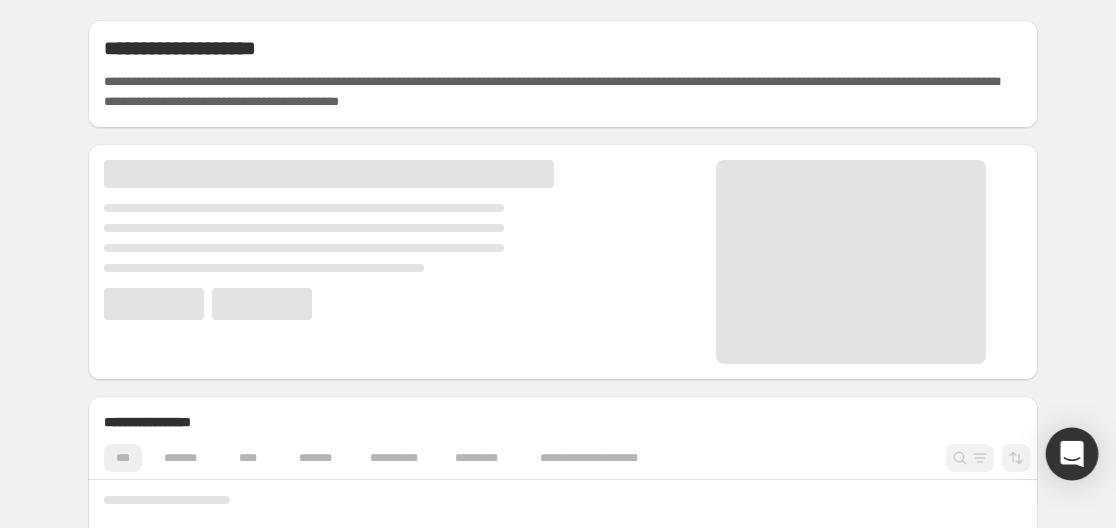click 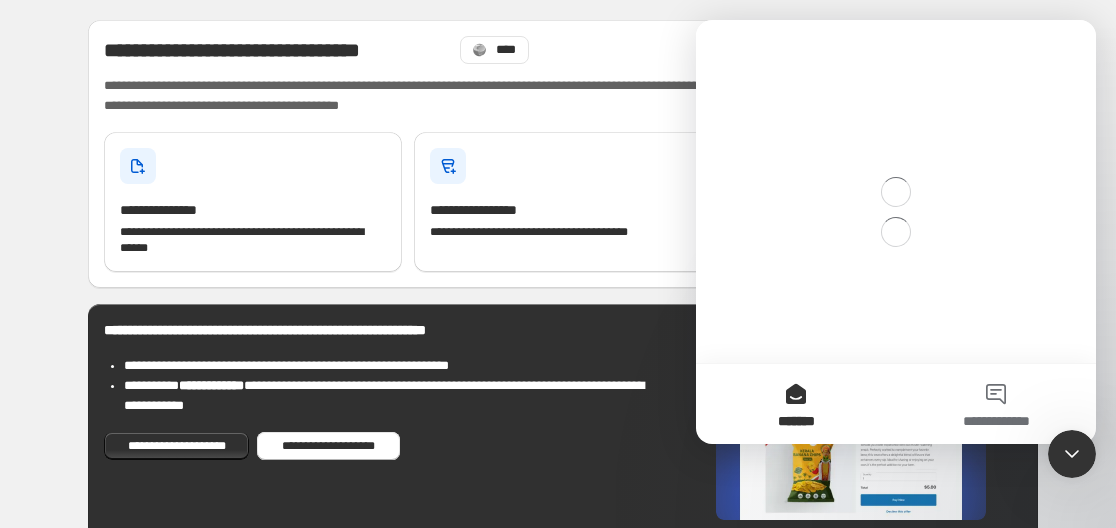 scroll, scrollTop: 0, scrollLeft: 0, axis: both 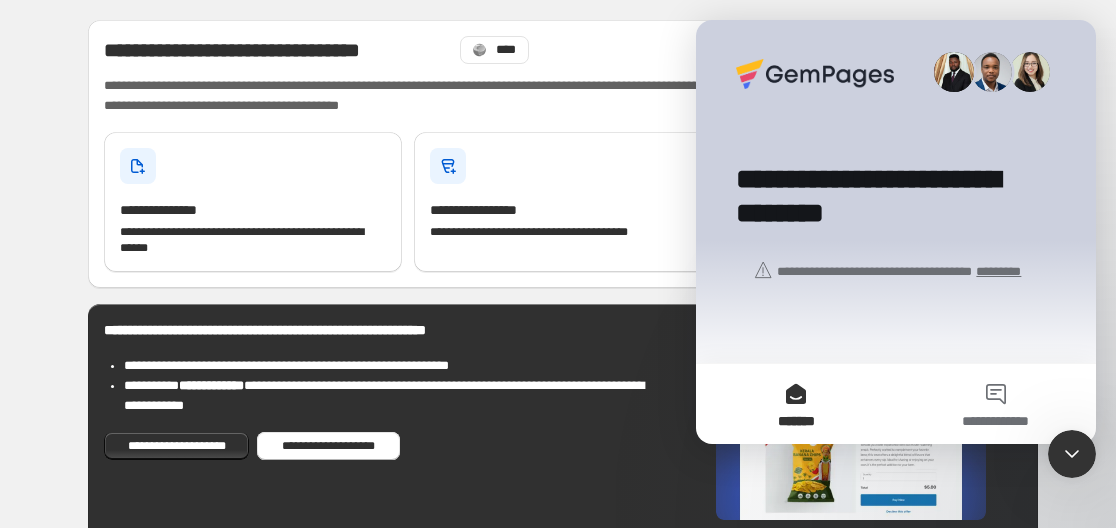 drag, startPoint x: 2143, startPoint y: 895, endPoint x: 1064, endPoint y: 443, distance: 1169.8483 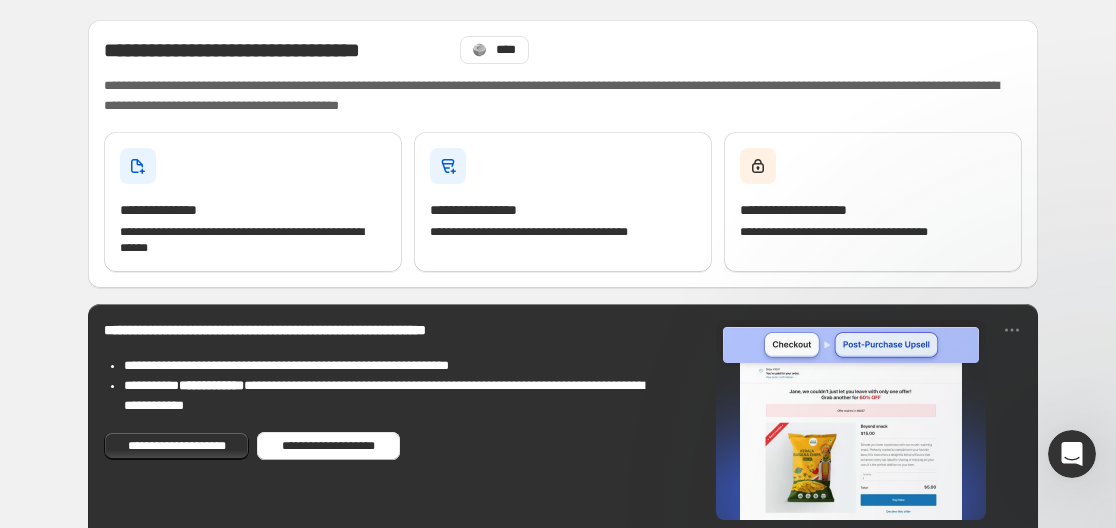 scroll, scrollTop: 0, scrollLeft: 0, axis: both 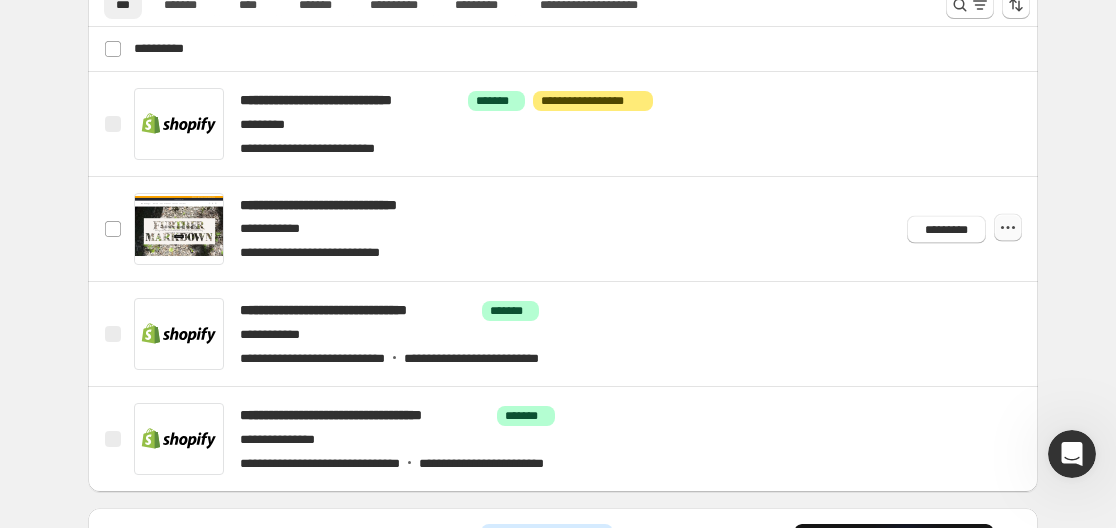 click 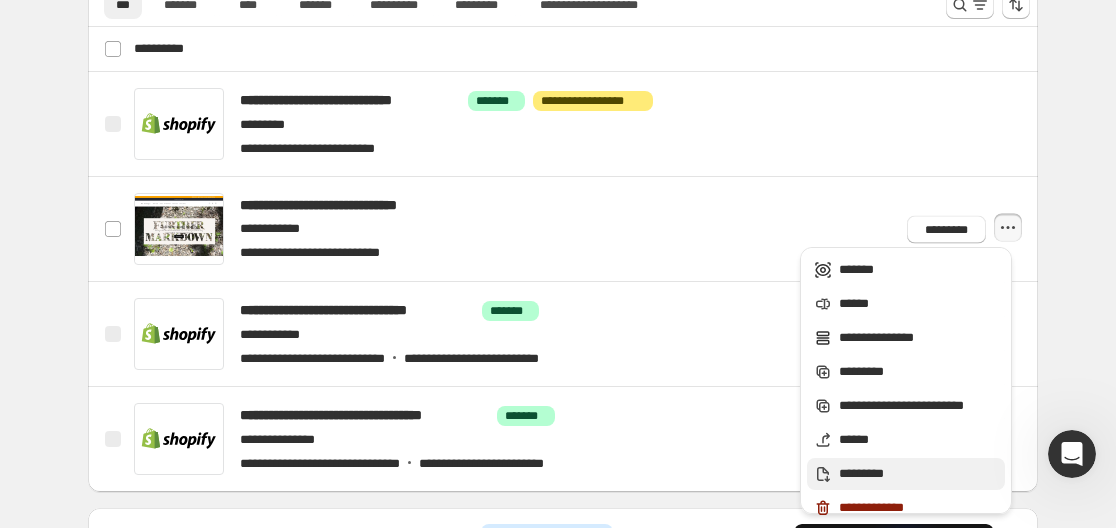 drag, startPoint x: 926, startPoint y: 480, endPoint x: 874, endPoint y: 472, distance: 52.611786 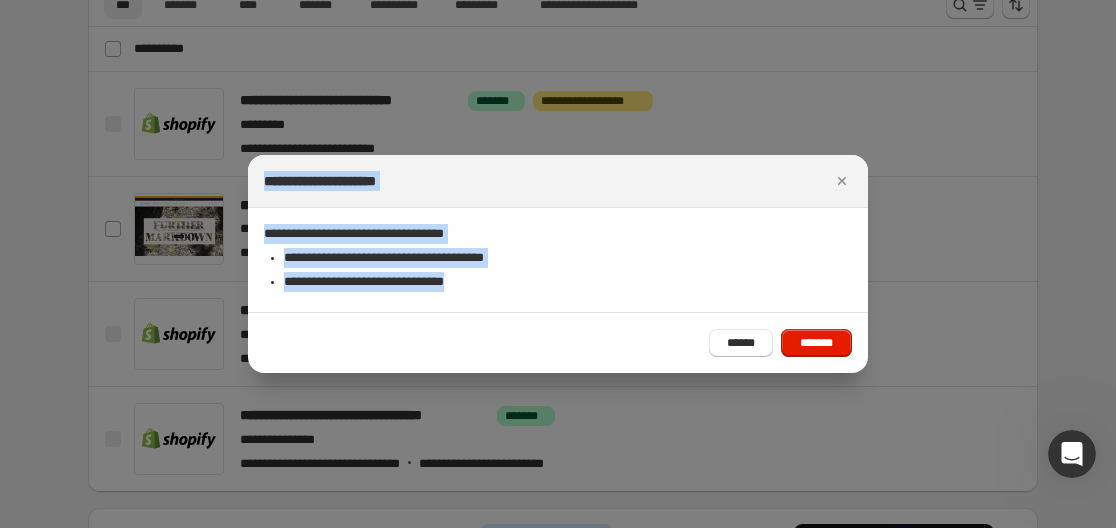 drag, startPoint x: 257, startPoint y: 172, endPoint x: 482, endPoint y: 283, distance: 250.89041 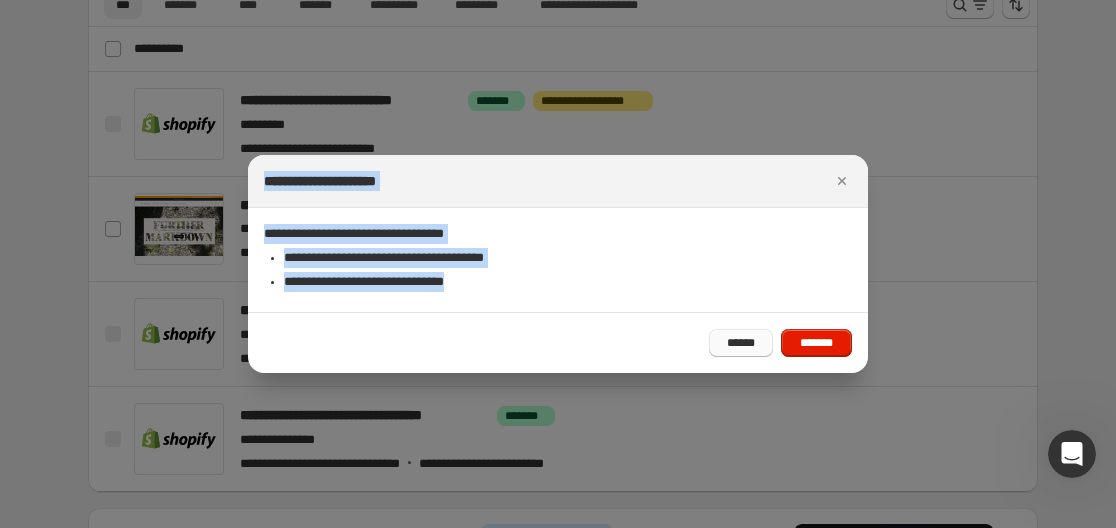 click on "******" at bounding box center (741, 343) 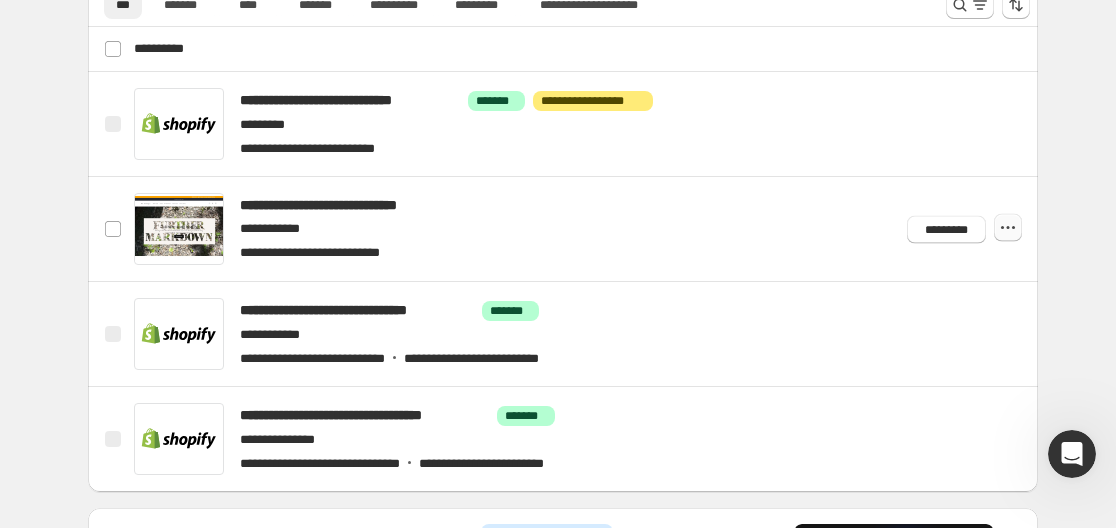 click 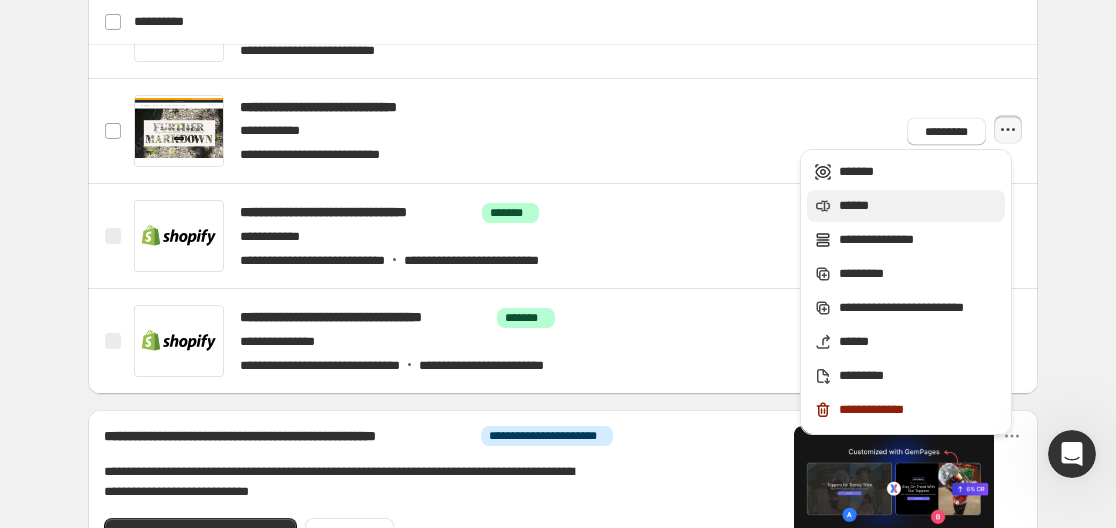 scroll, scrollTop: 715, scrollLeft: 0, axis: vertical 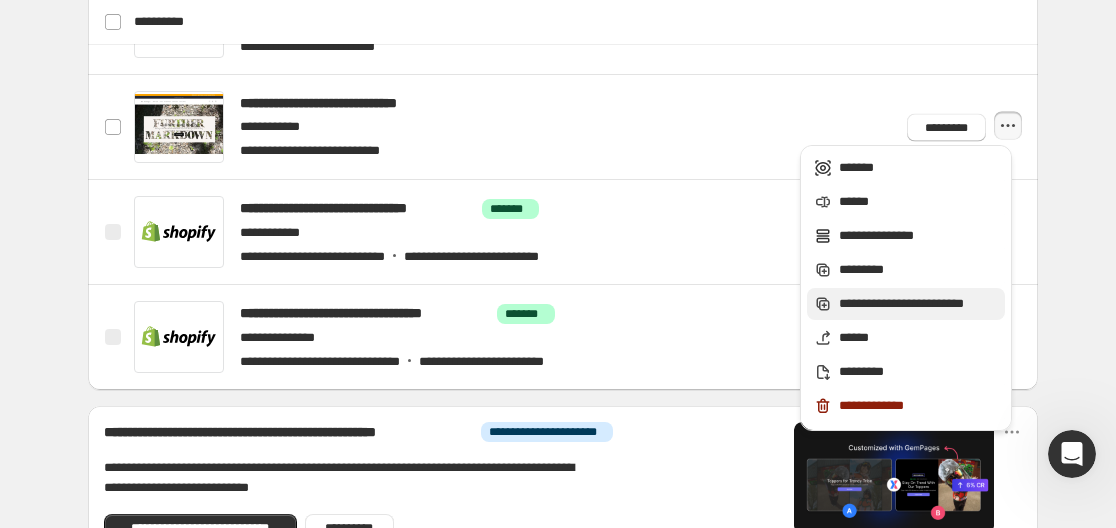 click on "**********" at bounding box center (919, 304) 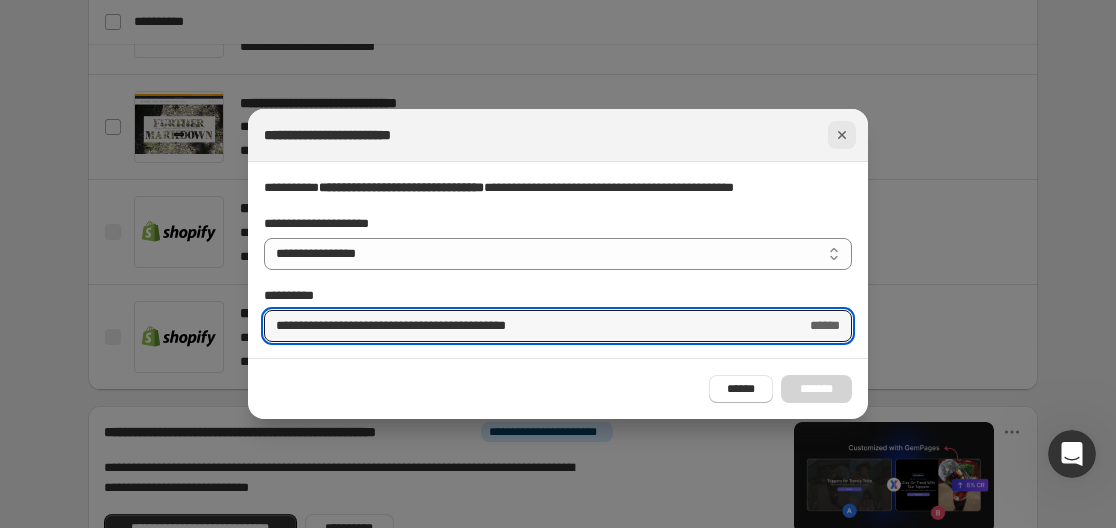 click 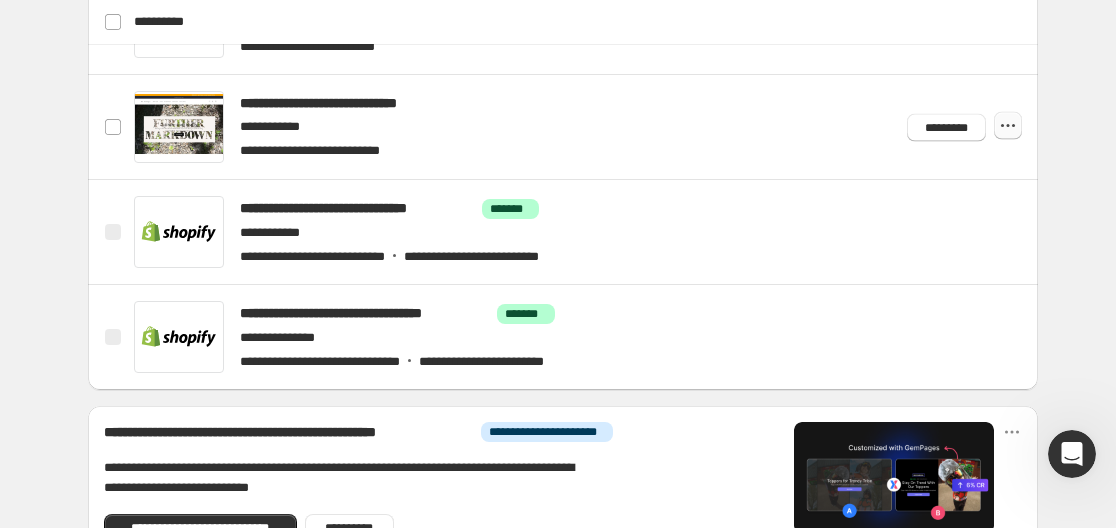 click 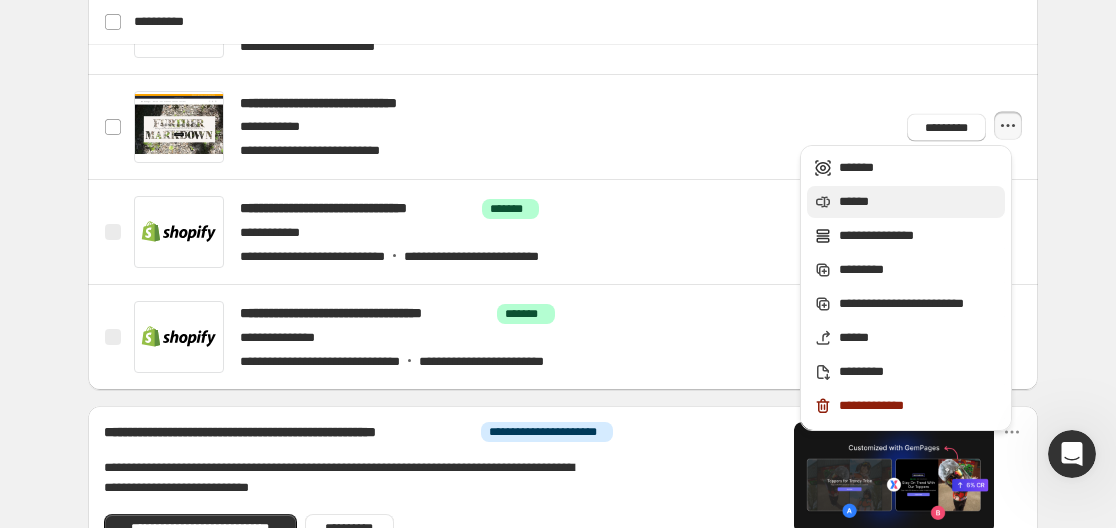 click on "******" at bounding box center [919, 202] 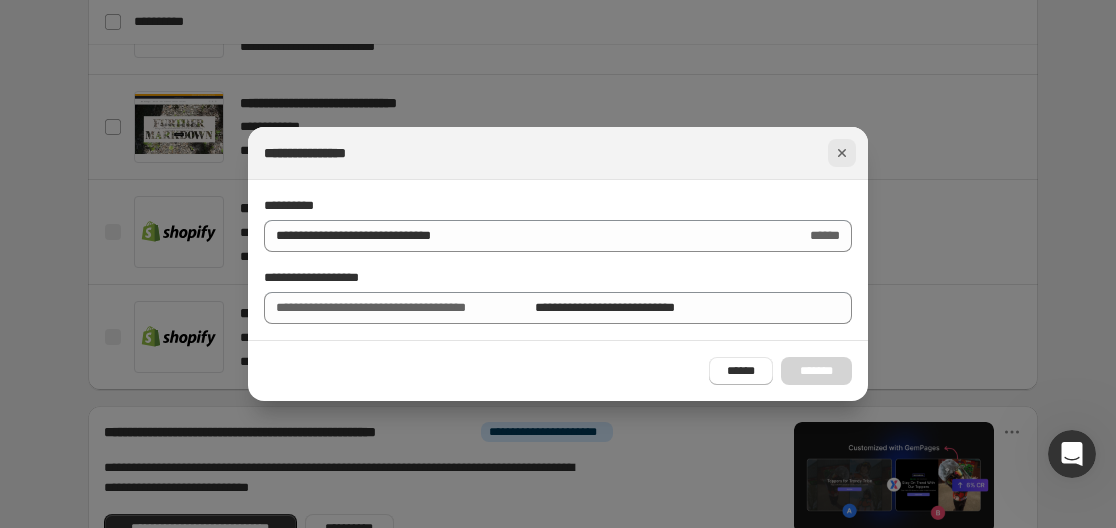 click 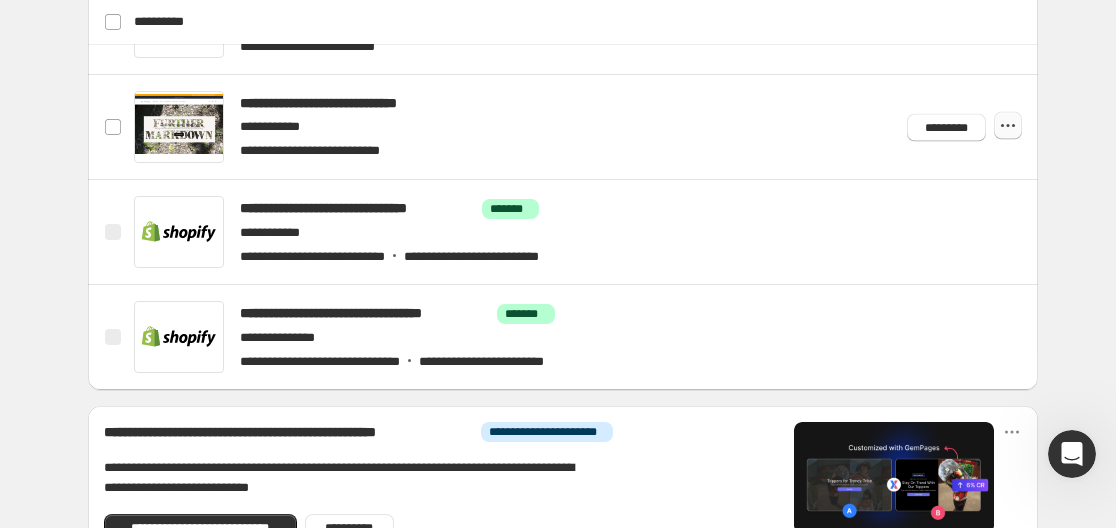 click 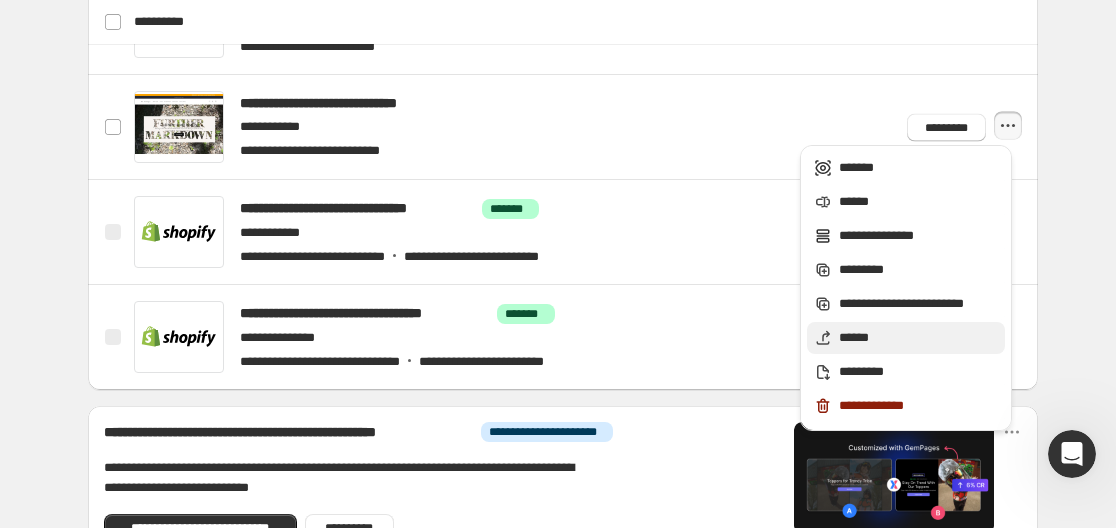 click on "******" at bounding box center (906, 338) 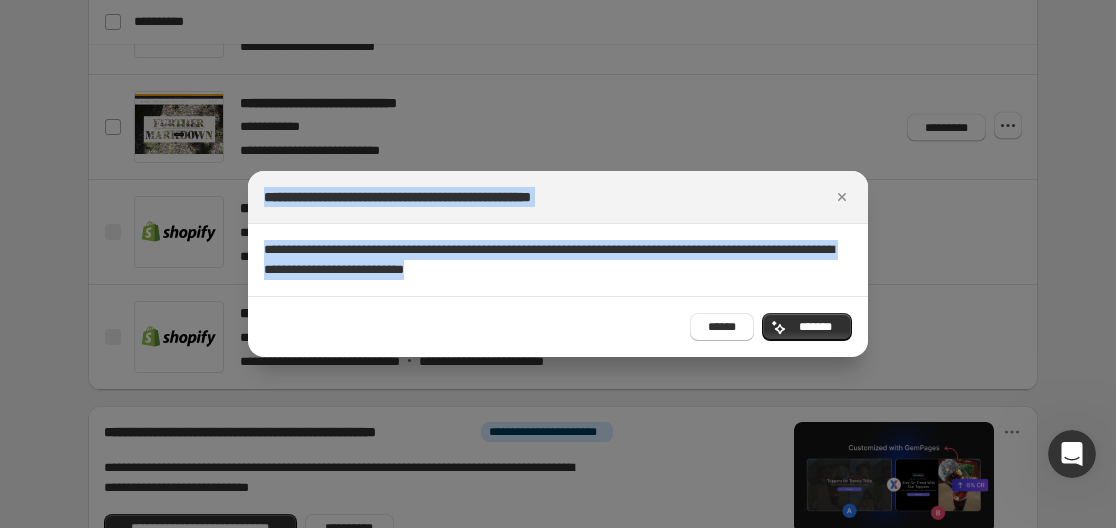 drag, startPoint x: 255, startPoint y: 188, endPoint x: 728, endPoint y: 270, distance: 480.0552 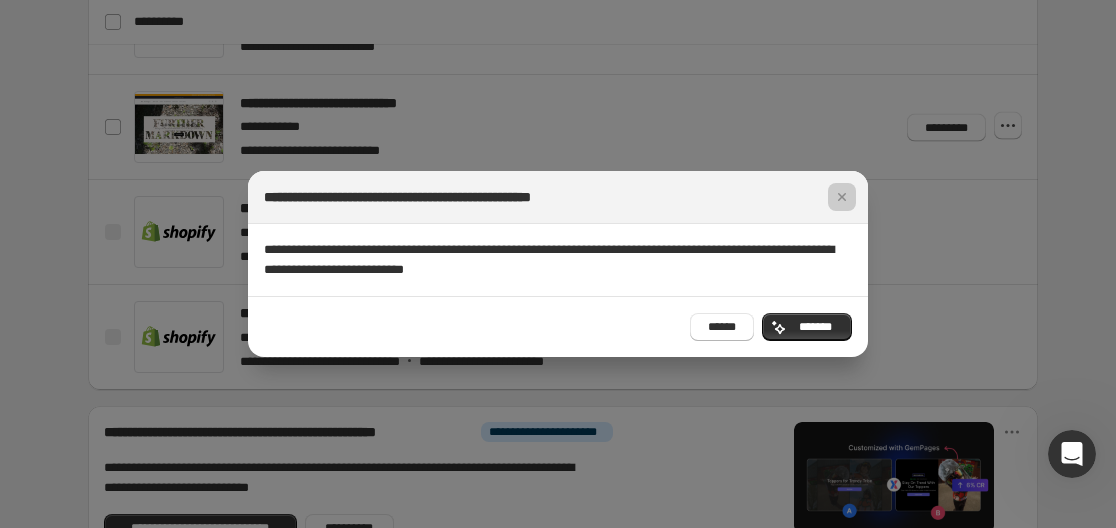 click at bounding box center (558, 264) 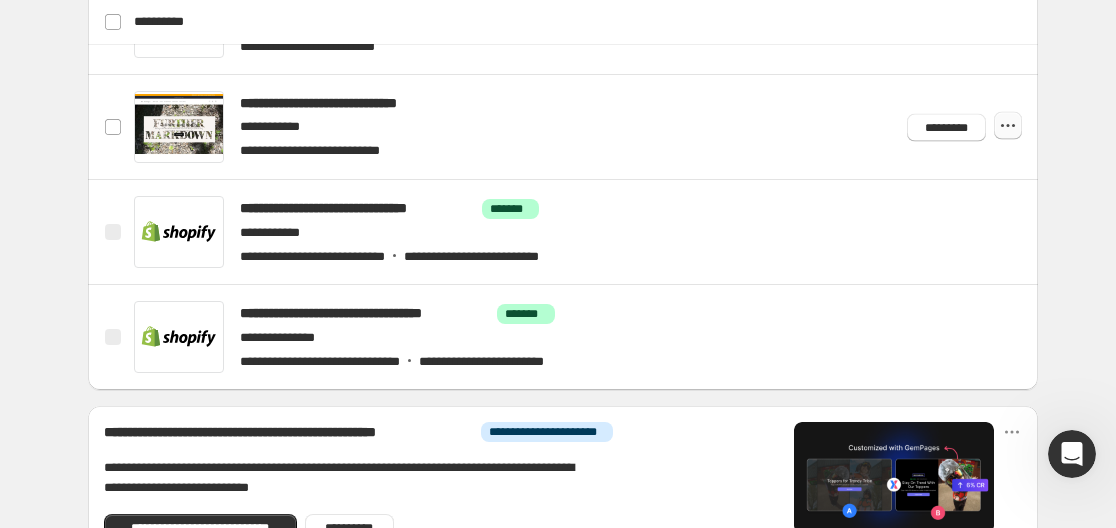 click 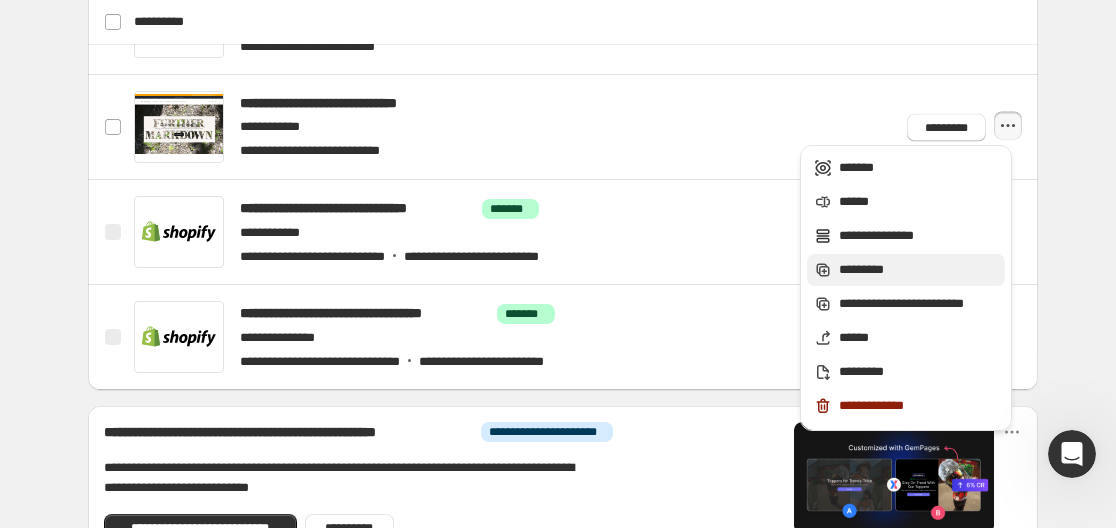 click on "*********" at bounding box center [919, 270] 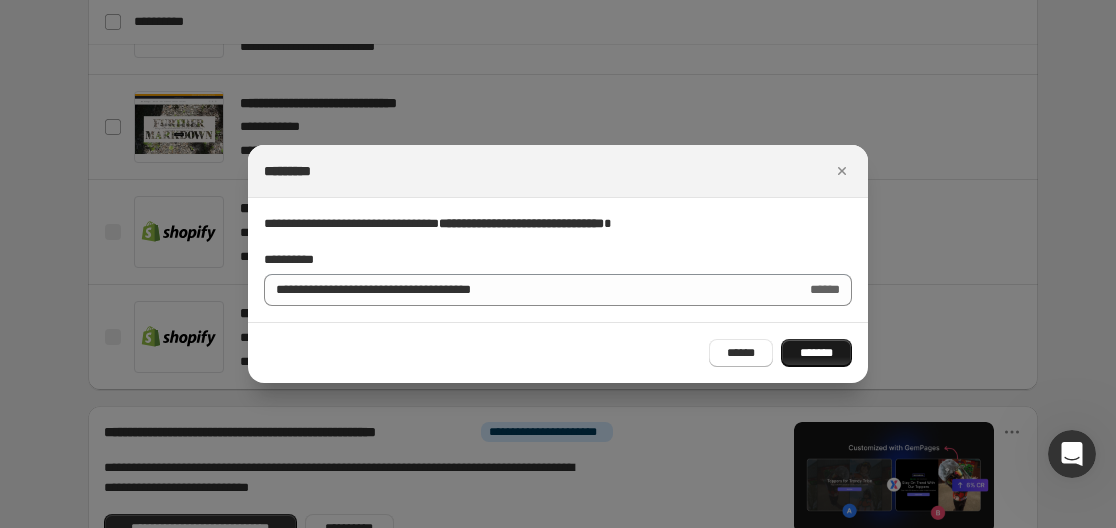 click on "*******" at bounding box center [816, 353] 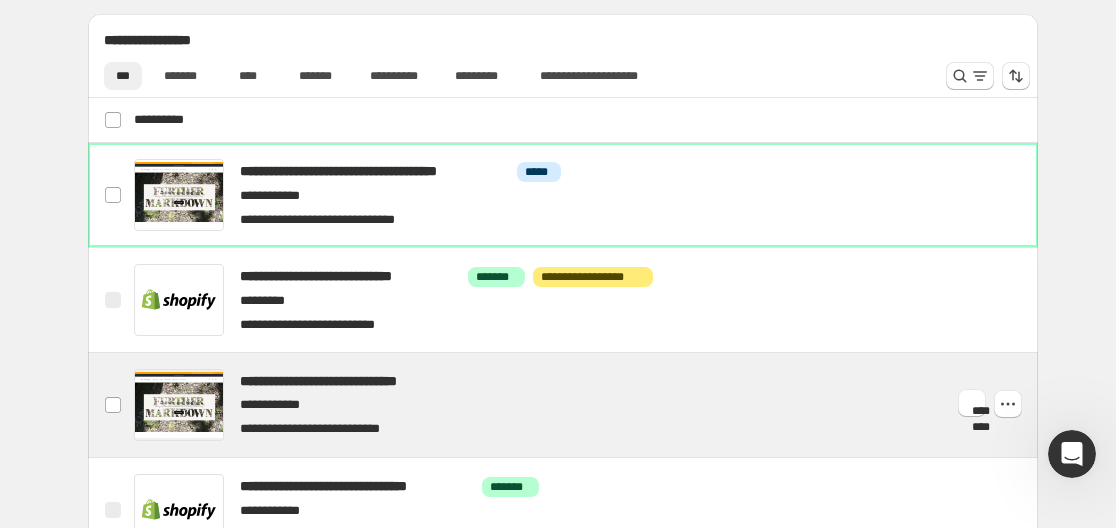 scroll, scrollTop: 540, scrollLeft: 0, axis: vertical 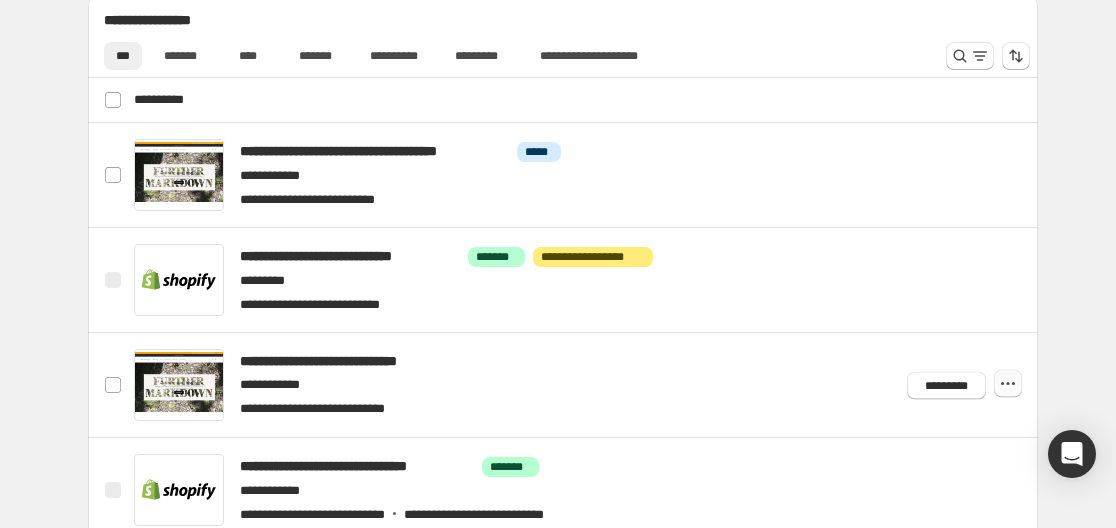 click at bounding box center [1008, 384] 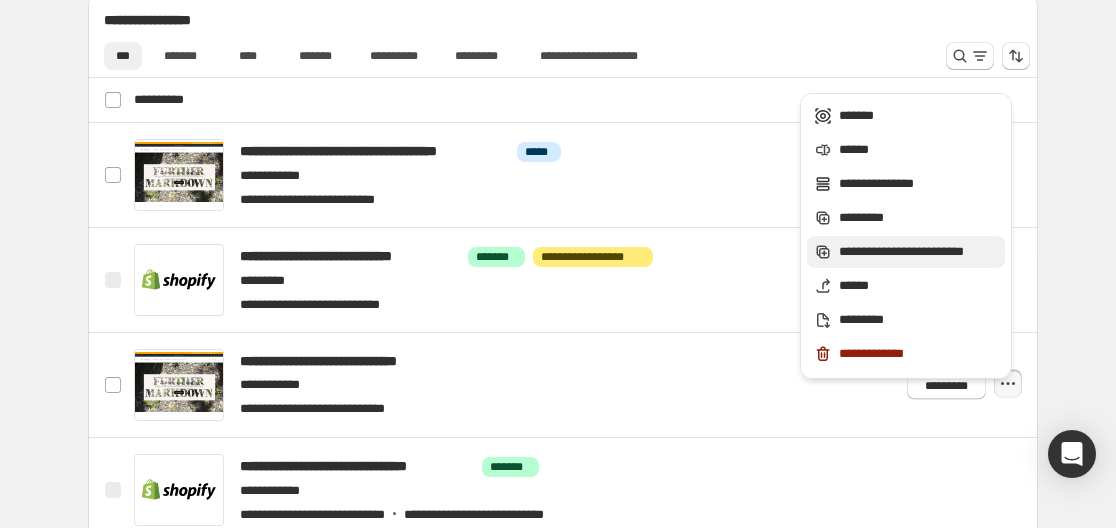 click on "**********" at bounding box center (919, 252) 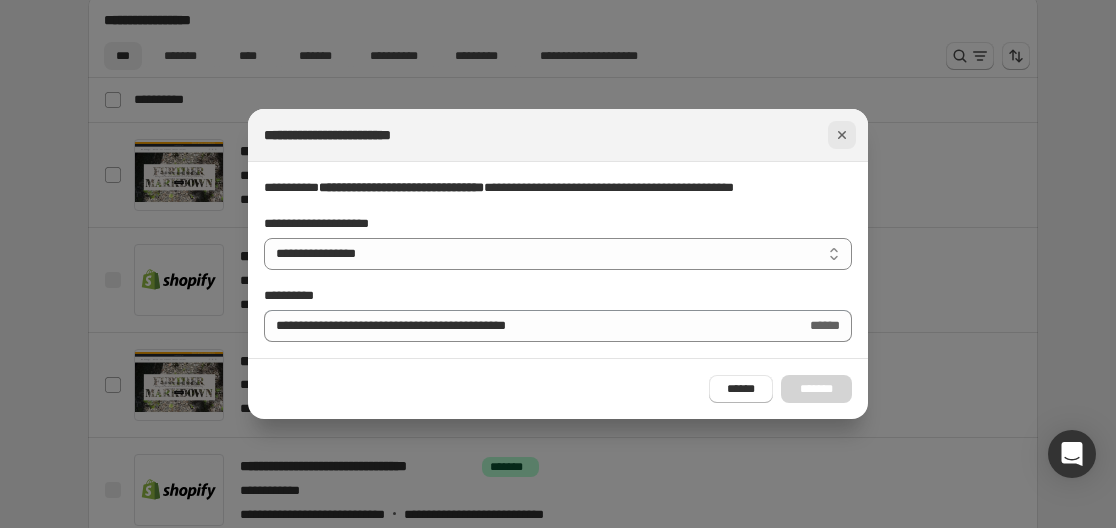 click 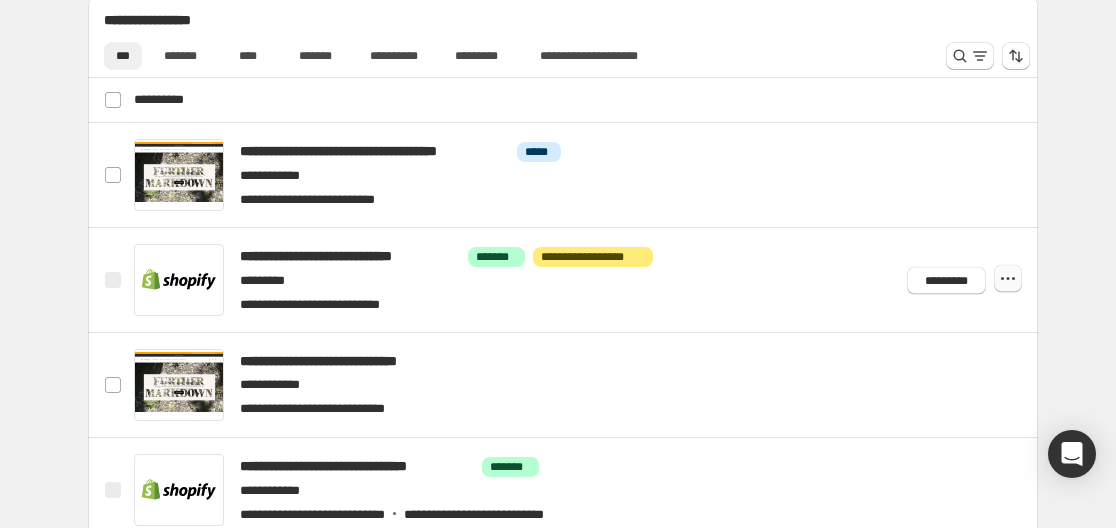 click 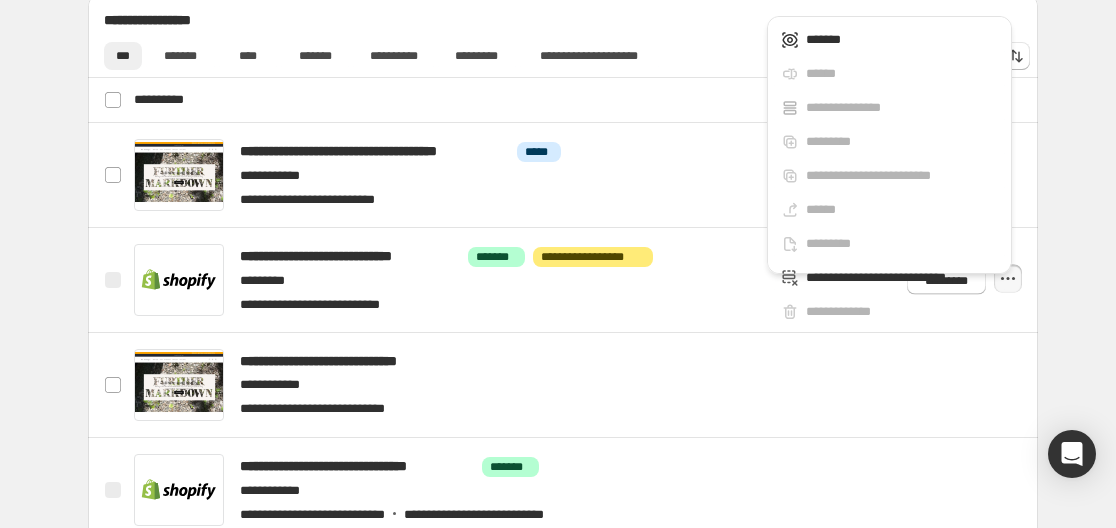 click on "**********" at bounding box center (558, -298) 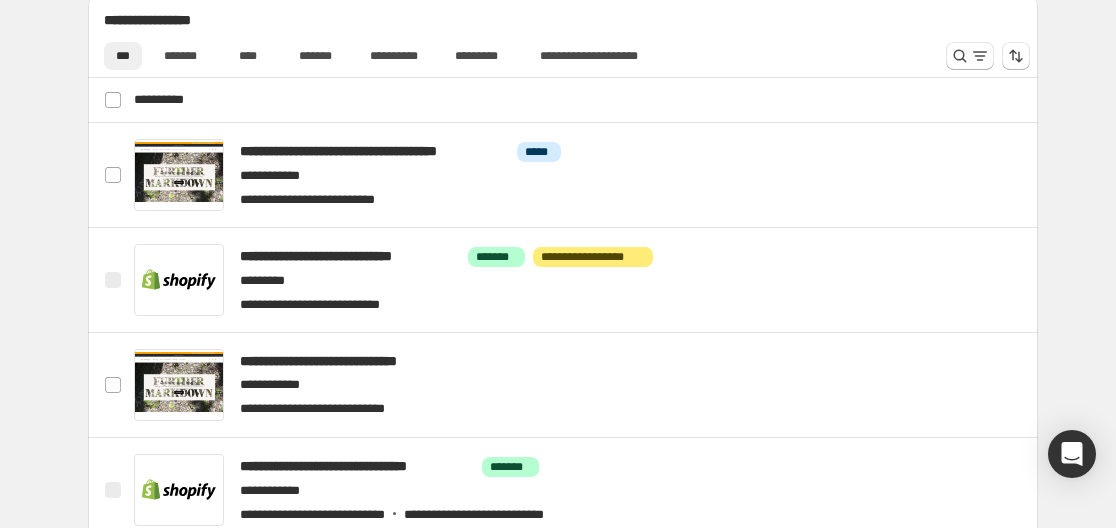 scroll, scrollTop: 100, scrollLeft: 0, axis: vertical 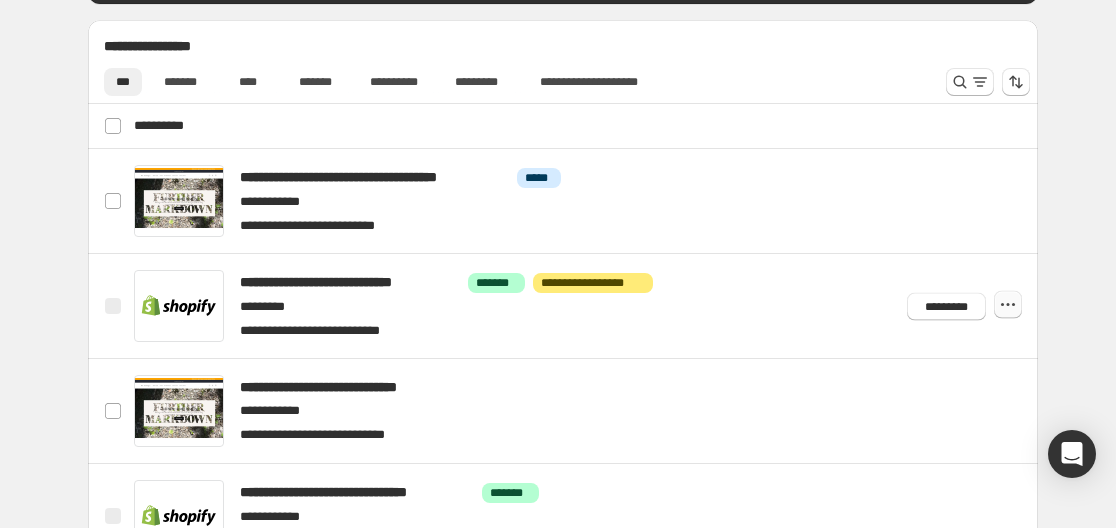 click 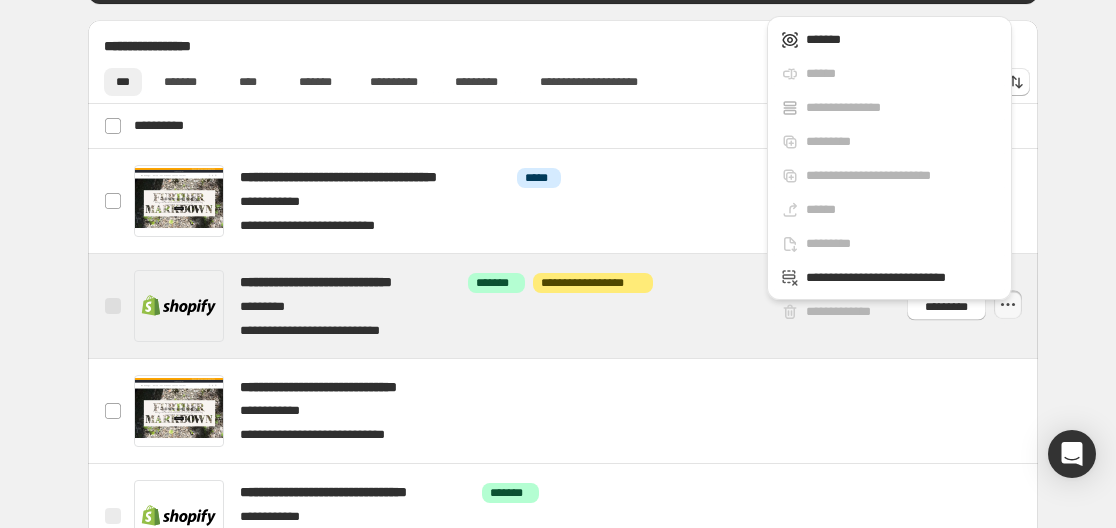 click at bounding box center (587, 306) 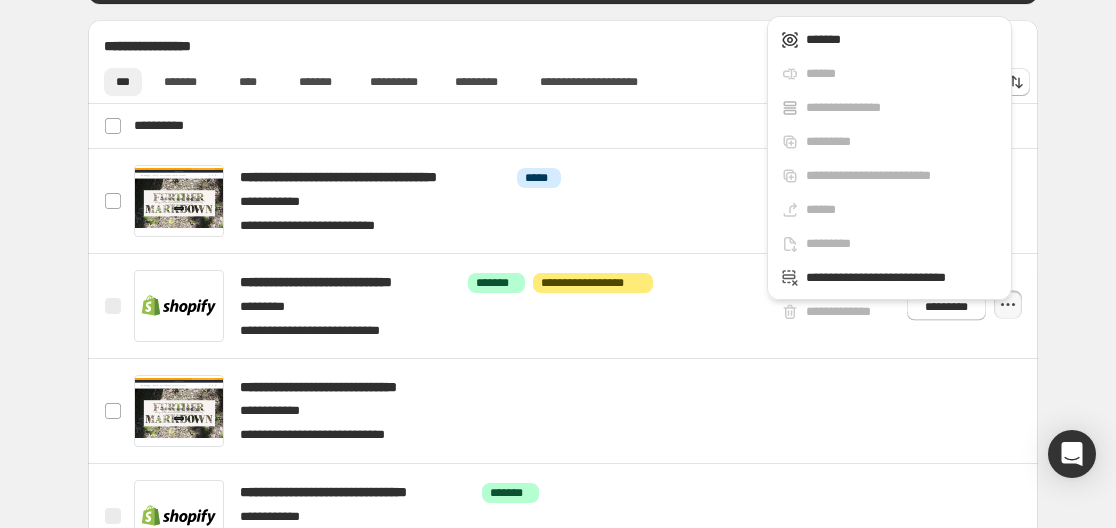 click on "**********" at bounding box center (563, 373) 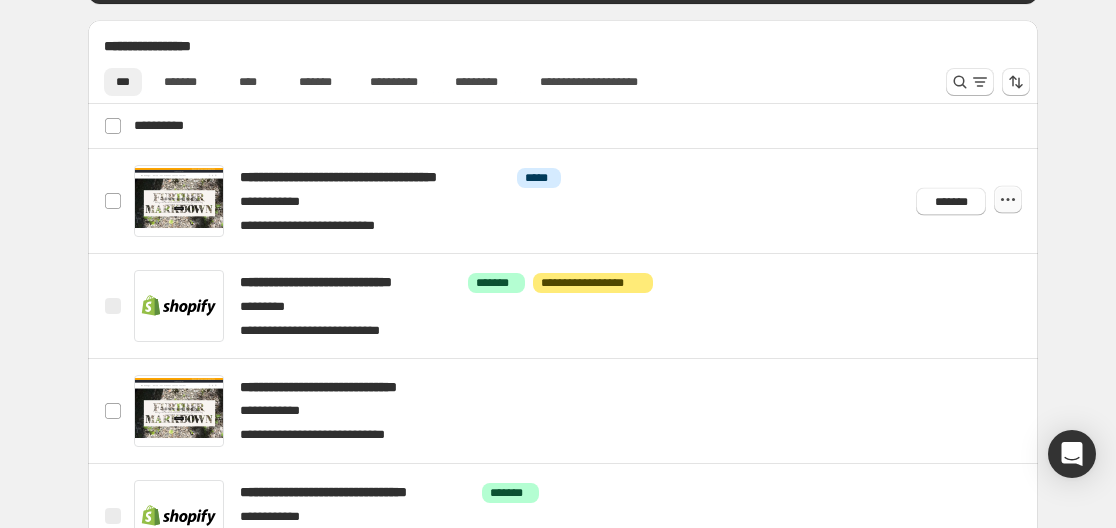click 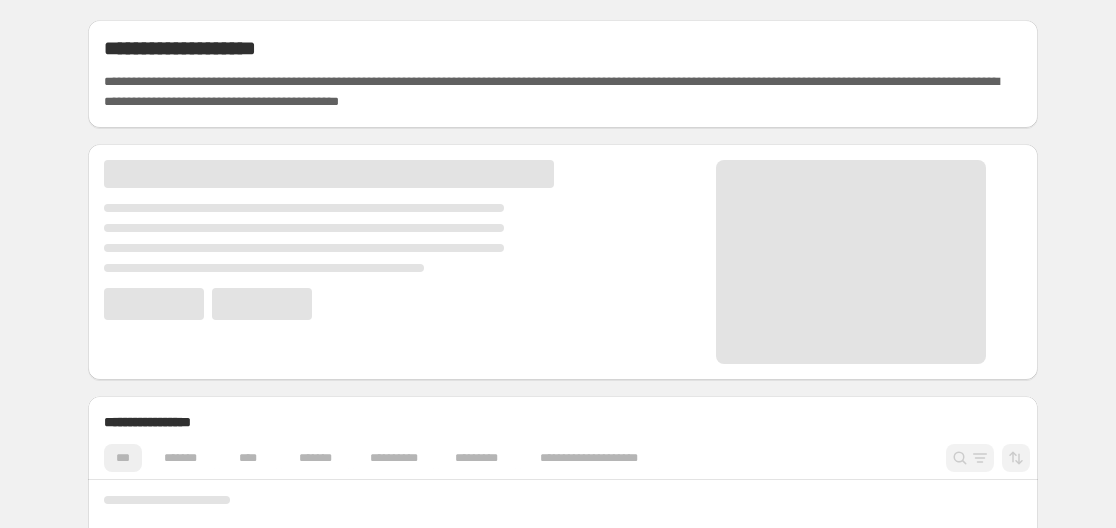 scroll, scrollTop: 0, scrollLeft: 0, axis: both 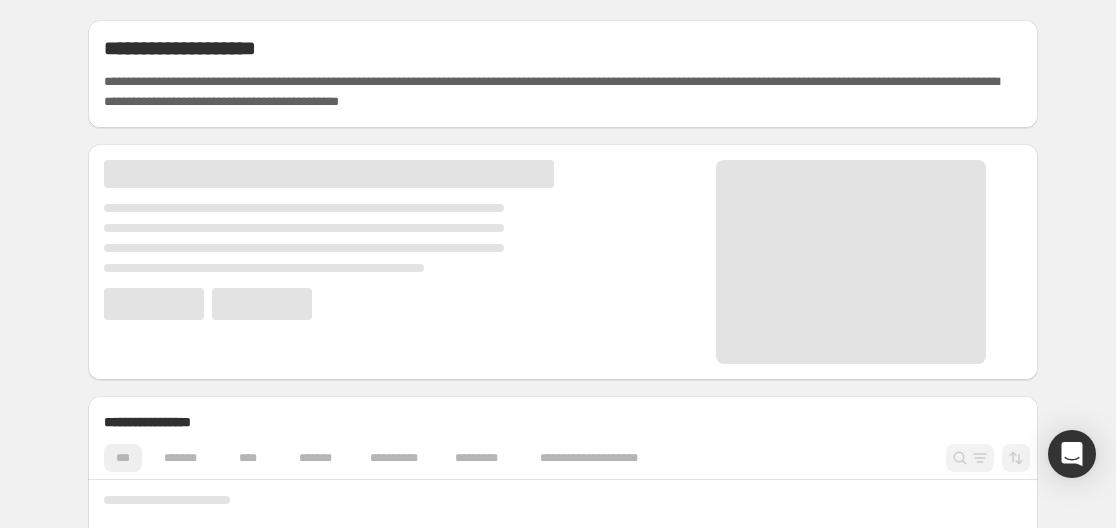 click on "**********" at bounding box center (563, 778) 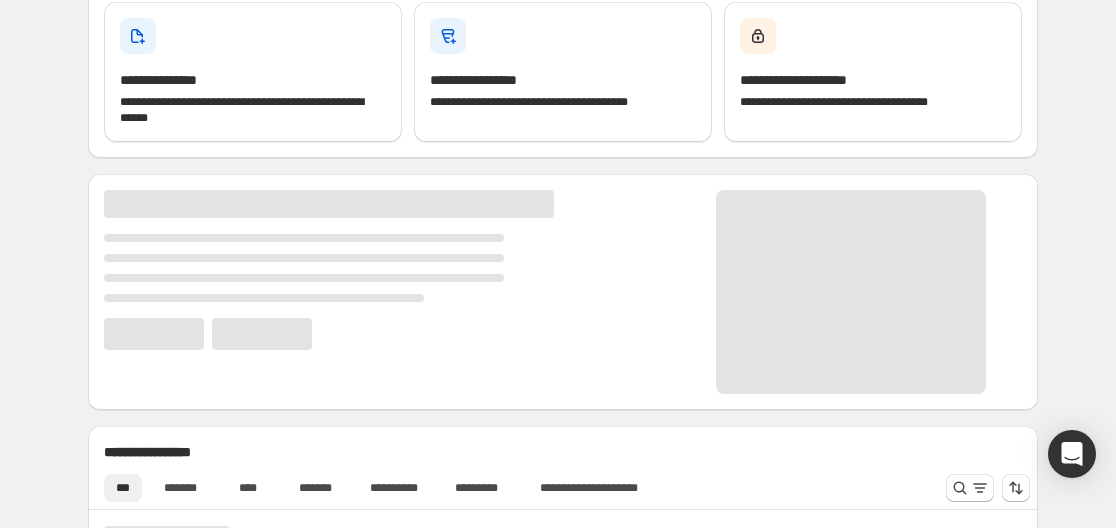 scroll, scrollTop: 179, scrollLeft: 0, axis: vertical 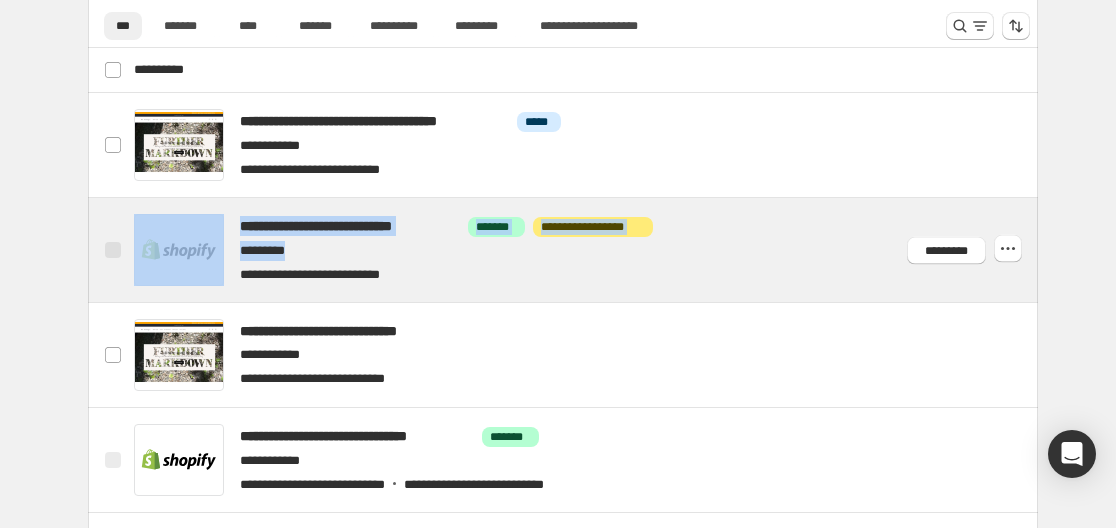 drag, startPoint x: 1084, startPoint y: 244, endPoint x: 487, endPoint y: 235, distance: 597.0678 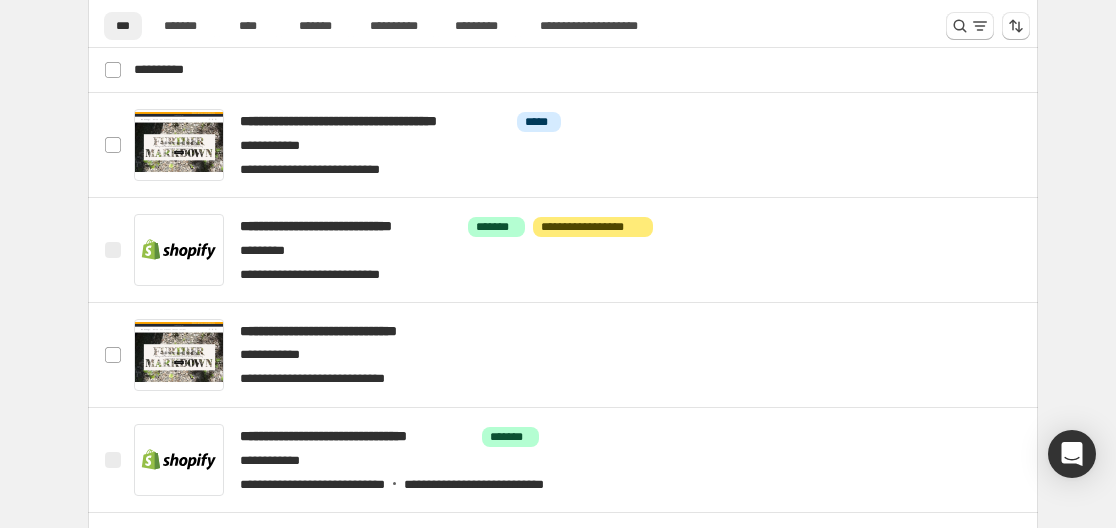 click on "**********" at bounding box center (563, 317) 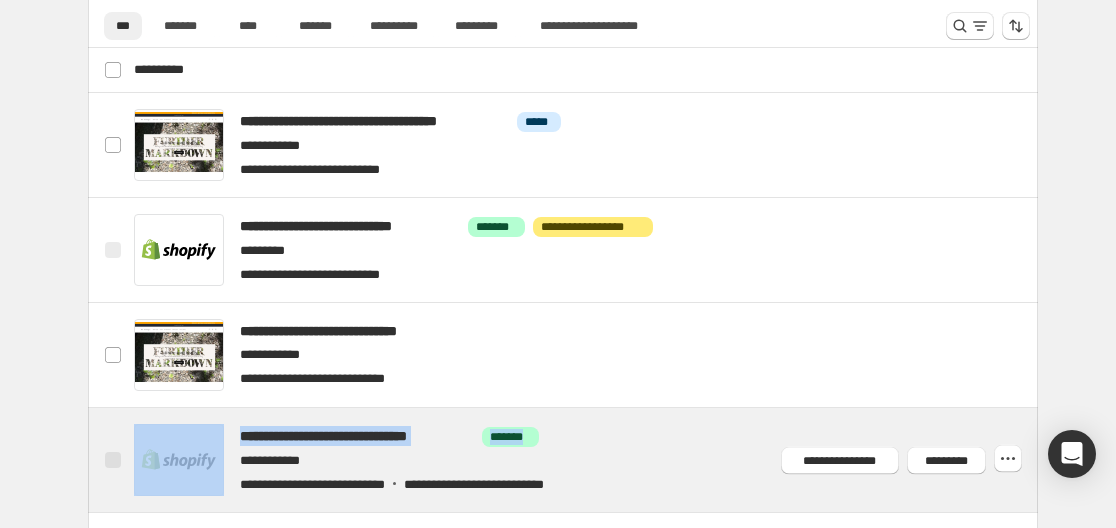 drag, startPoint x: 1063, startPoint y: 421, endPoint x: 496, endPoint y: 446, distance: 567.5509 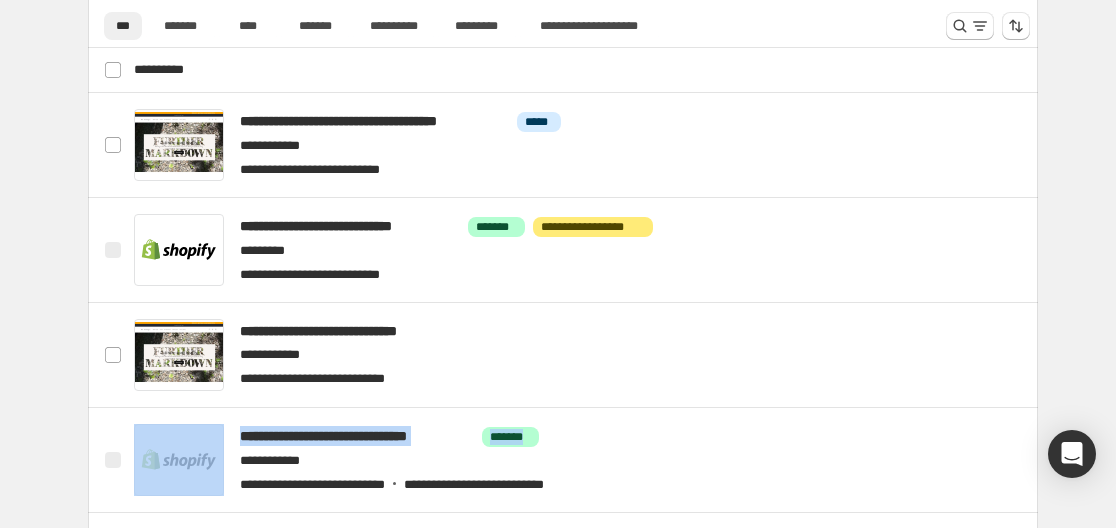 click on "**********" at bounding box center [563, 317] 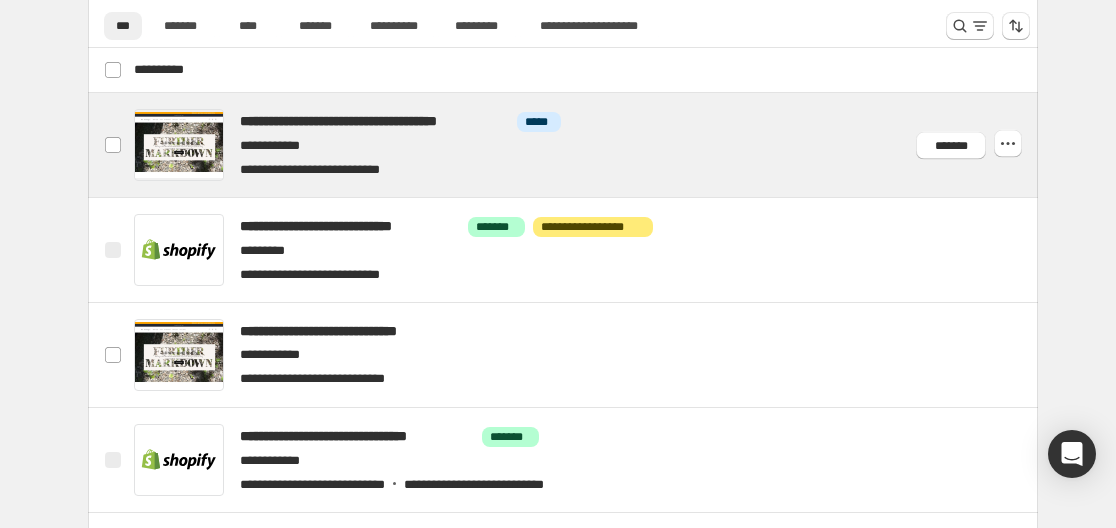 click at bounding box center (587, 145) 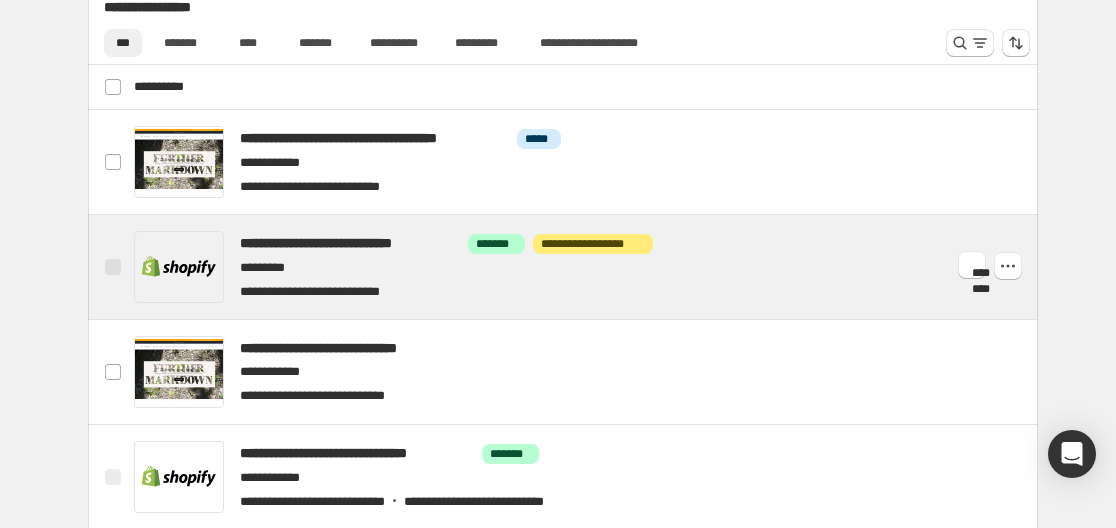 scroll, scrollTop: 558, scrollLeft: 0, axis: vertical 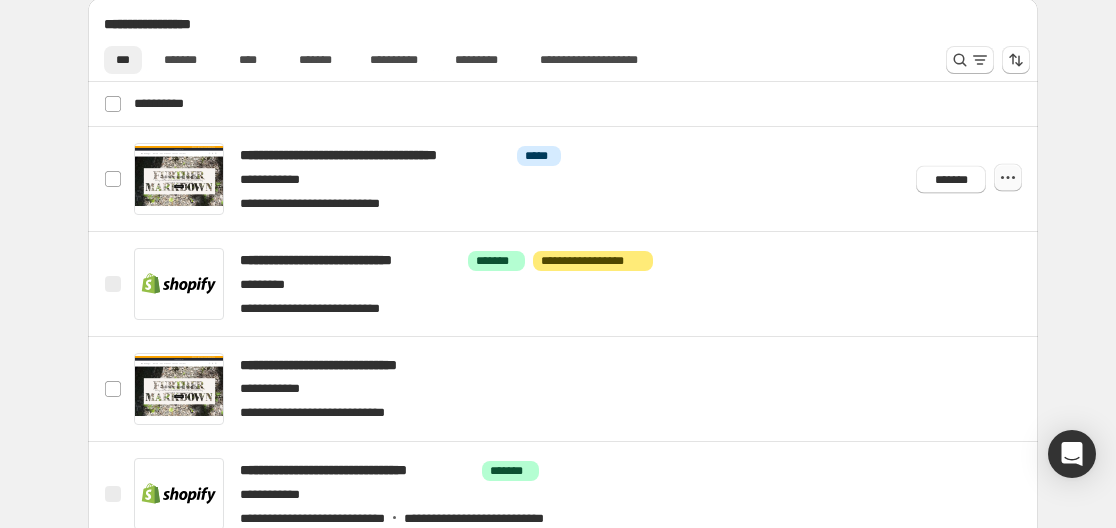 click 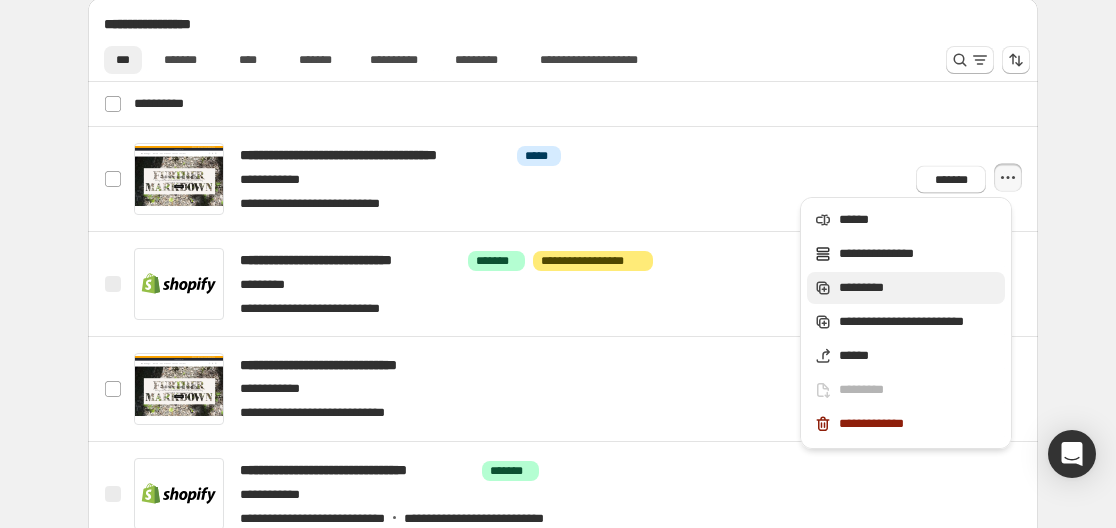 click on "*********" at bounding box center (919, 288) 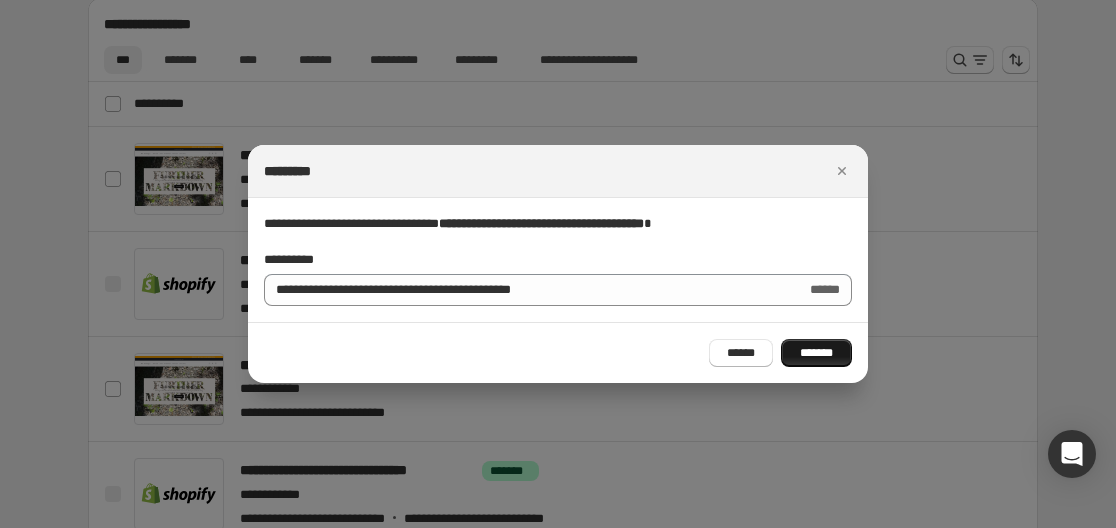 click on "*******" at bounding box center (816, 353) 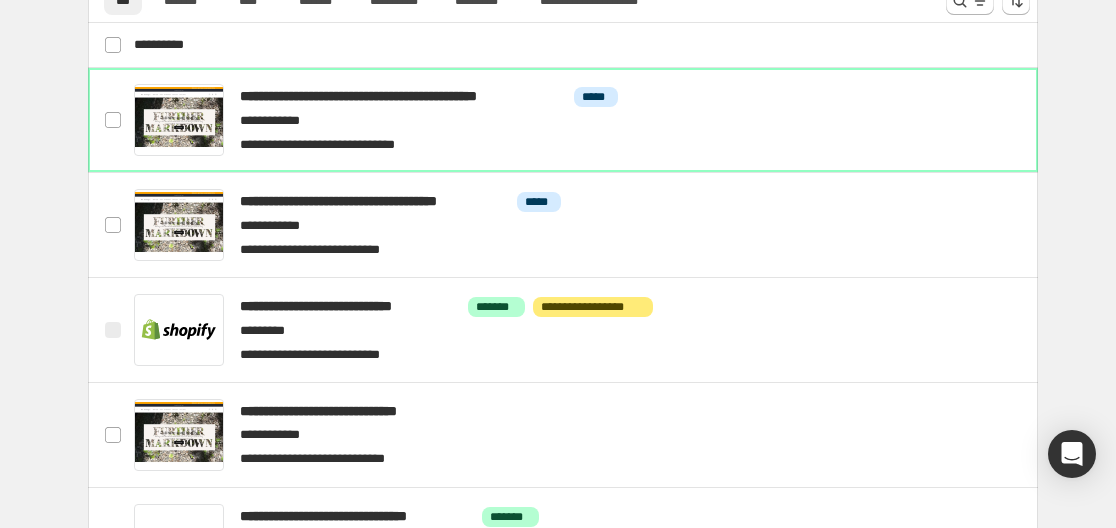 scroll, scrollTop: 612, scrollLeft: 0, axis: vertical 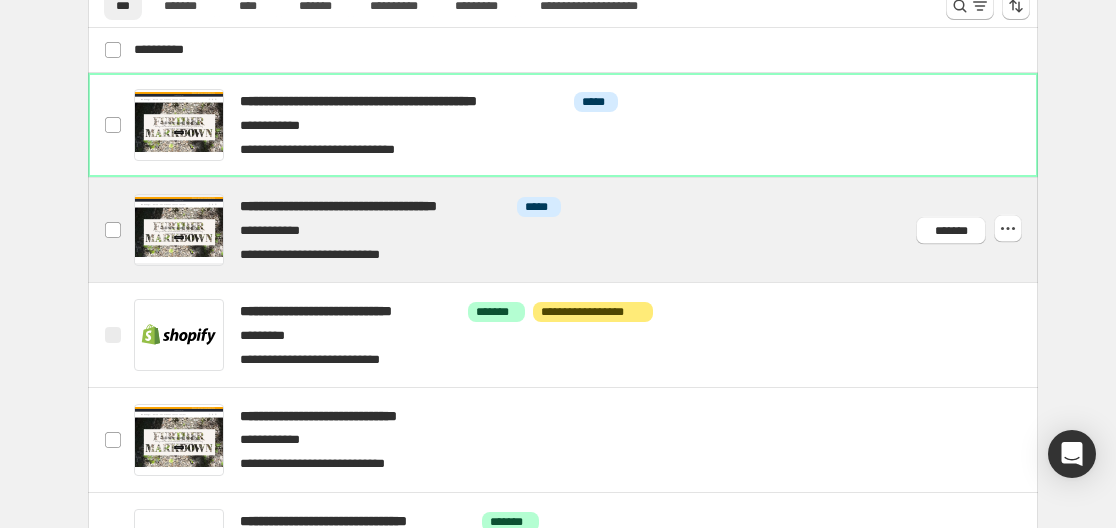 click at bounding box center (587, 230) 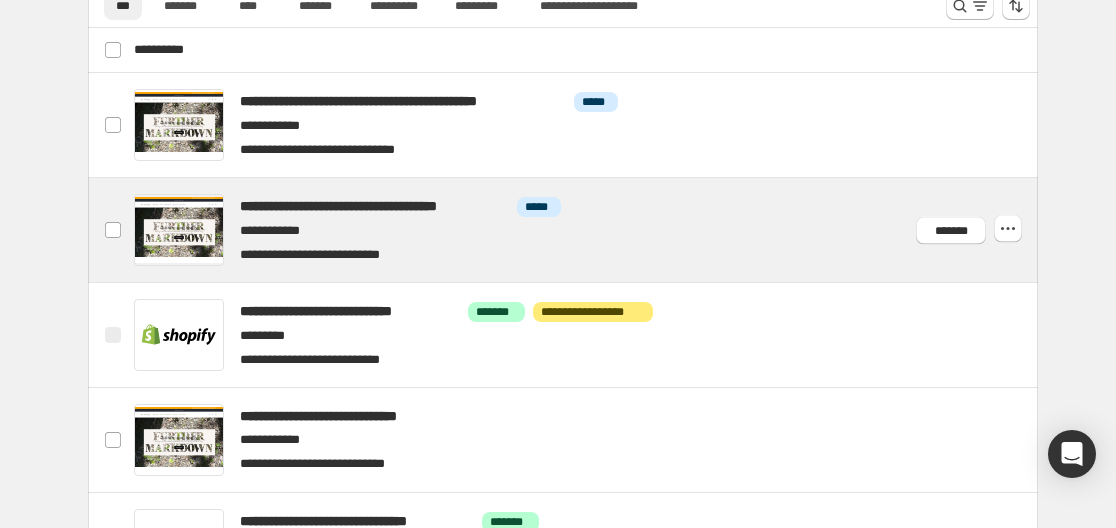 click at bounding box center (587, 230) 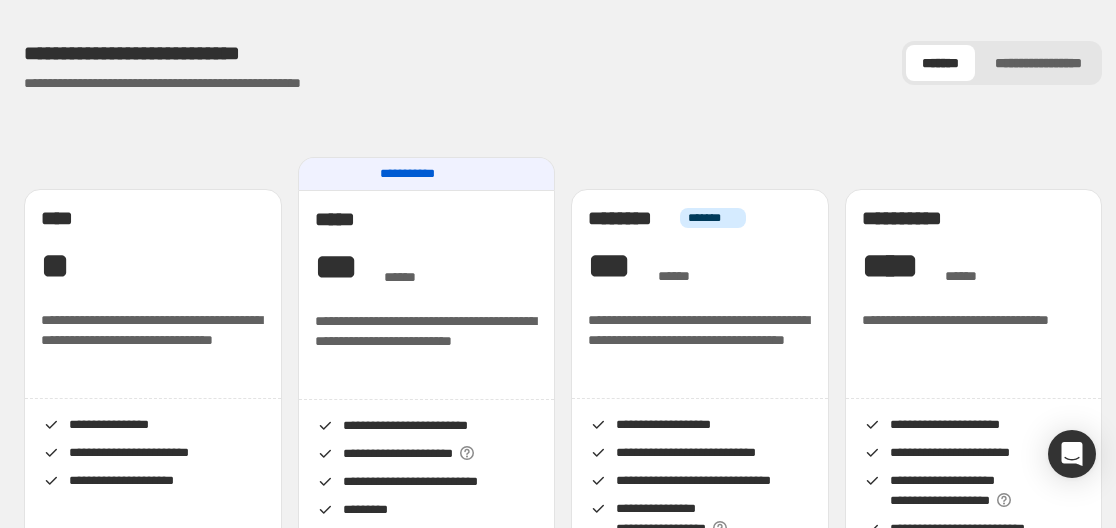 scroll, scrollTop: 0, scrollLeft: 0, axis: both 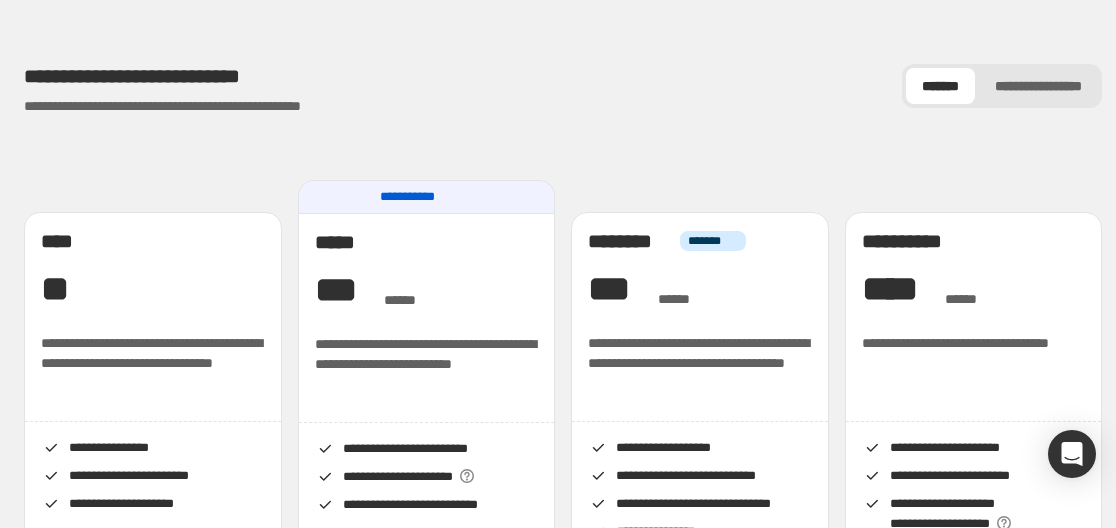 click on "**********" at bounding box center [1038, 86] 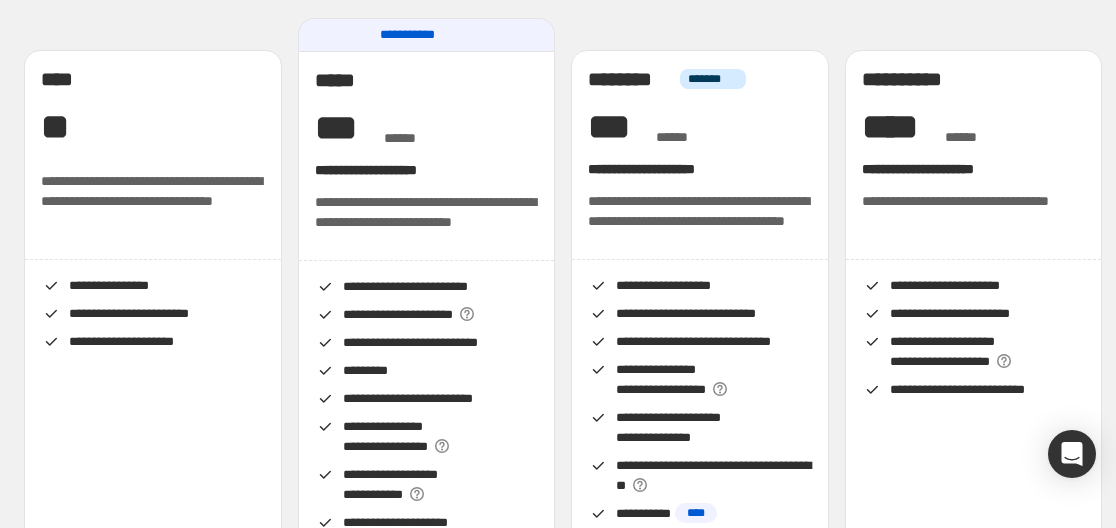scroll, scrollTop: 163, scrollLeft: 0, axis: vertical 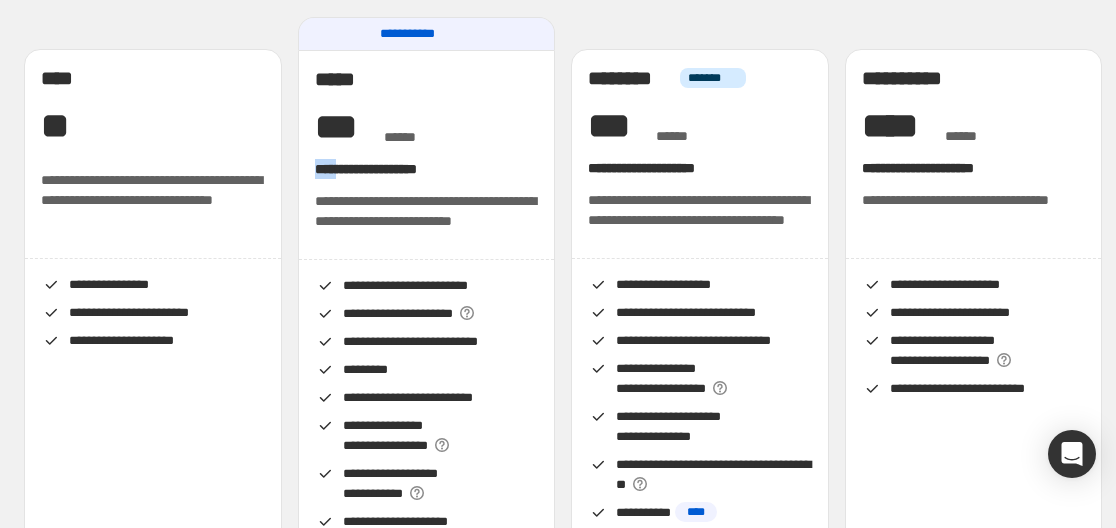 drag, startPoint x: 346, startPoint y: 169, endPoint x: 319, endPoint y: 170, distance: 27.018513 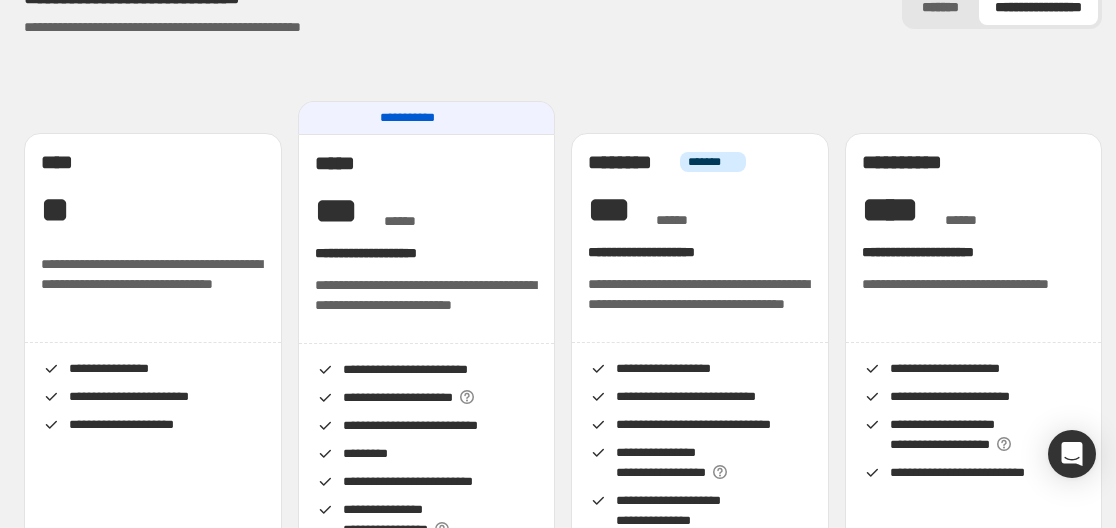 scroll, scrollTop: 0, scrollLeft: 0, axis: both 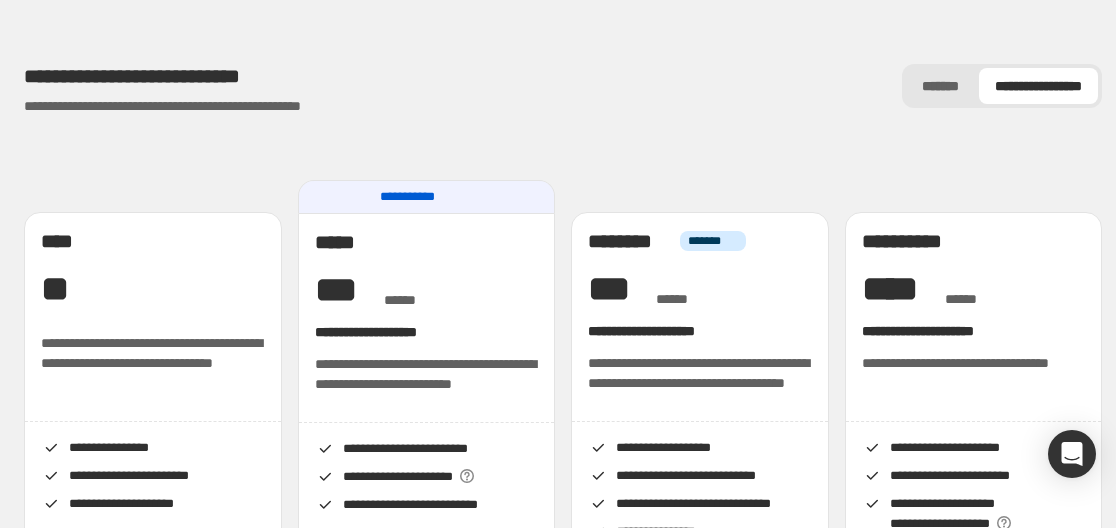 click on "*******" at bounding box center [940, 86] 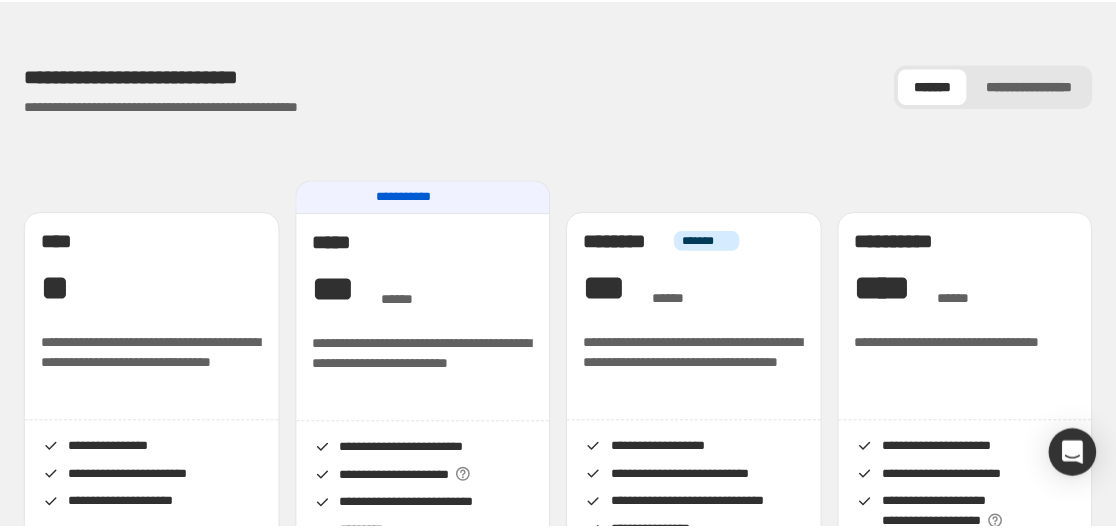 scroll, scrollTop: 0, scrollLeft: 0, axis: both 